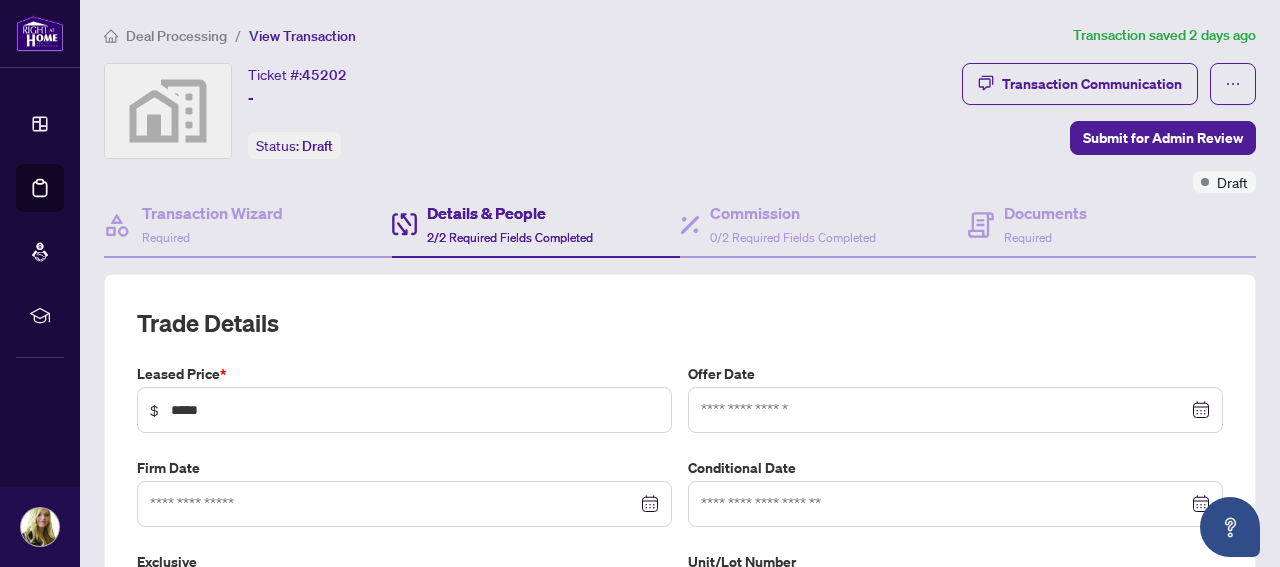 scroll, scrollTop: 0, scrollLeft: 0, axis: both 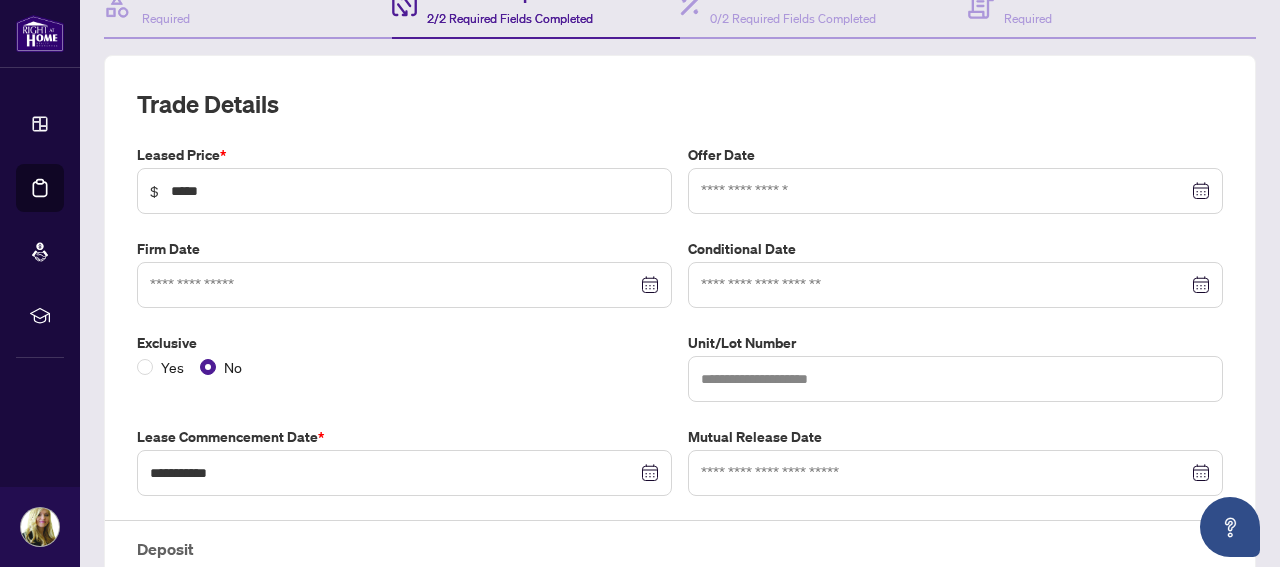 click at bounding box center [944, 191] 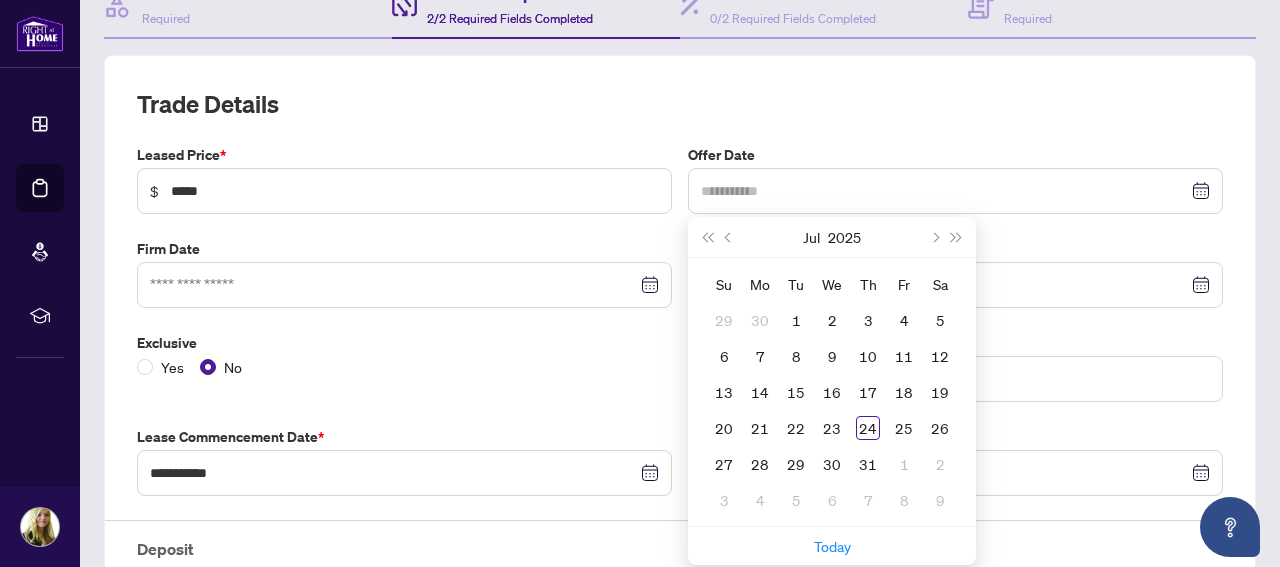 type on "**********" 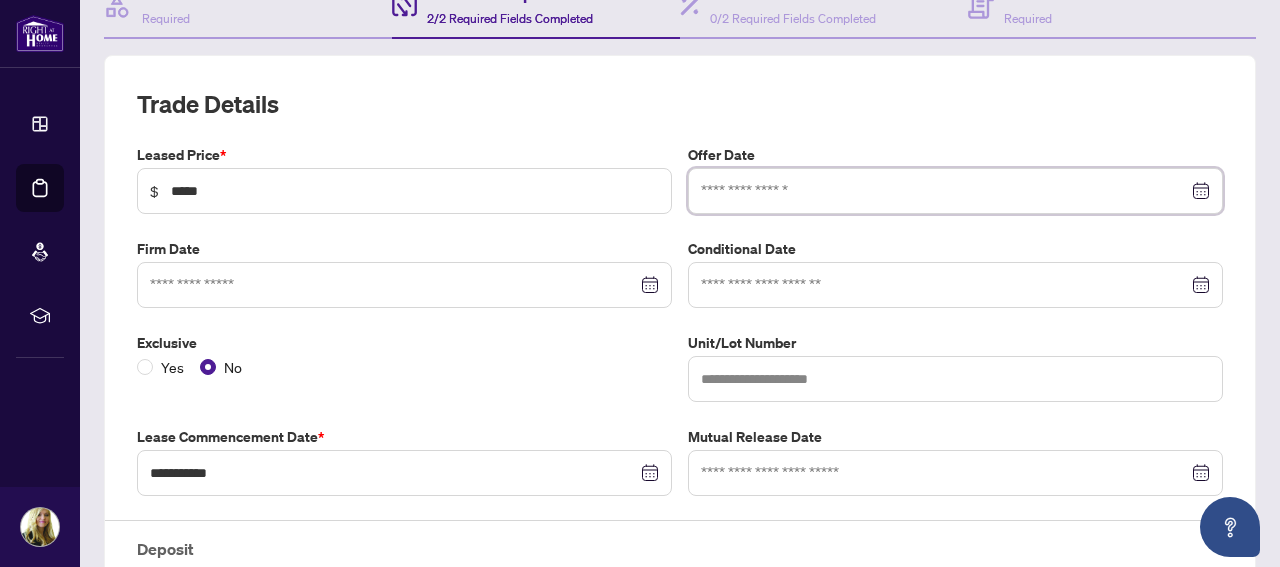 click at bounding box center (955, 191) 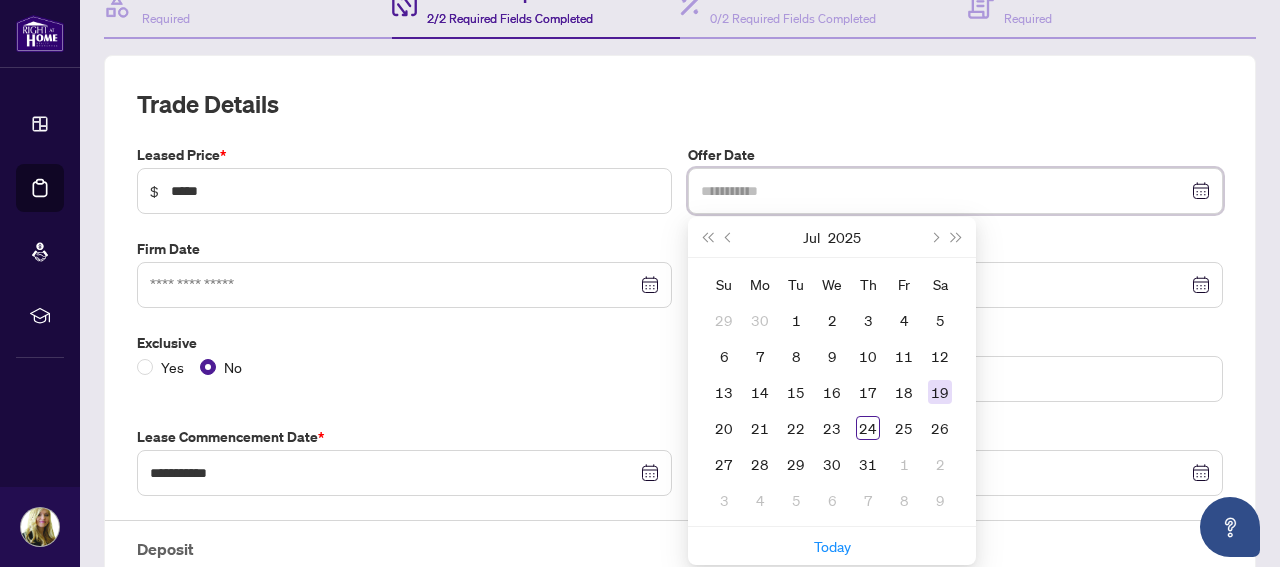 type on "**********" 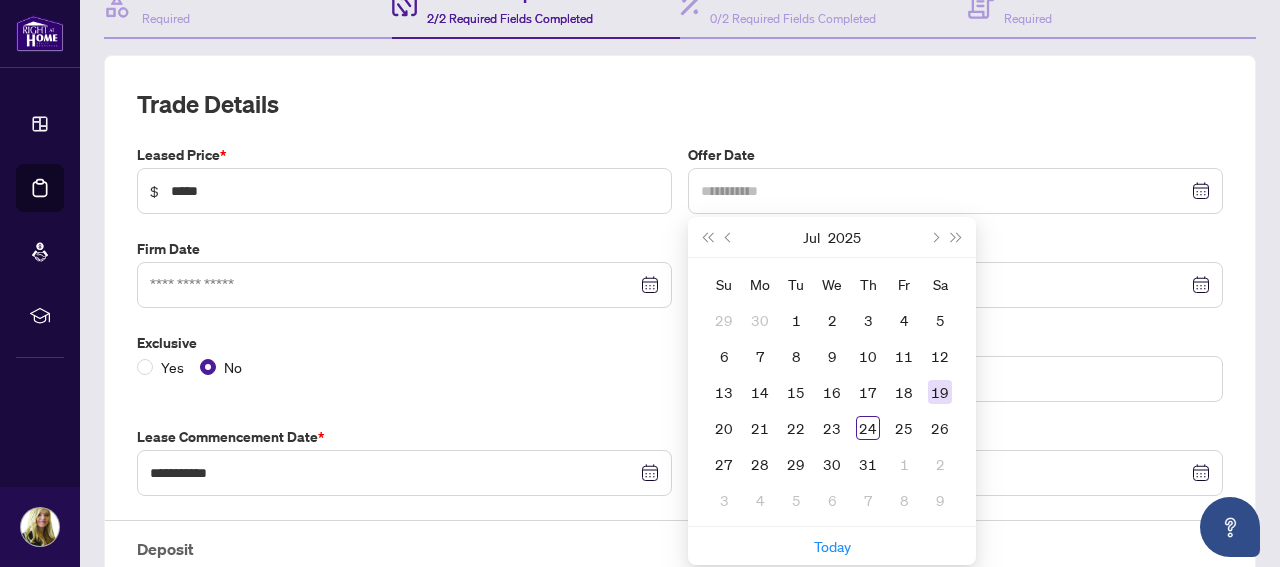 click on "19" at bounding box center [940, 392] 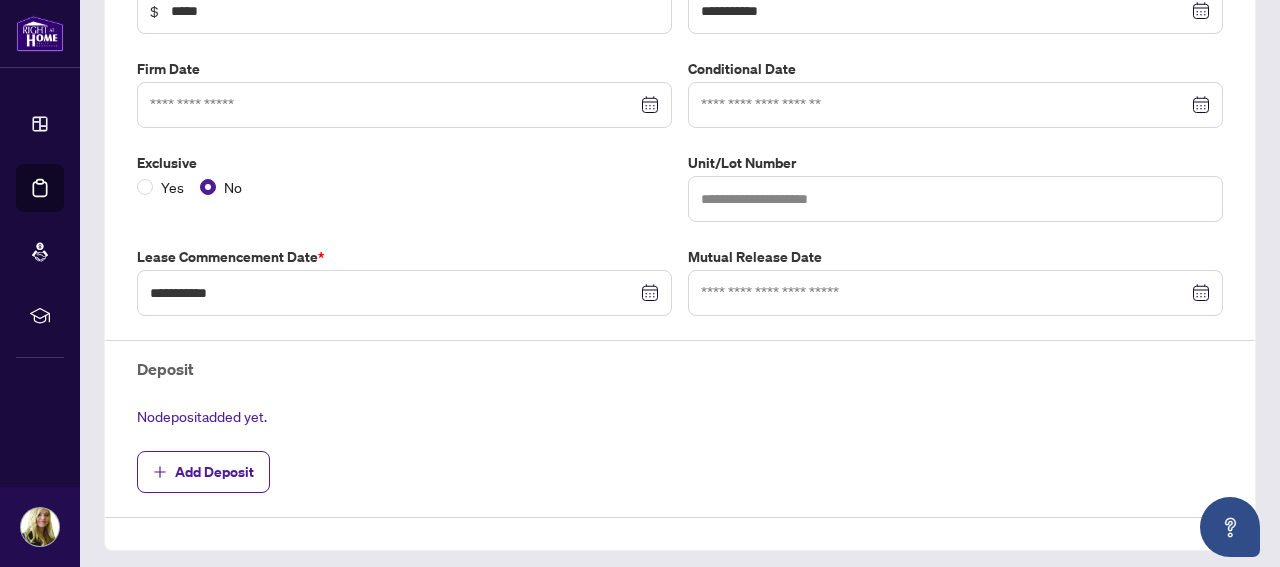 scroll, scrollTop: 435, scrollLeft: 0, axis: vertical 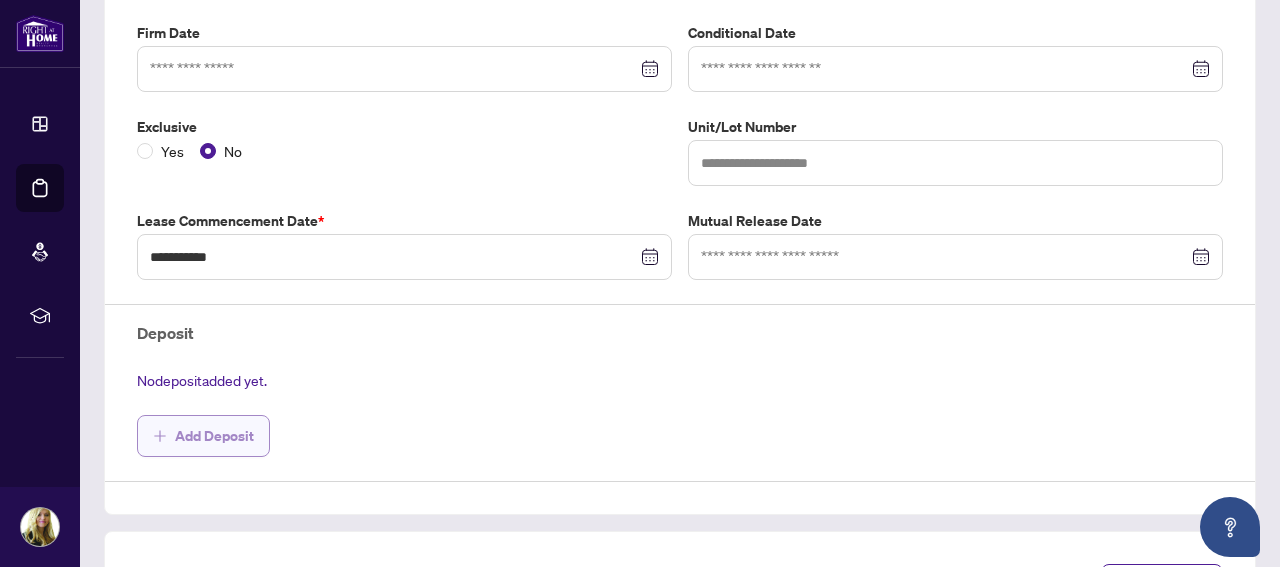 click on "Add Deposit" at bounding box center (214, 436) 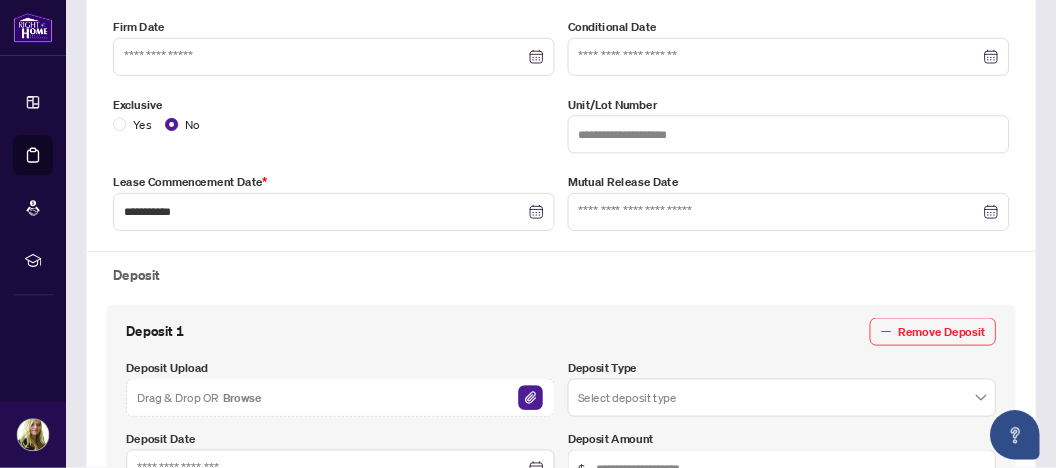 scroll, scrollTop: 543, scrollLeft: 0, axis: vertical 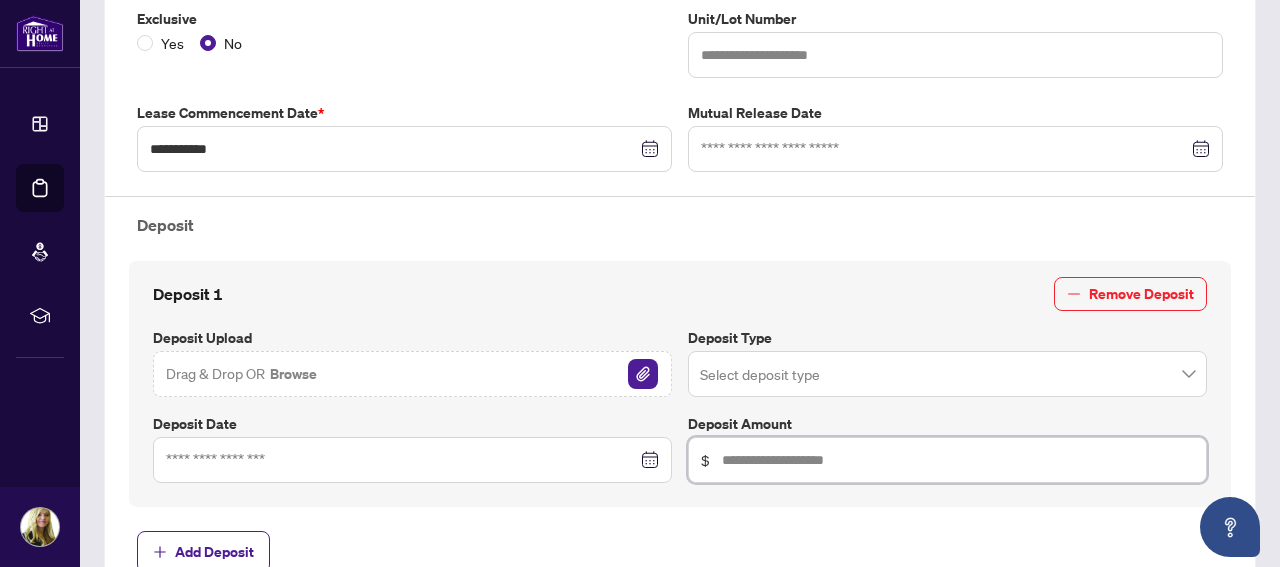 click at bounding box center [958, 460] 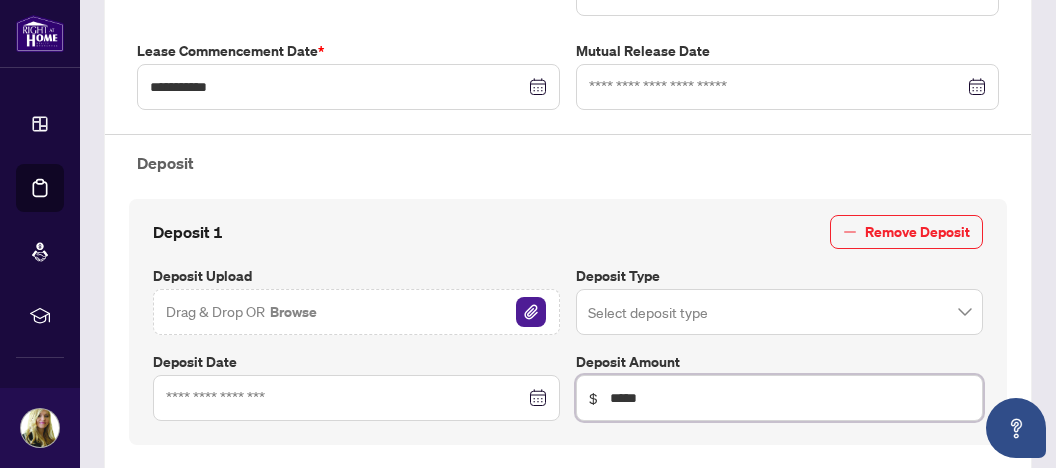 scroll, scrollTop: 647, scrollLeft: 0, axis: vertical 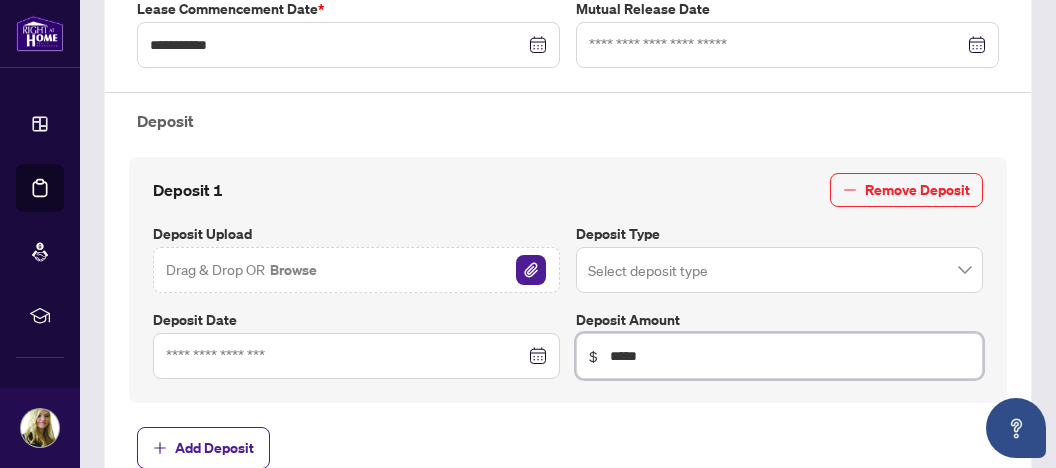 type on "*****" 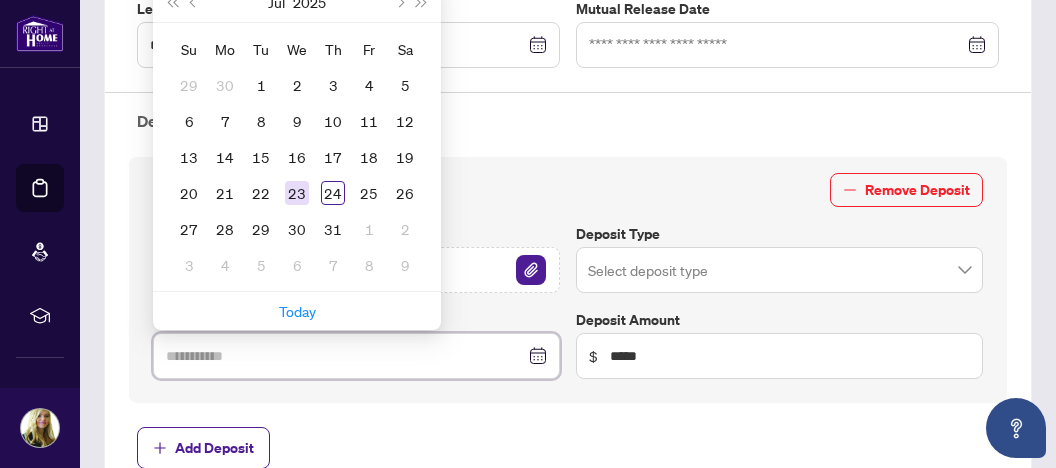 type on "**********" 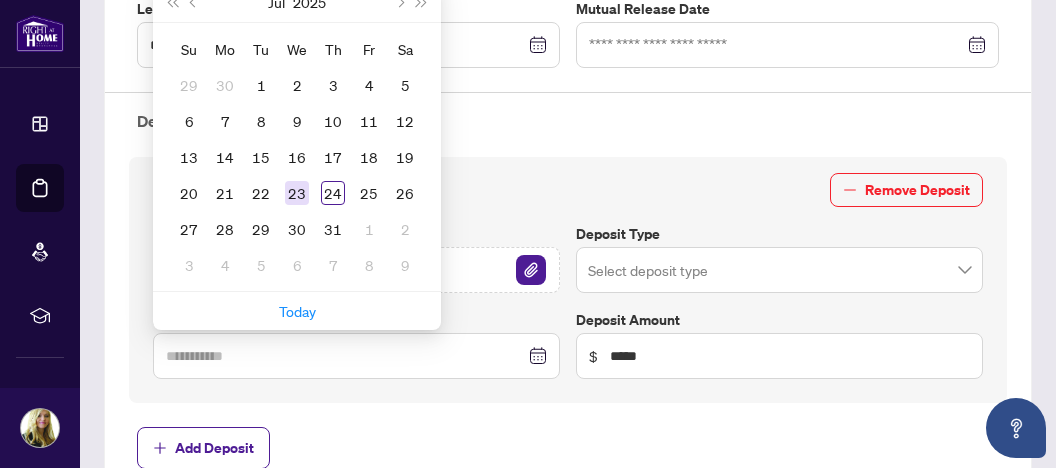 click on "23" at bounding box center (297, 193) 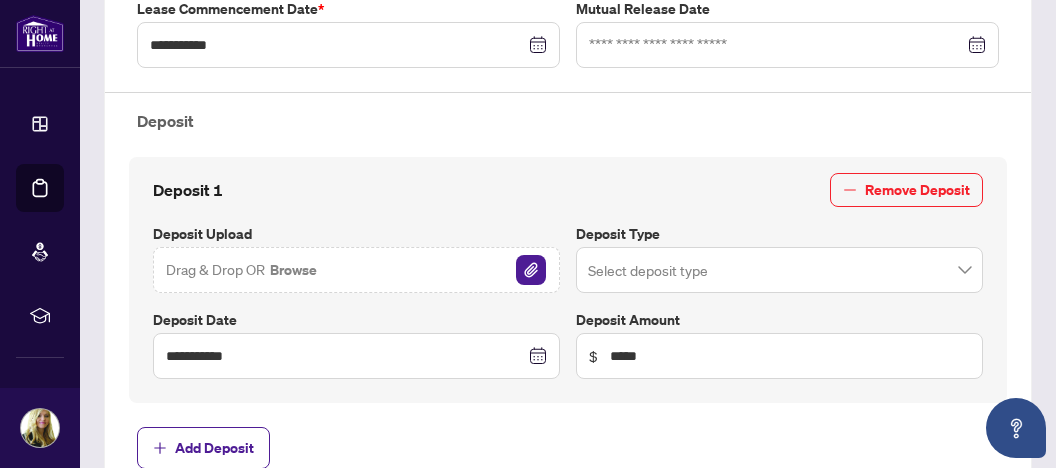 click on "Browse" at bounding box center (293, 270) 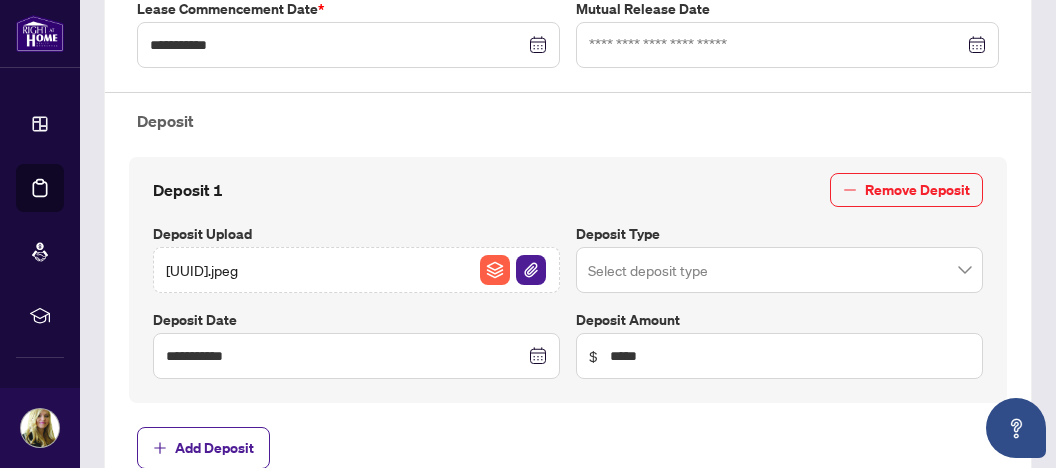 click at bounding box center [779, 270] 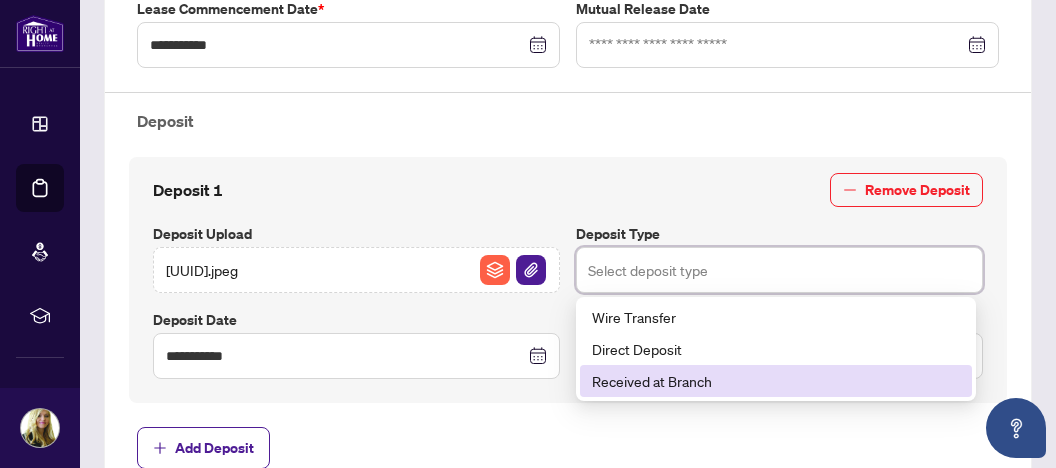 click on "Received at Branch" at bounding box center [776, 381] 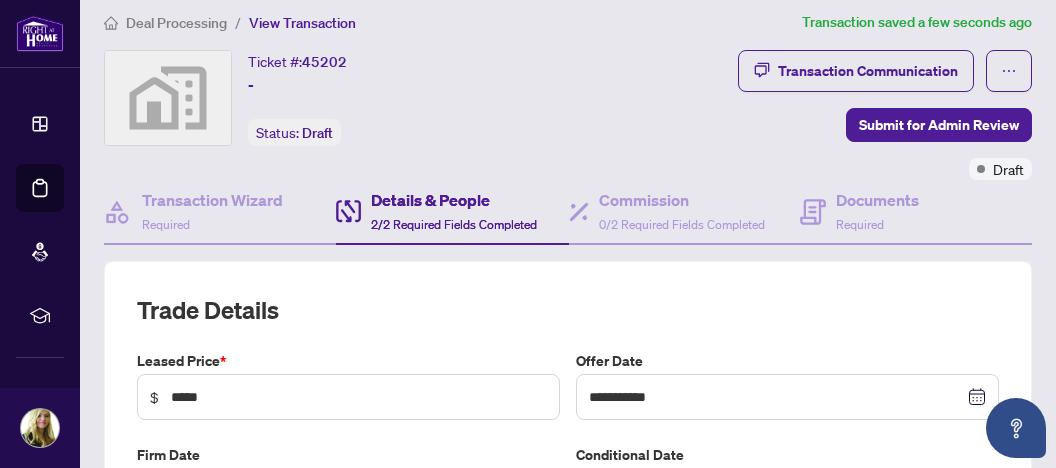 scroll, scrollTop: 0, scrollLeft: 0, axis: both 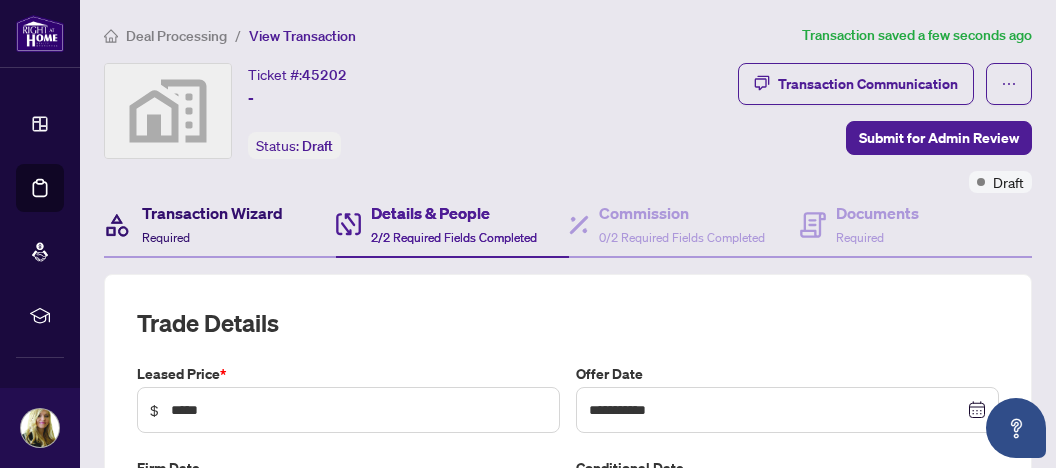 click on "Transaction Wizard" at bounding box center (212, 213) 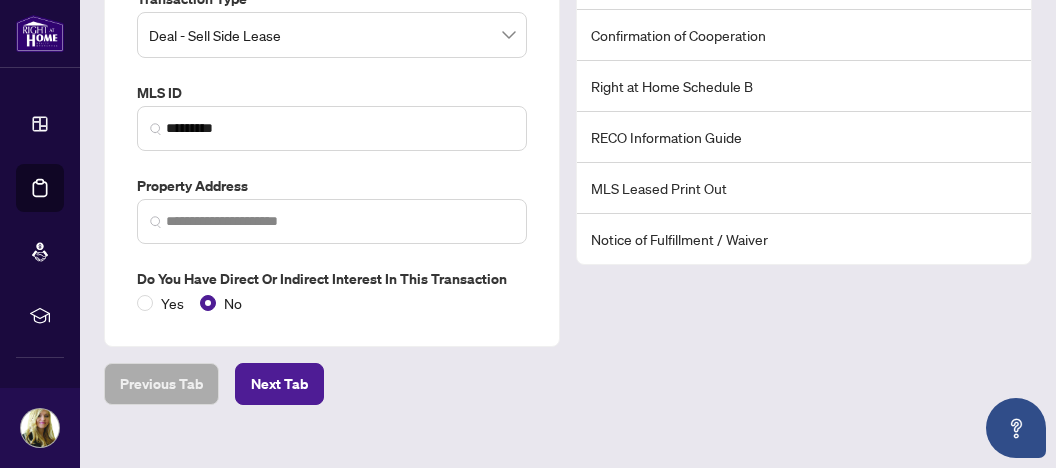 scroll, scrollTop: 399, scrollLeft: 0, axis: vertical 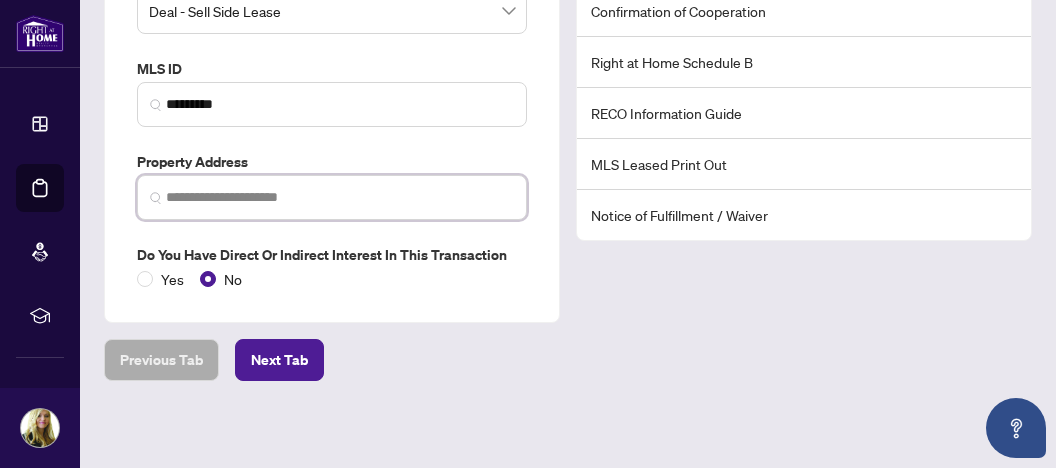 click at bounding box center [340, 197] 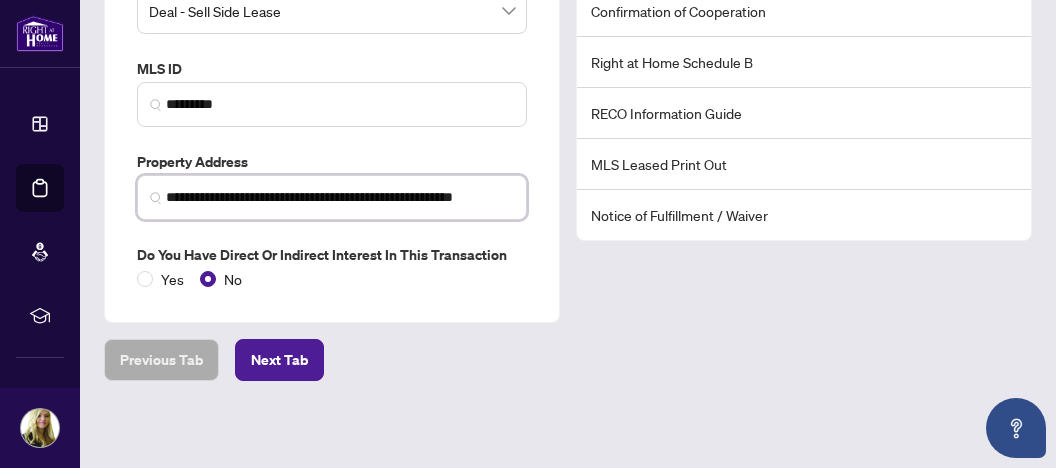 scroll, scrollTop: 0, scrollLeft: 47, axis: horizontal 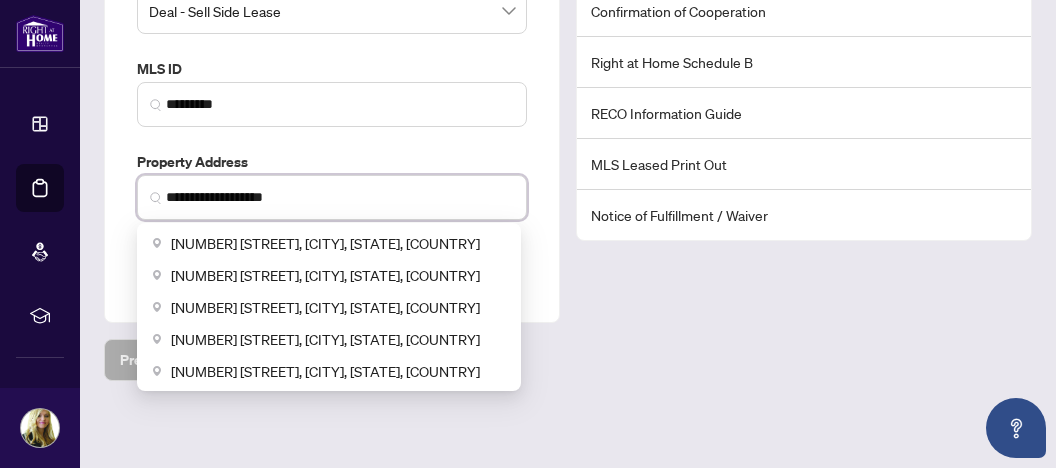 click on "**********" at bounding box center (337, 197) 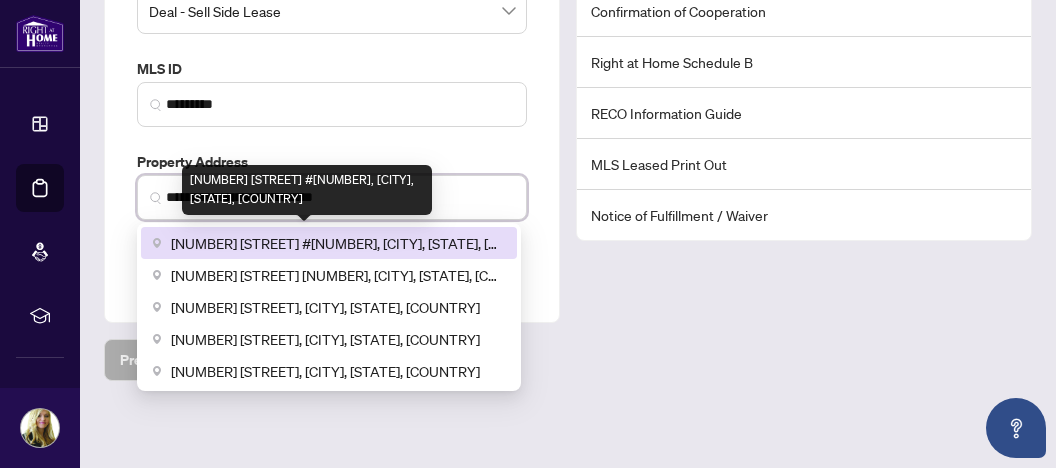 click on "[NUMBER] [STREET] #[NUMBER], [CITY], [STATE], [COUNTRY]" at bounding box center [338, 243] 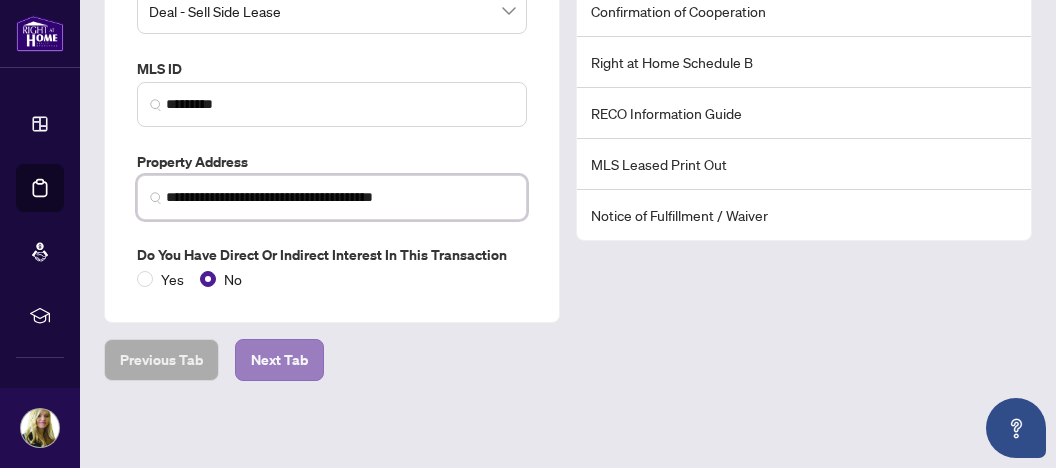 type on "**********" 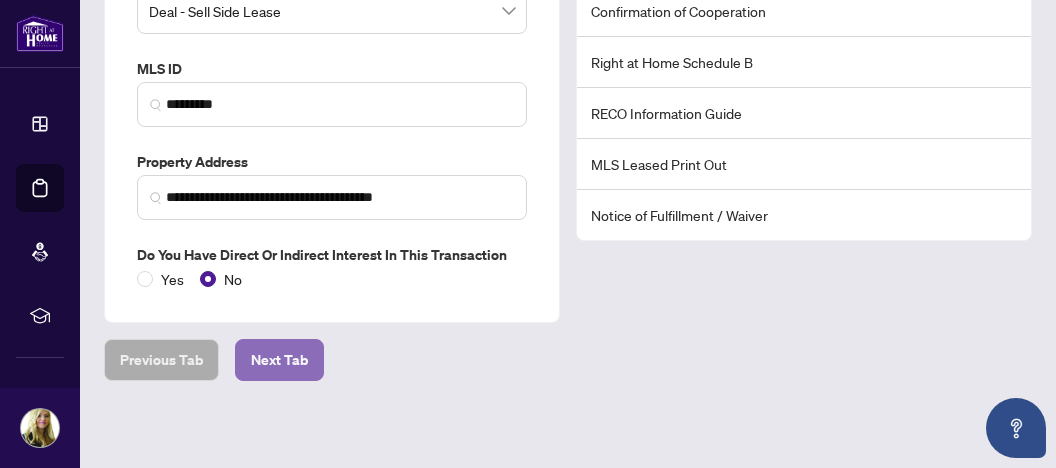 click on "Next Tab" at bounding box center (279, 360) 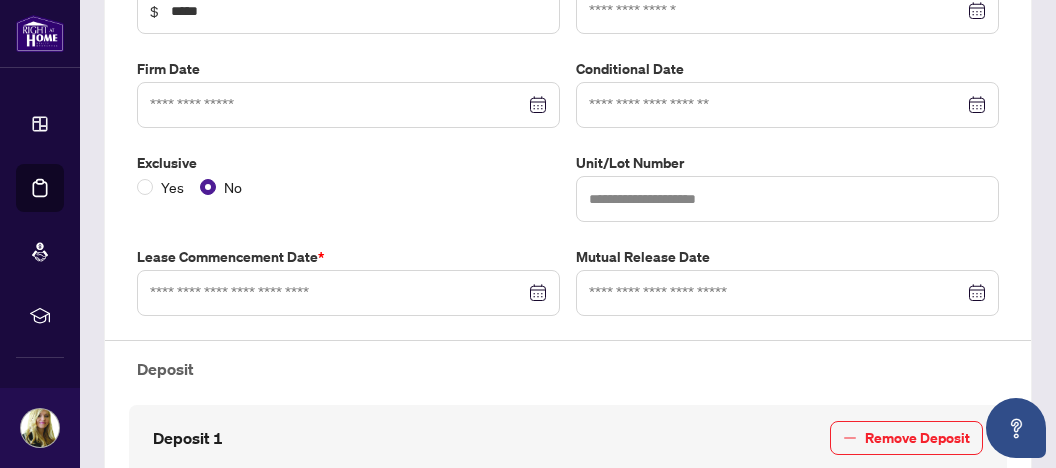 type on "**********" 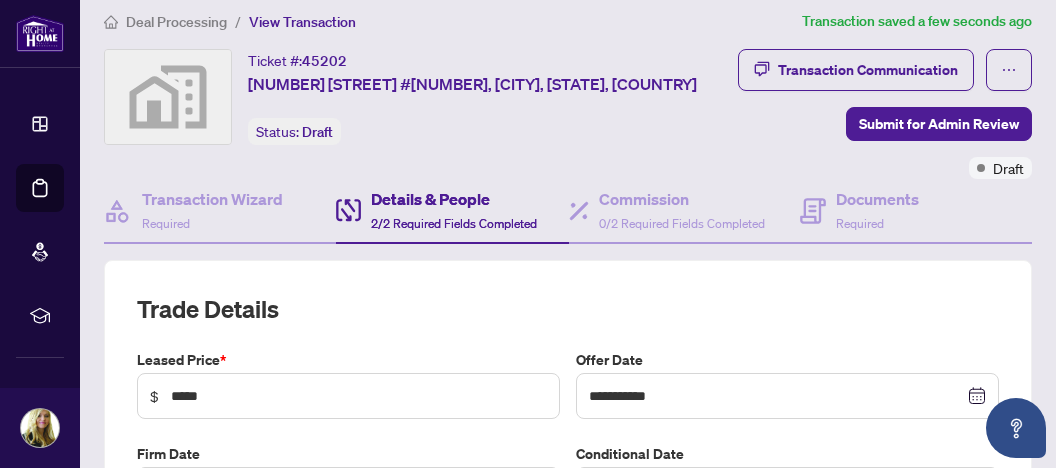 scroll, scrollTop: 0, scrollLeft: 0, axis: both 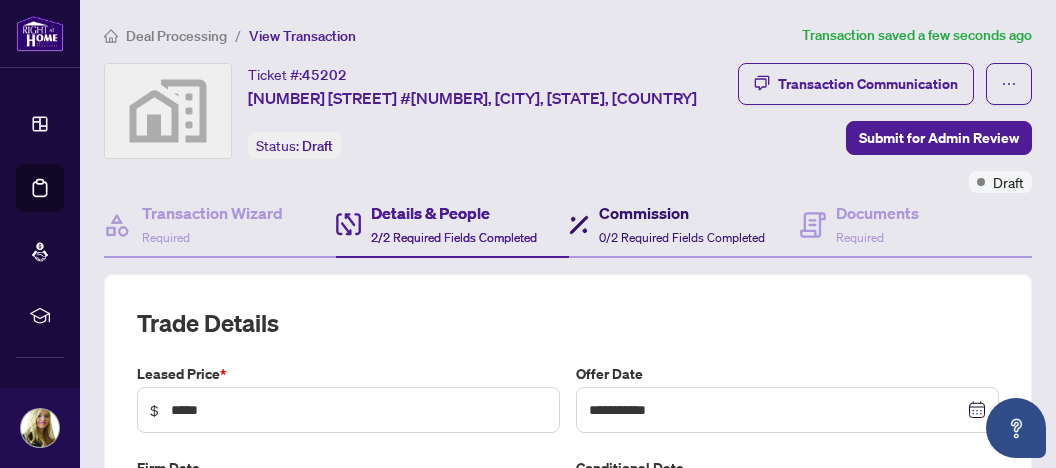 click on "Commission 0/2 Required Fields Completed" at bounding box center [682, 224] 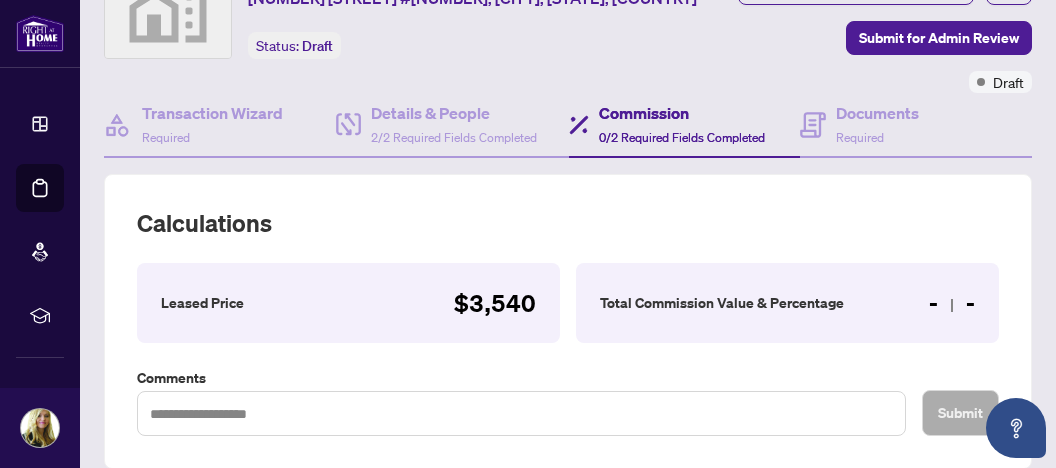 scroll, scrollTop: 0, scrollLeft: 0, axis: both 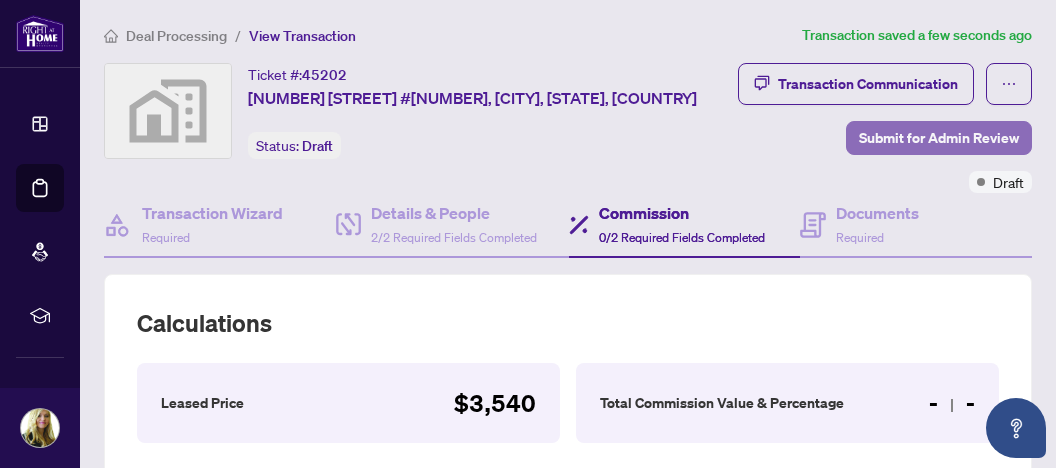 click on "Submit for Admin Review" at bounding box center (939, 138) 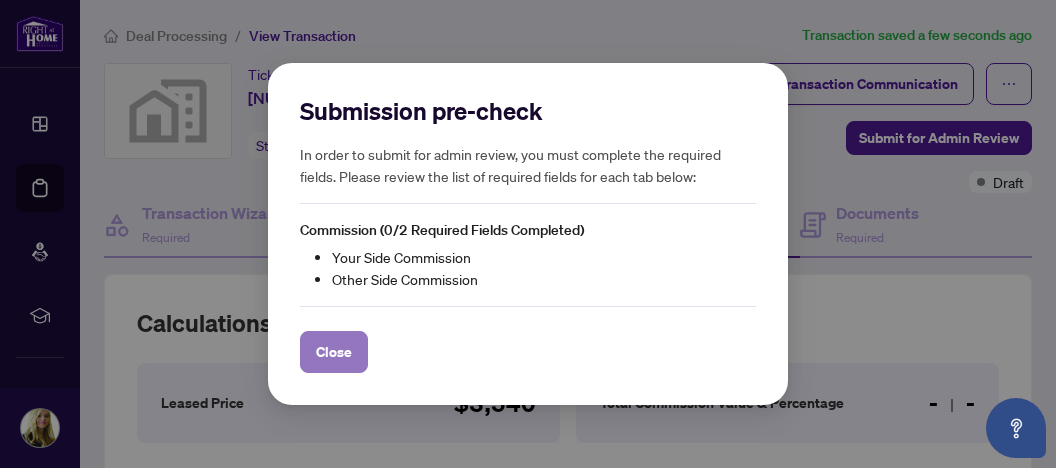 click on "Close" at bounding box center (334, 352) 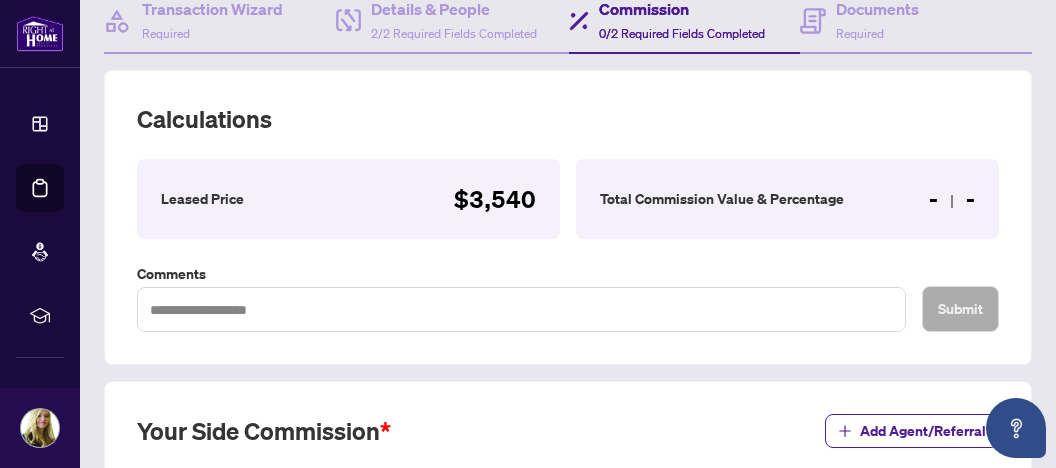 scroll, scrollTop: 211, scrollLeft: 0, axis: vertical 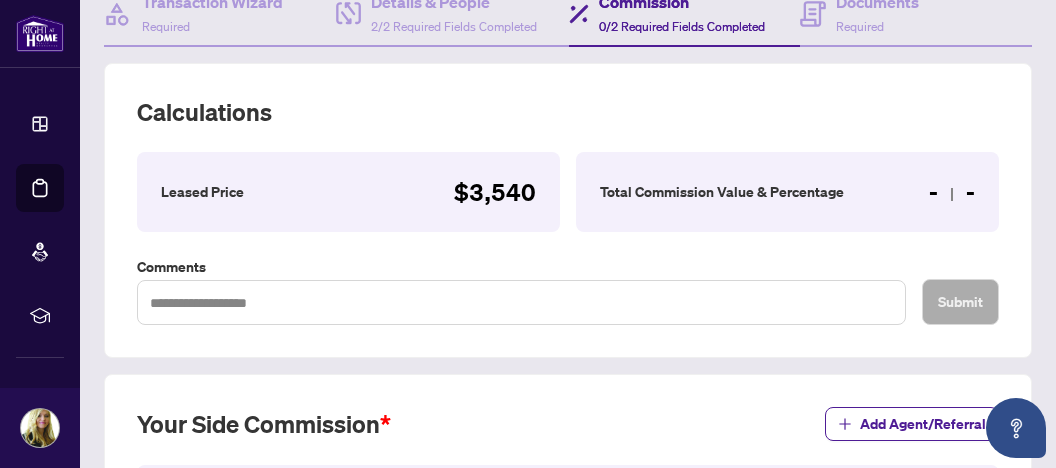 click on "-     -" at bounding box center [952, 192] 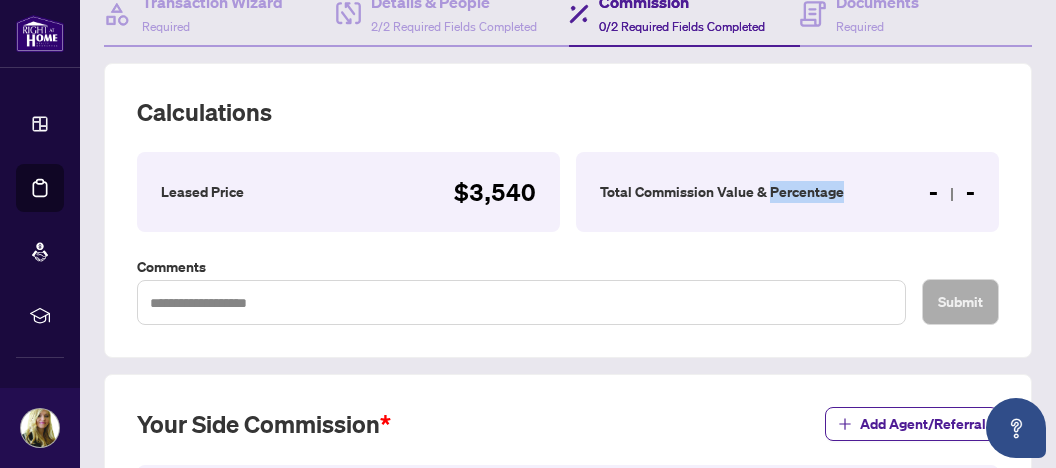 click on "Total Commission Value & Percentage" at bounding box center (722, 192) 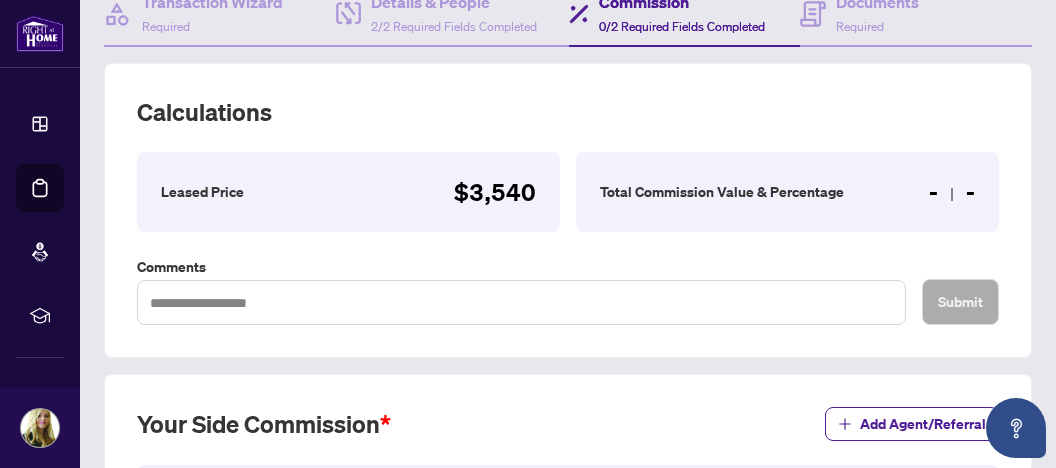 click on "Total Commission Value & Percentage" at bounding box center (722, 192) 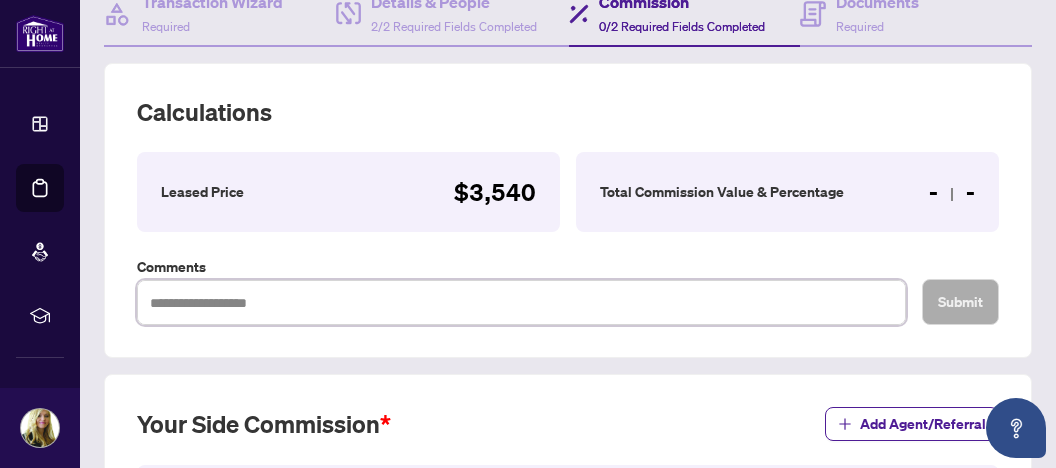 click at bounding box center [521, 302] 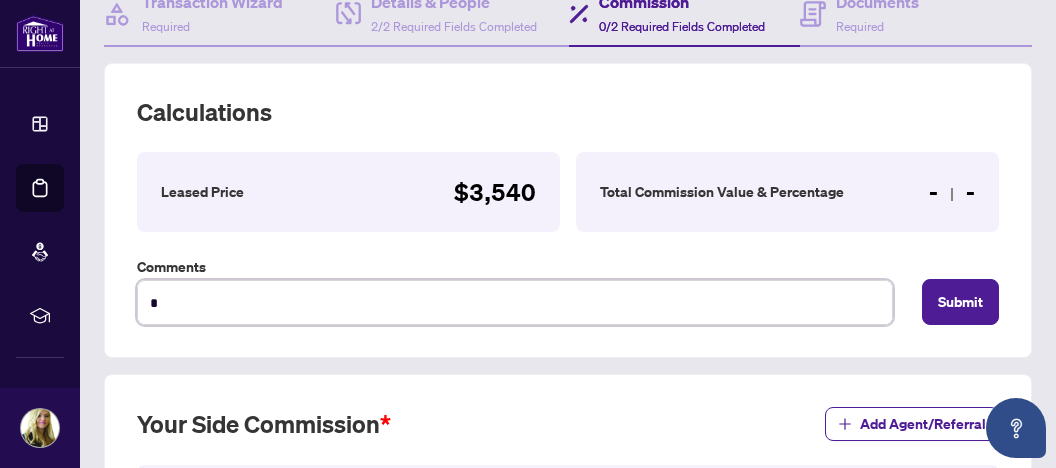 type on "**" 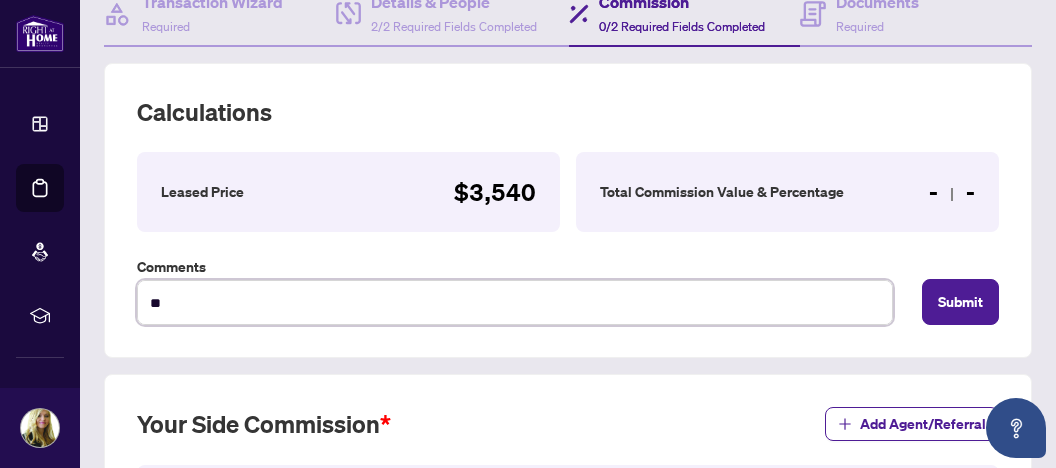 type on "***" 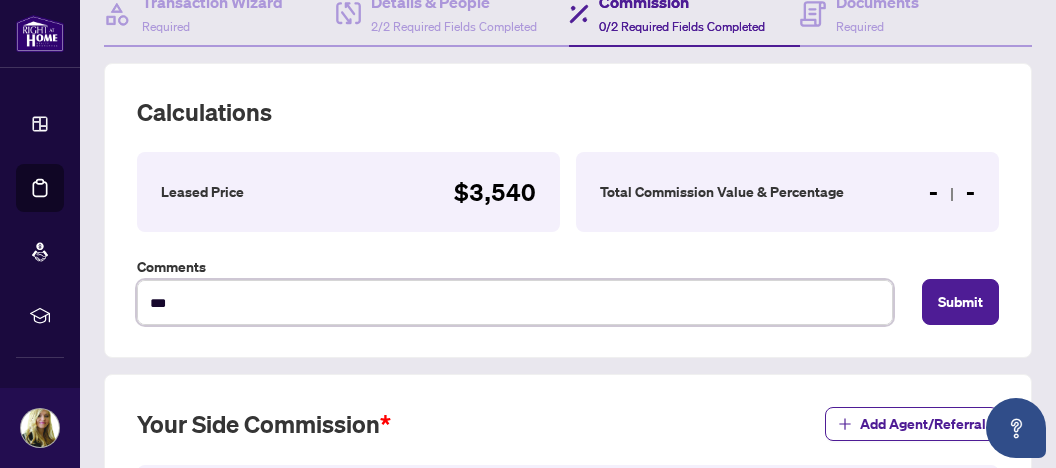 type on "***" 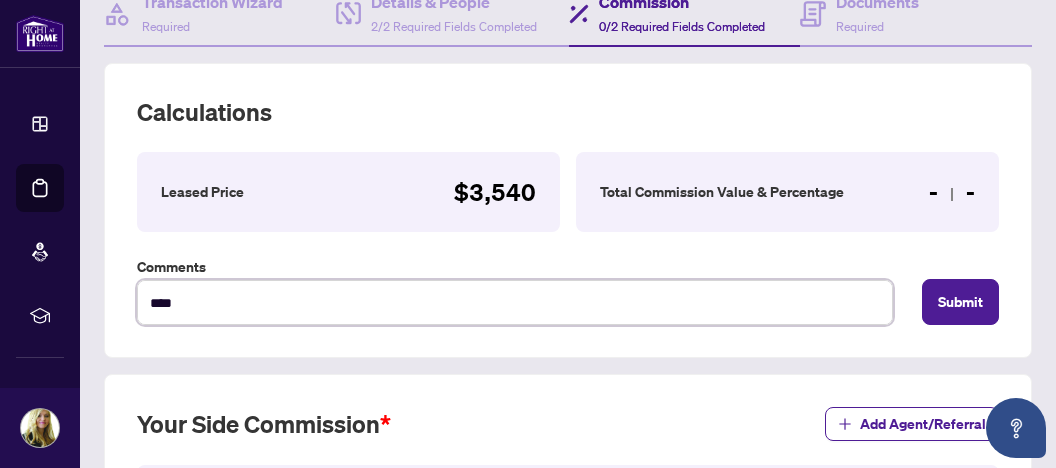 type on "*****" 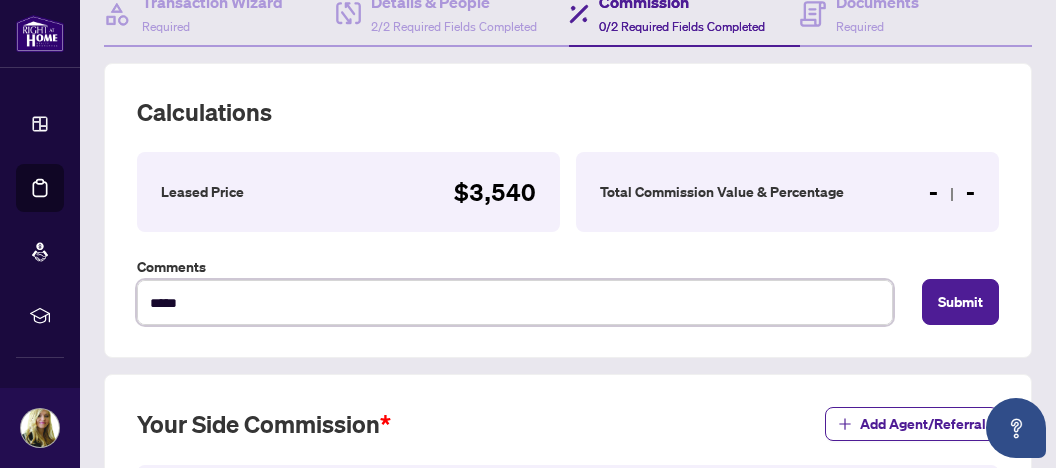 type on "******" 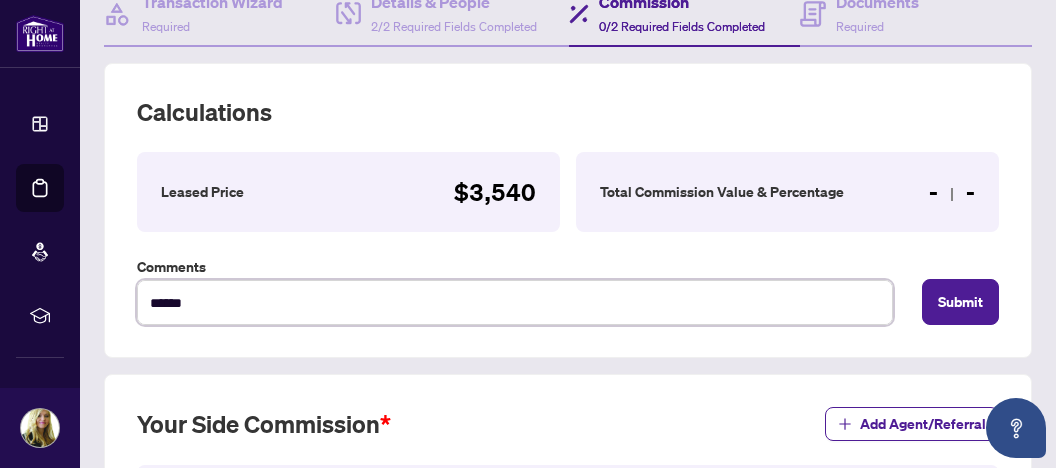 type on "*******" 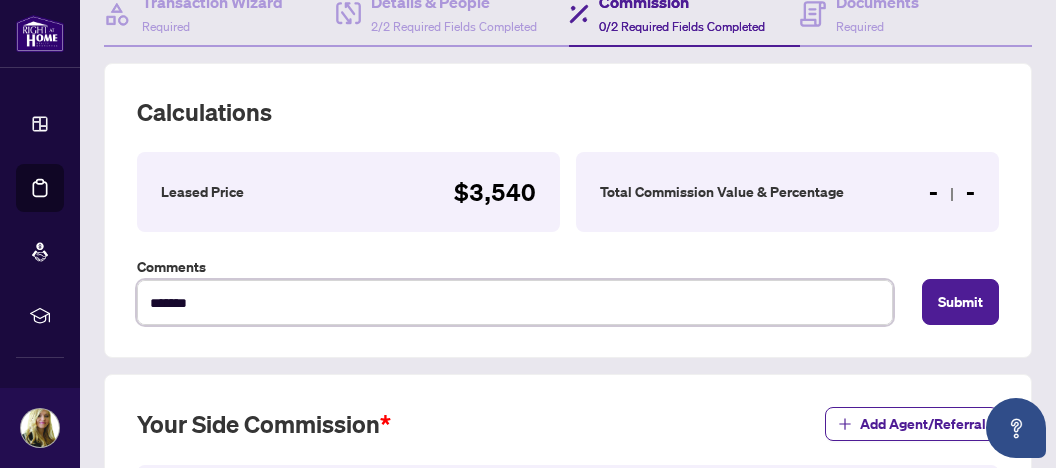 type on "********" 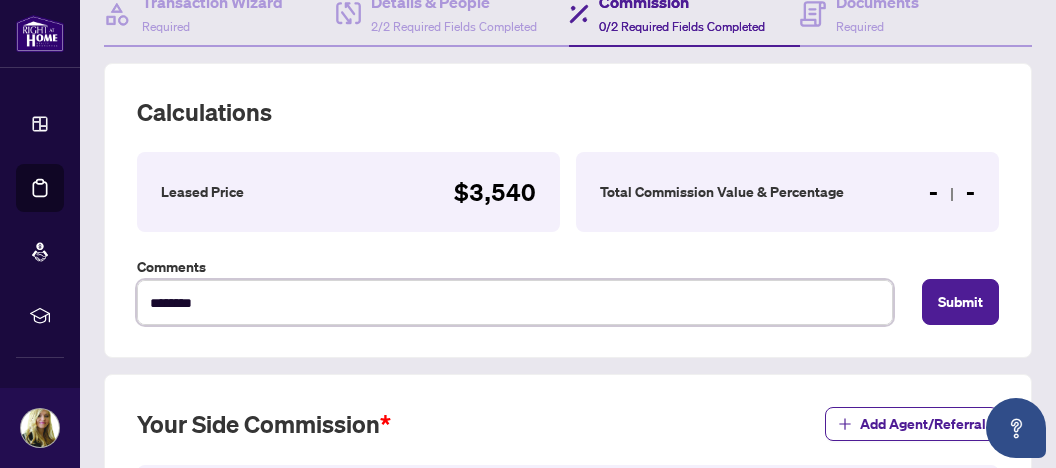 type on "*********" 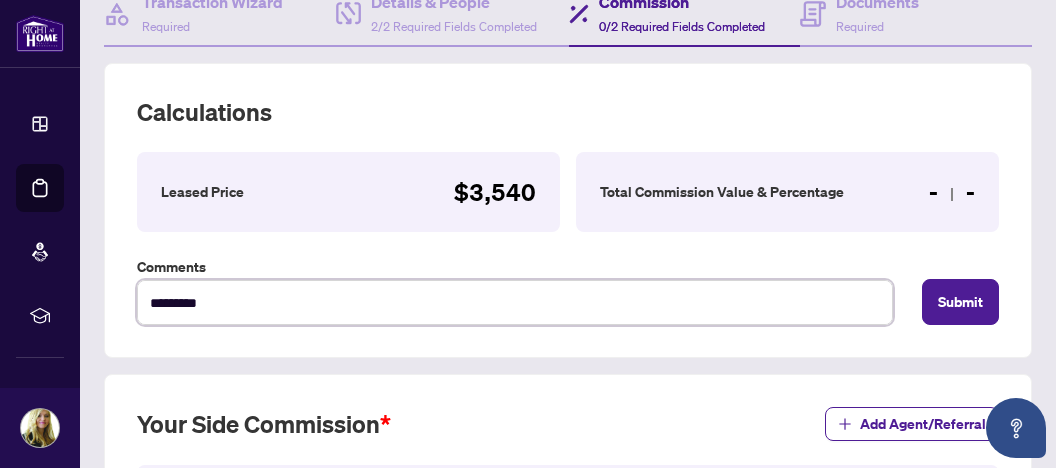 type on "*********" 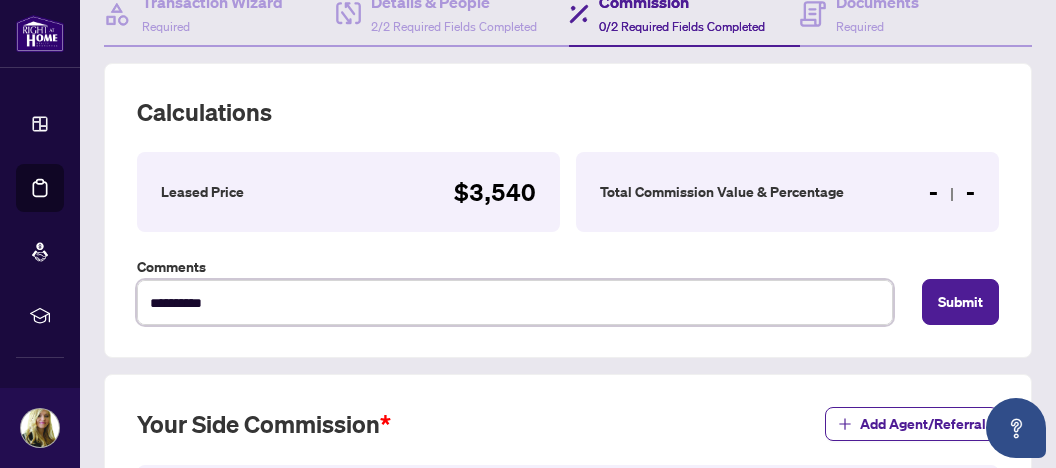 type on "**********" 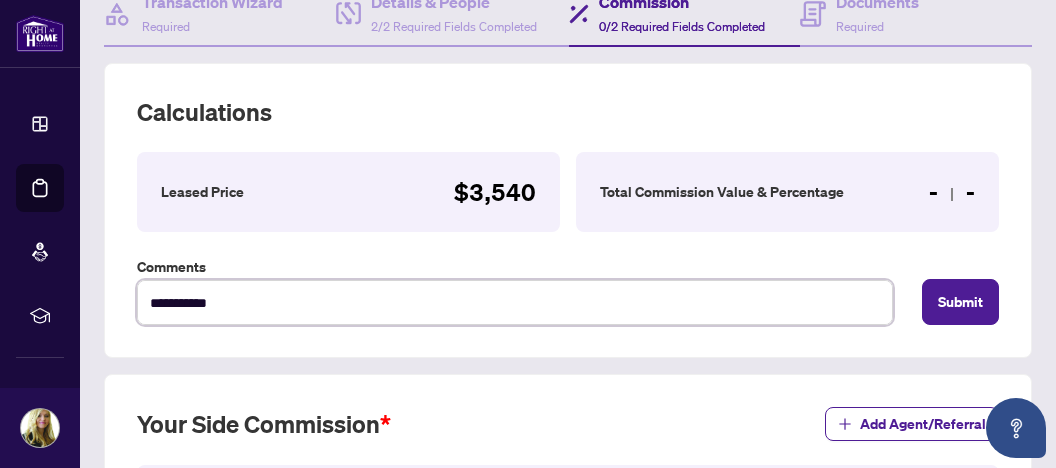 type on "**********" 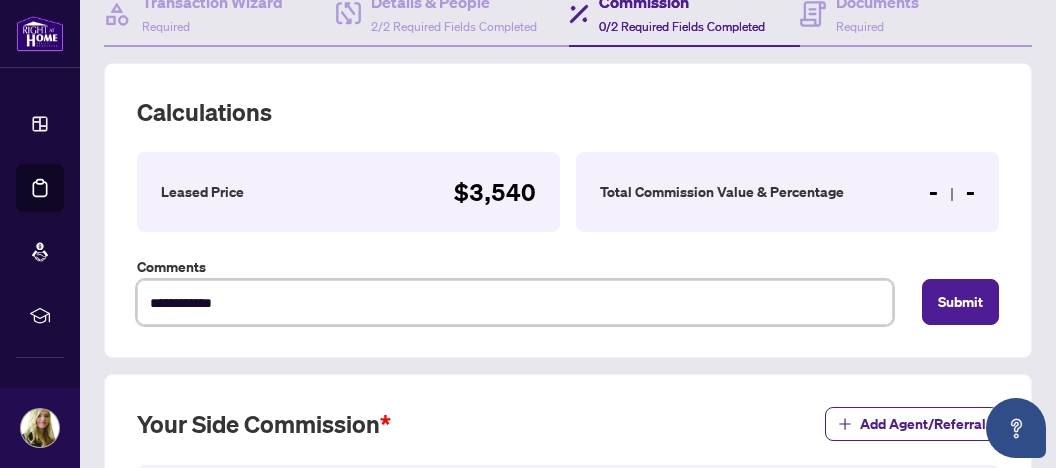 type on "**********" 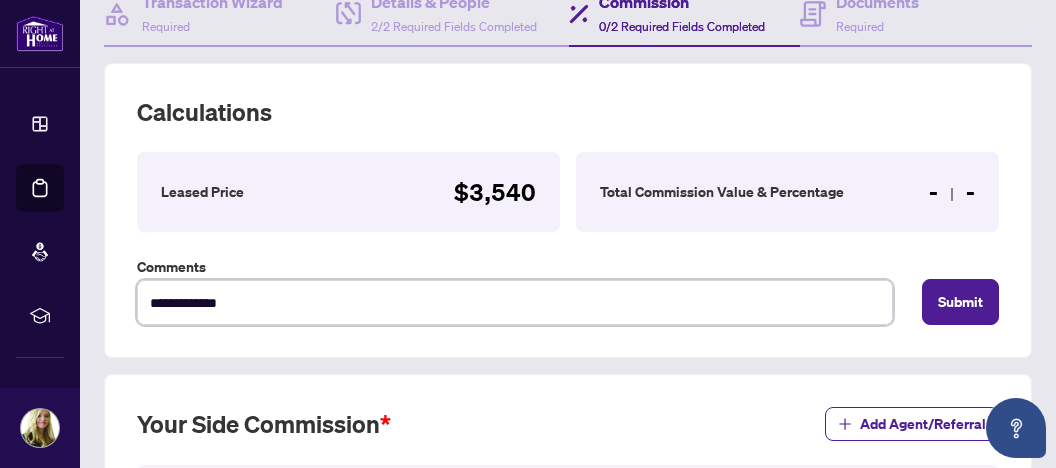 type on "**********" 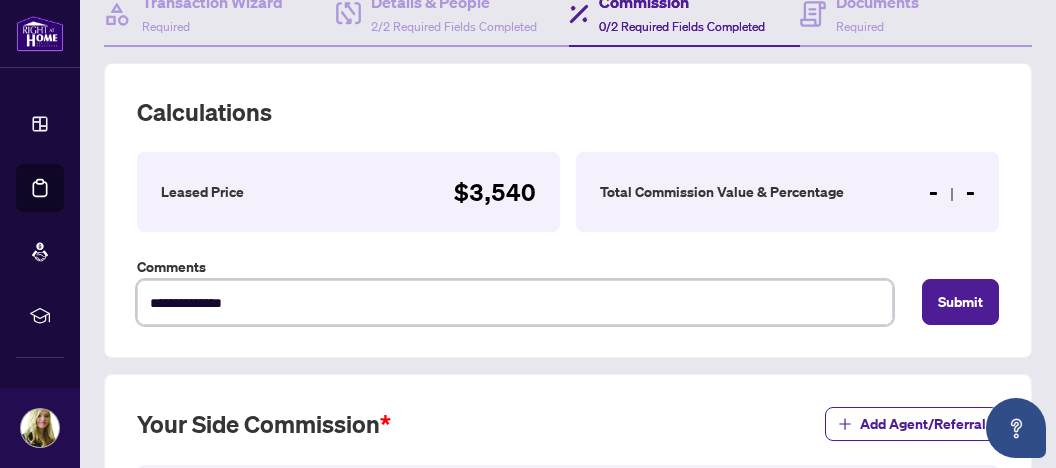 type on "**********" 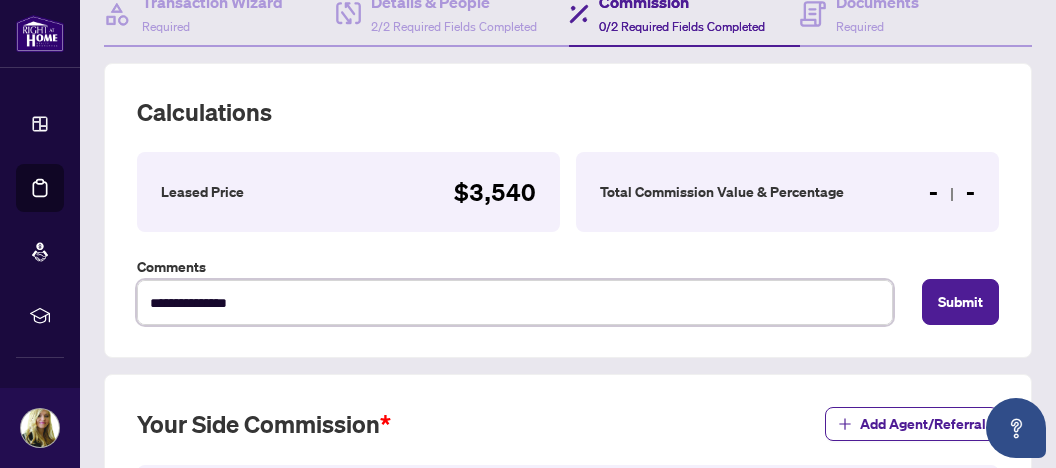type on "**********" 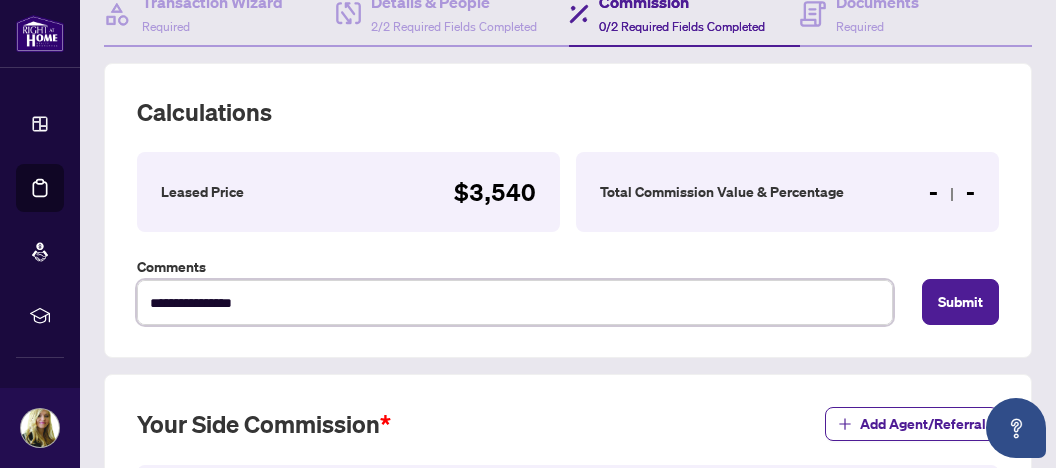 type on "**********" 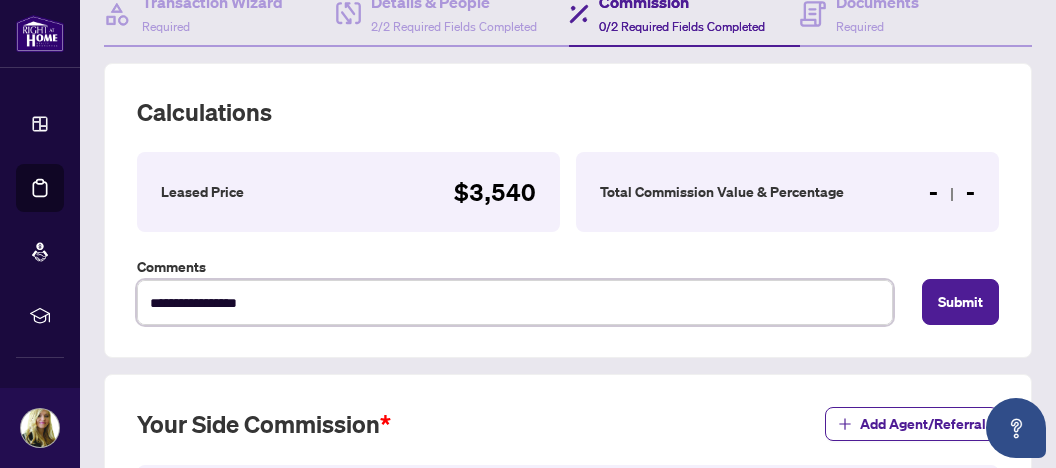 type on "**********" 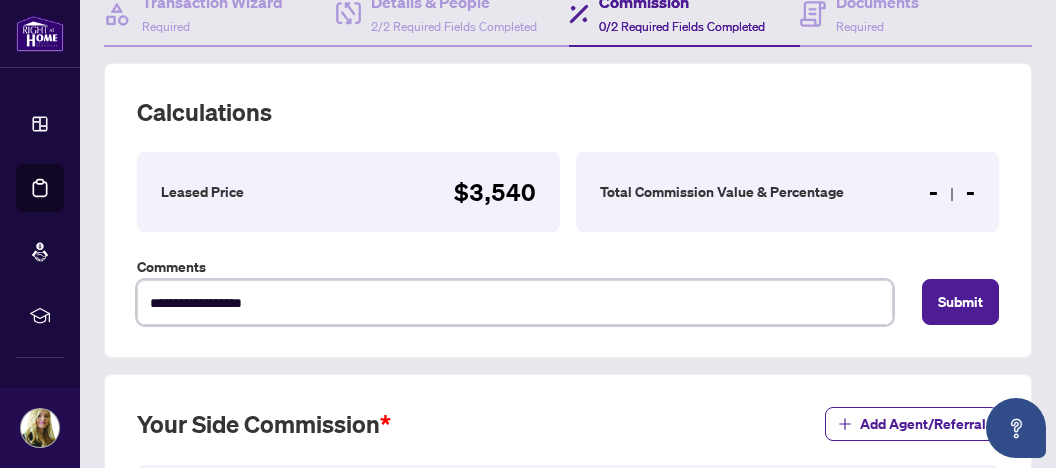 type on "**********" 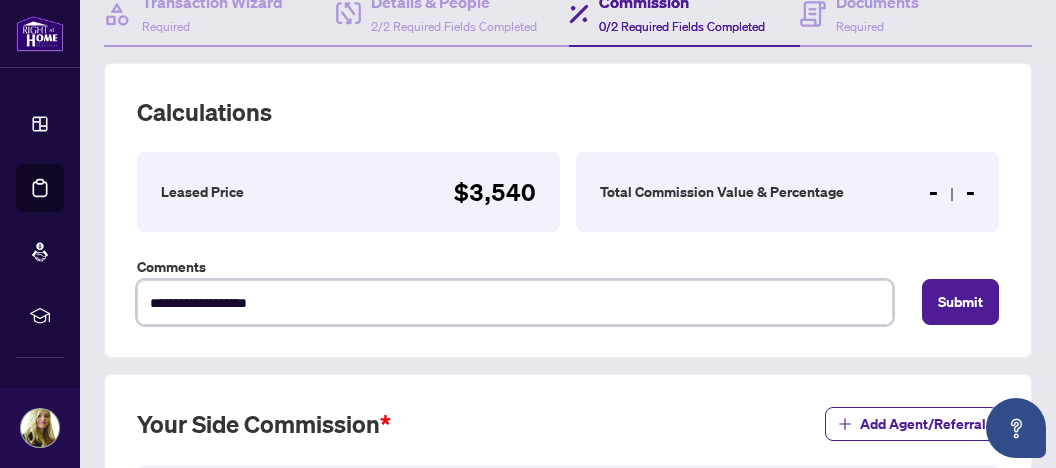 type on "**********" 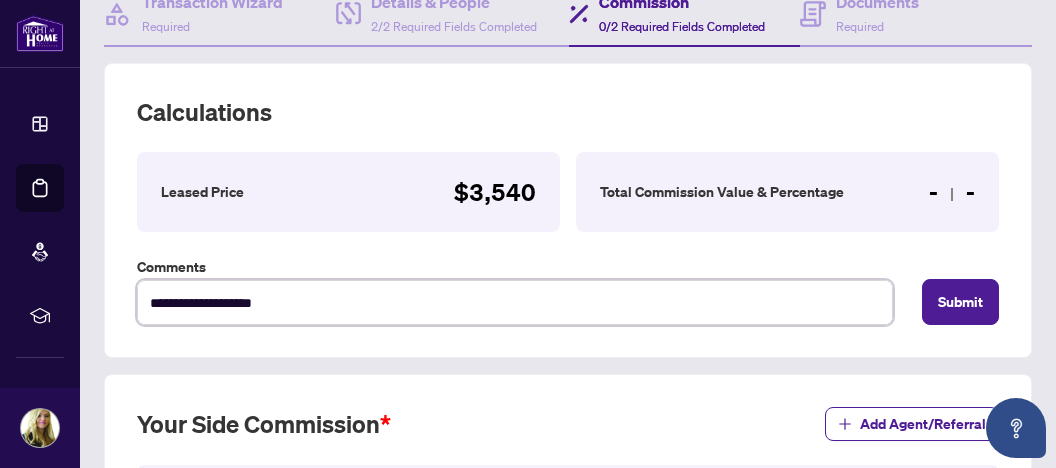 type on "**********" 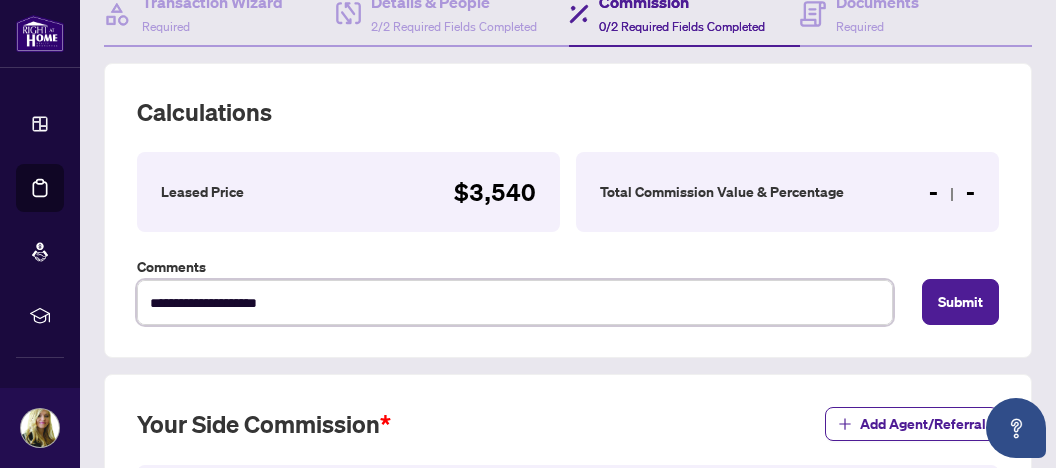 type on "**********" 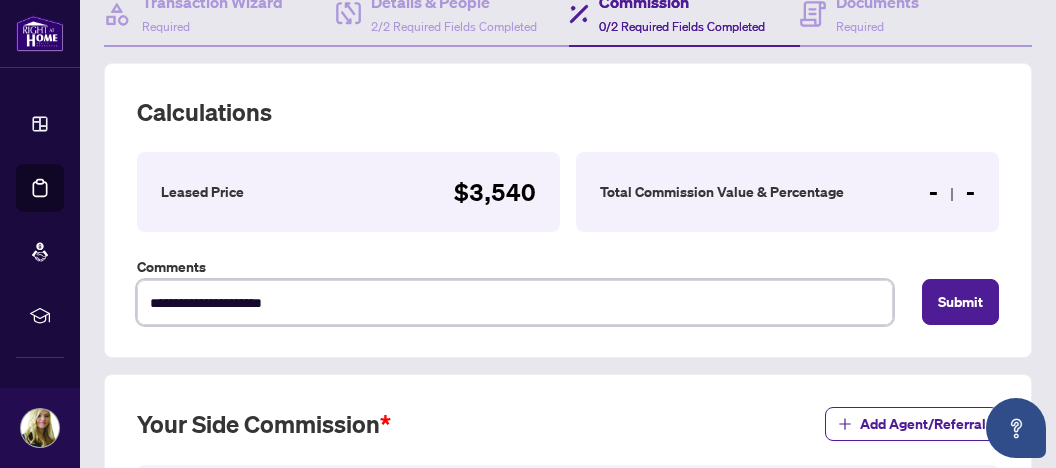 type on "**********" 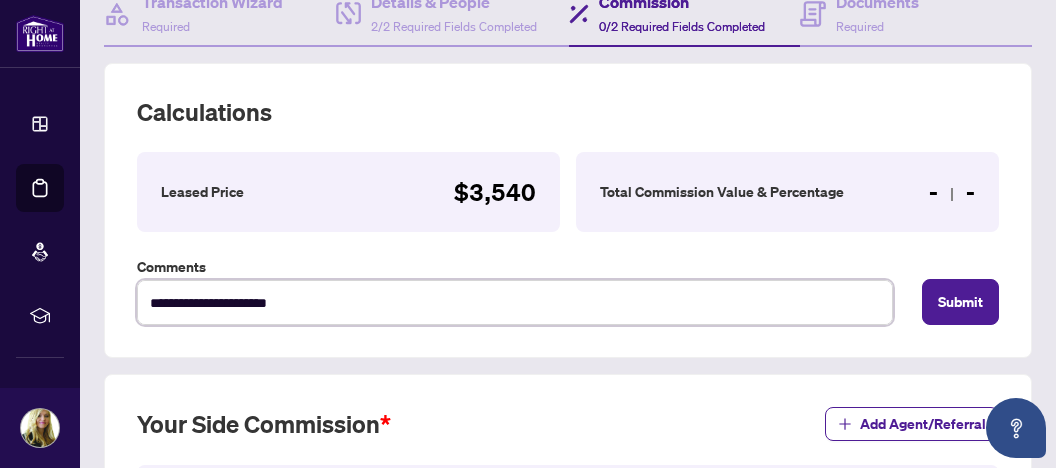 type on "**********" 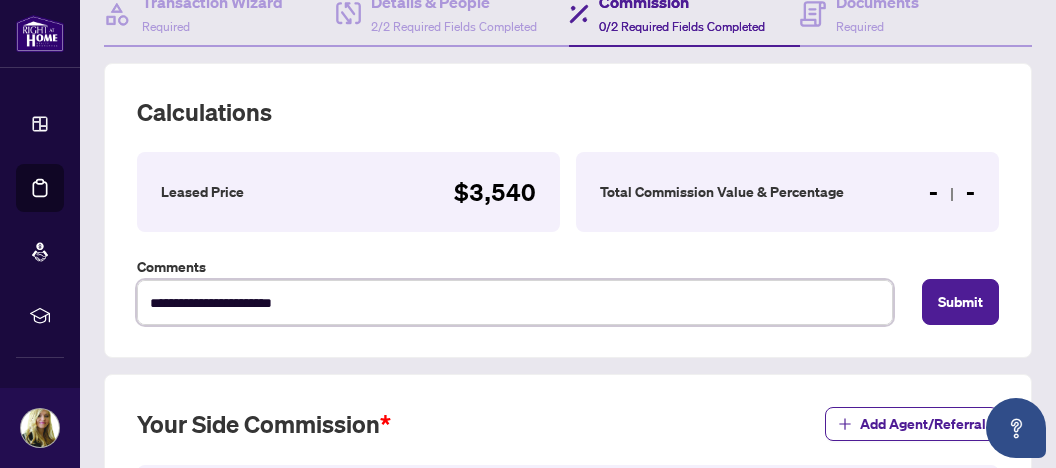 type on "**********" 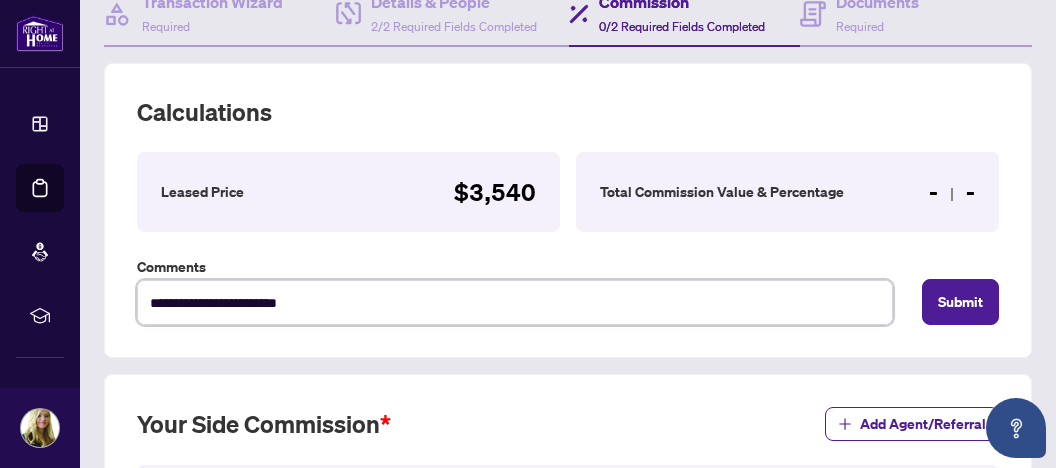 type on "**********" 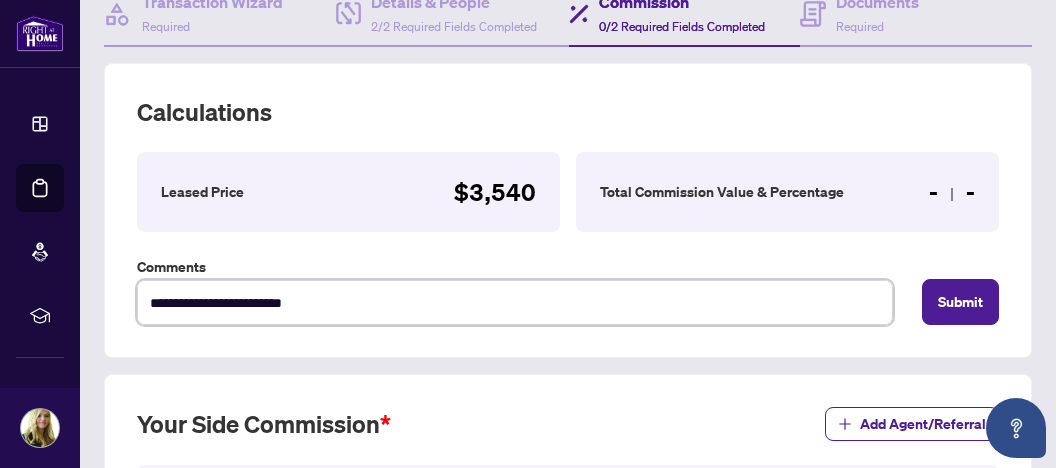 type on "**********" 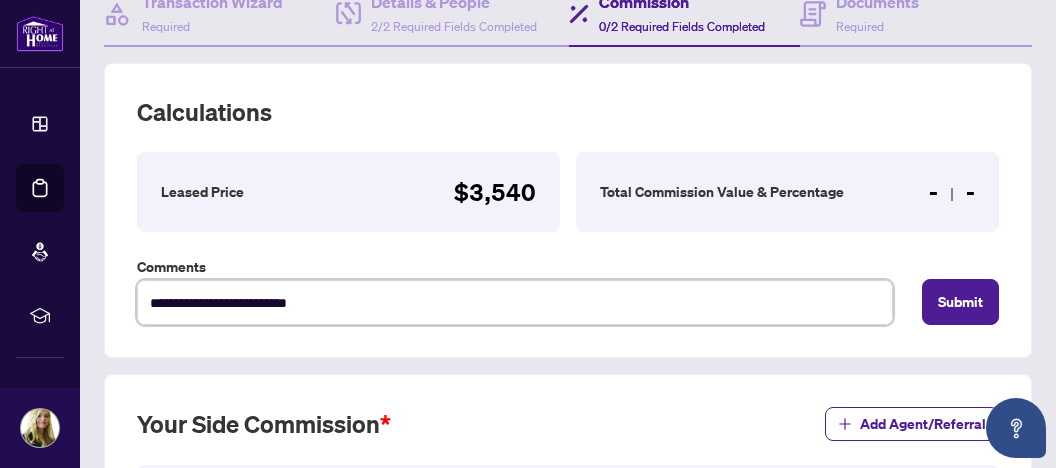 type on "**********" 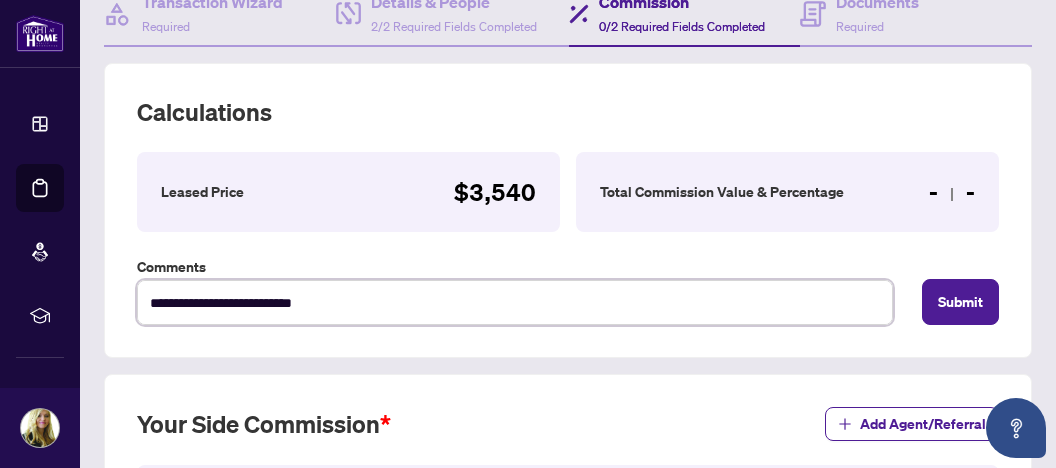 type on "**********" 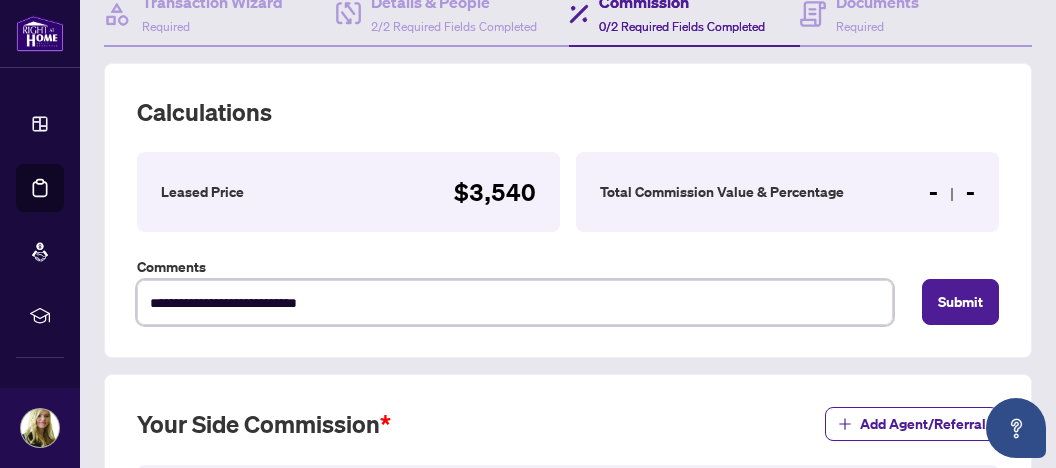 type on "**********" 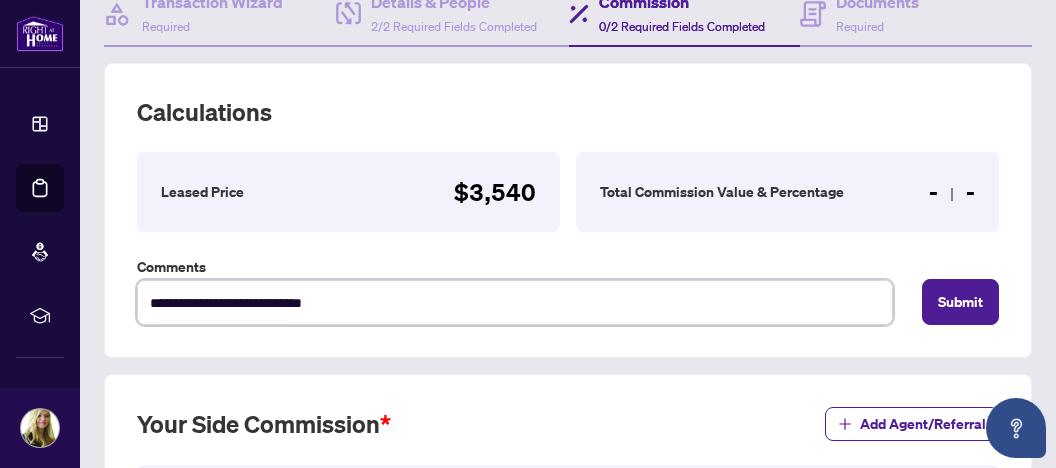 type on "**********" 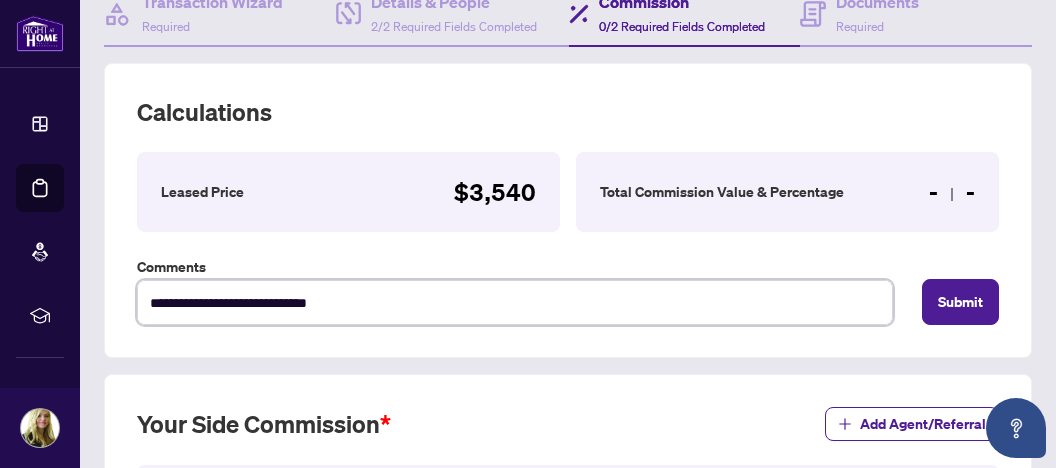 type on "**********" 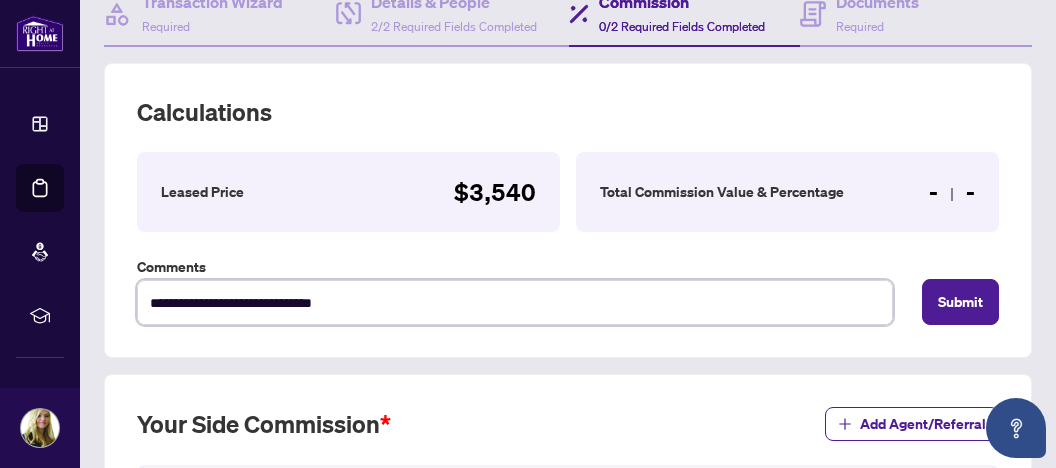 type on "**********" 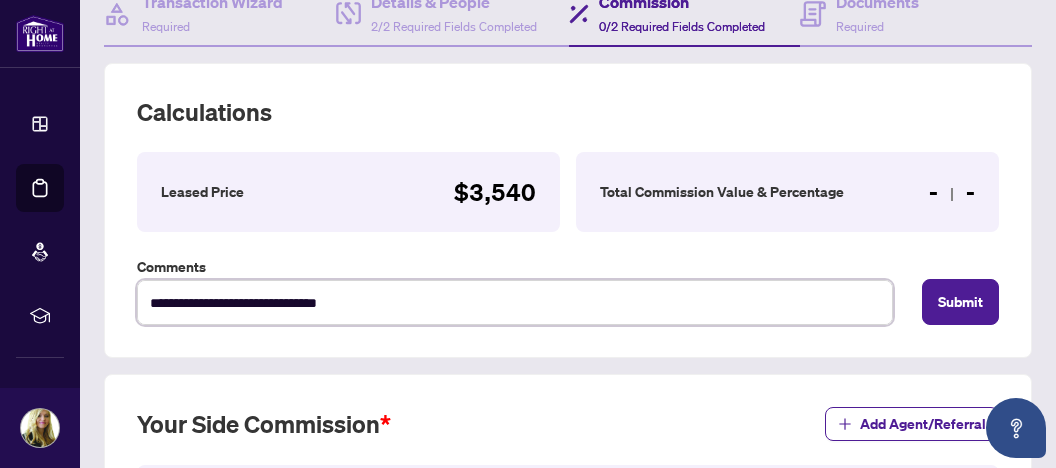 type on "**********" 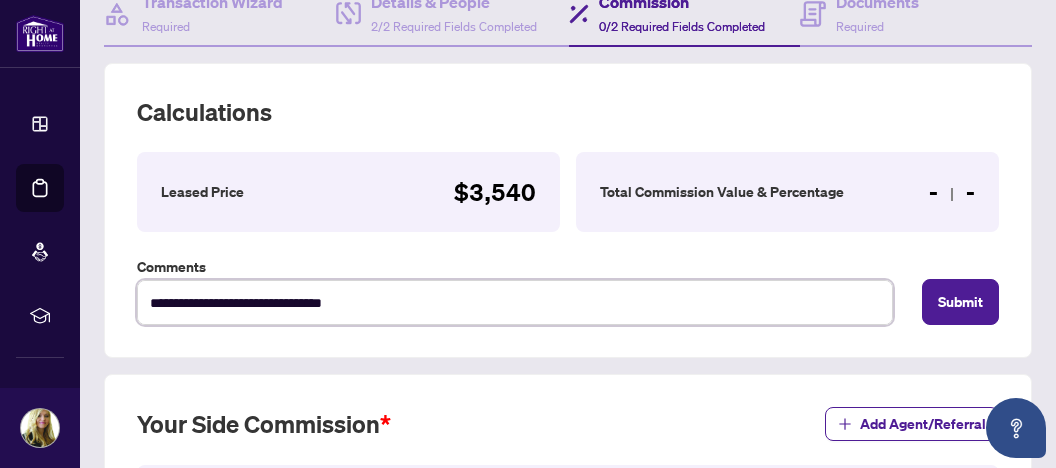 type on "**********" 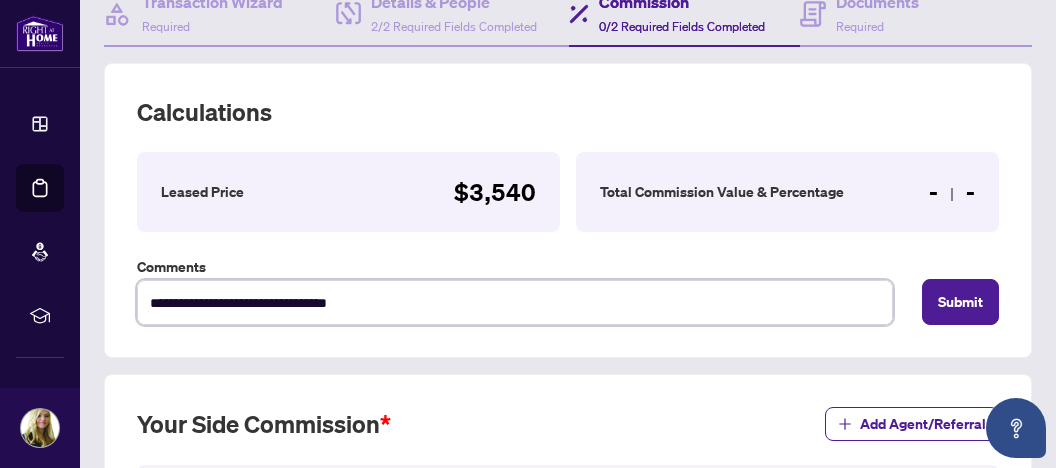 type on "**********" 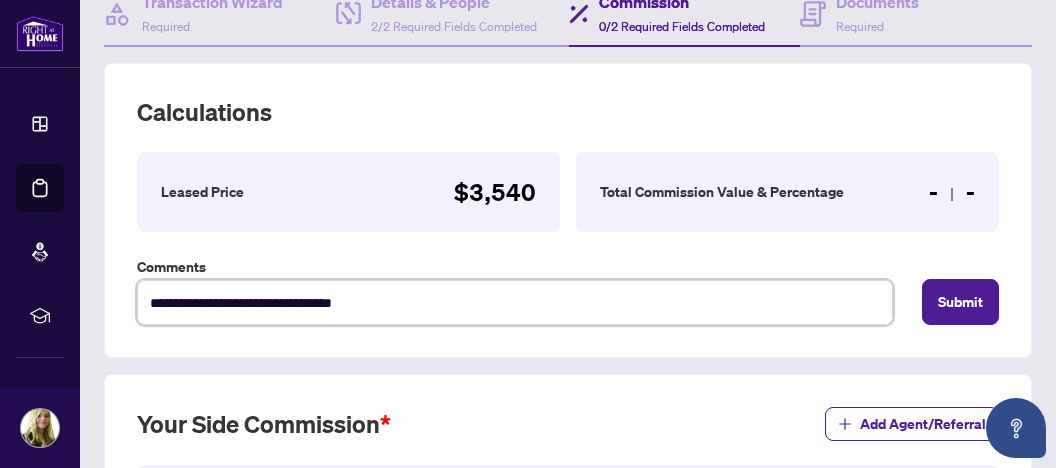 type on "**********" 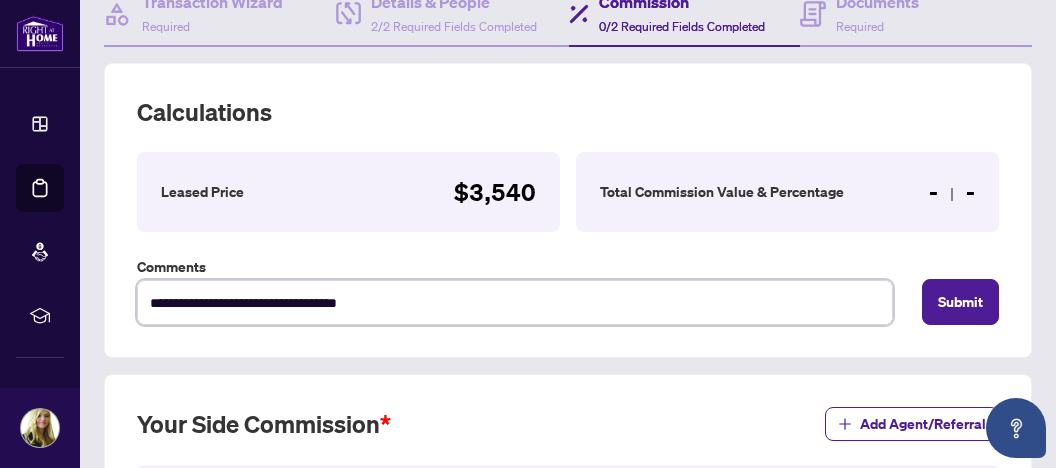 type on "**********" 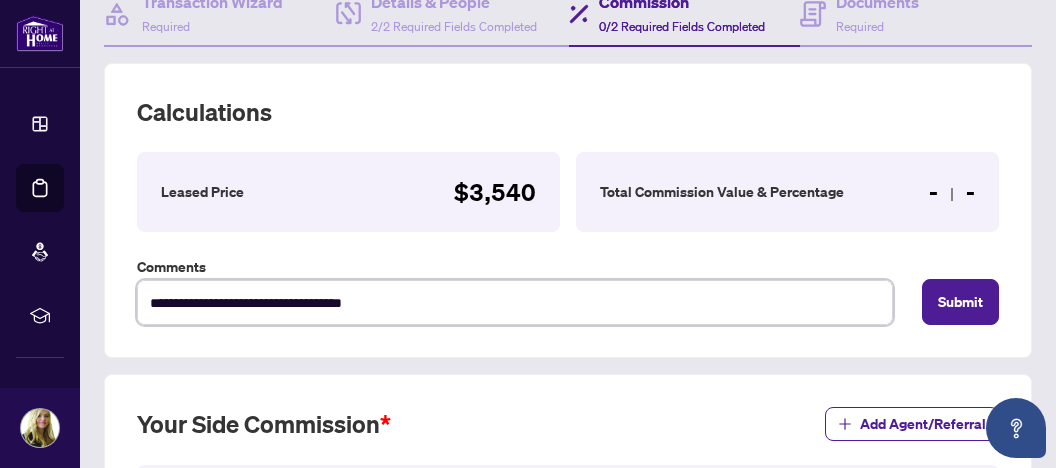 type on "**********" 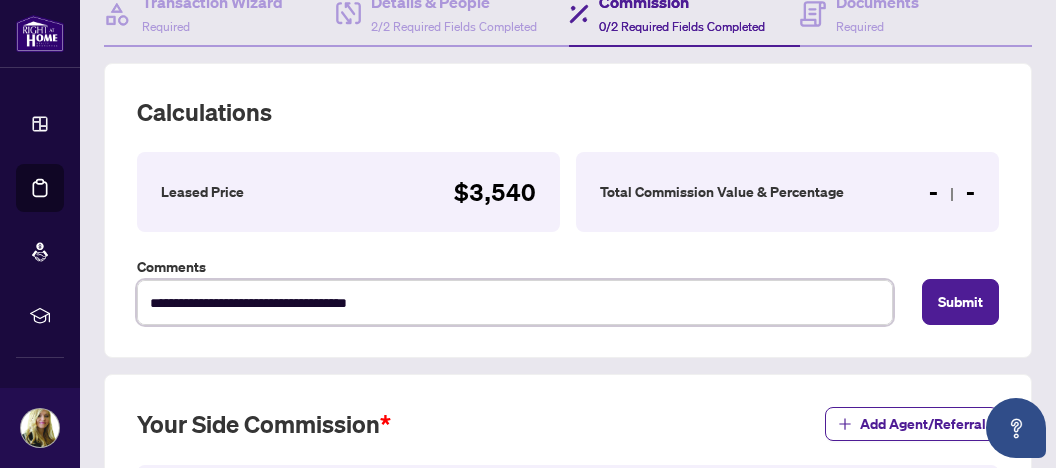 type on "**********" 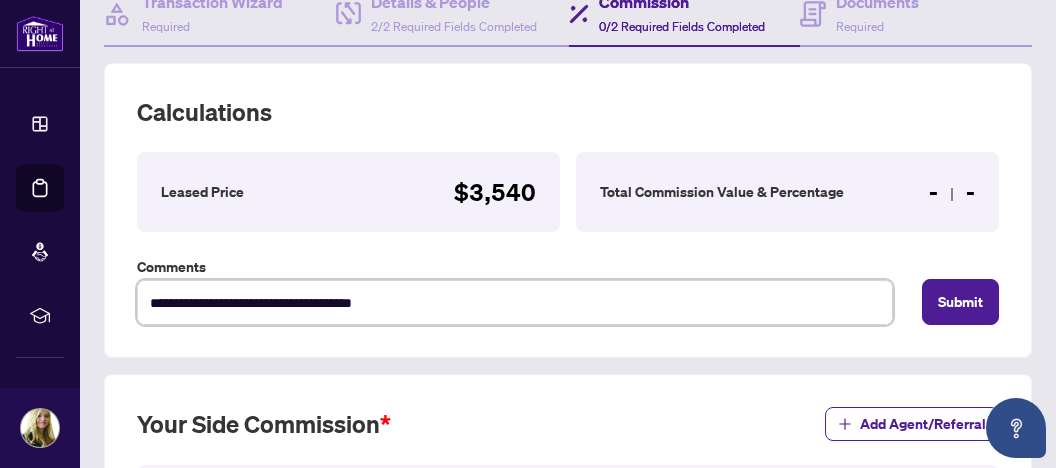 type on "**********" 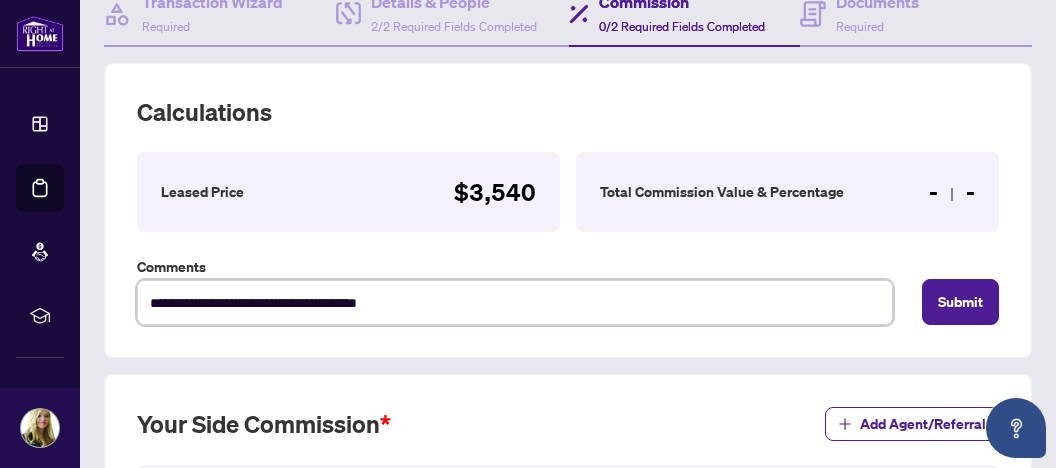 type on "**********" 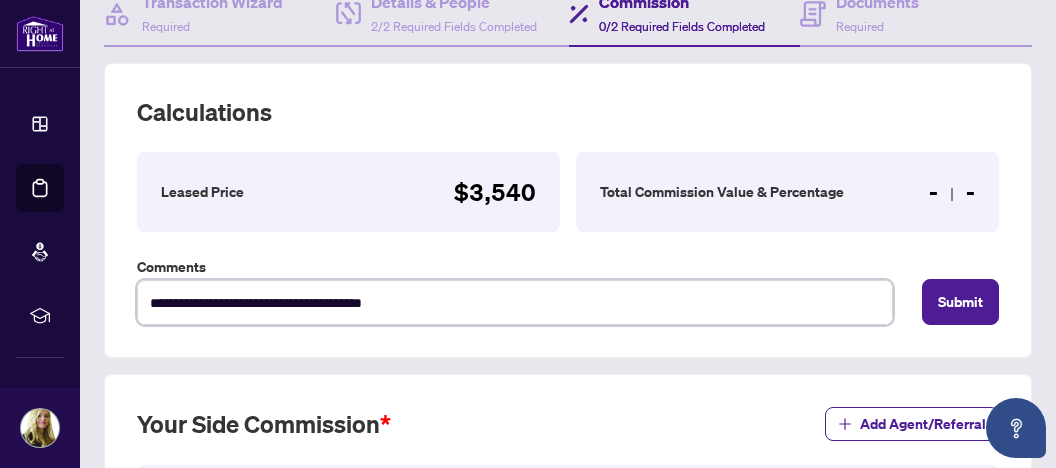 type on "**********" 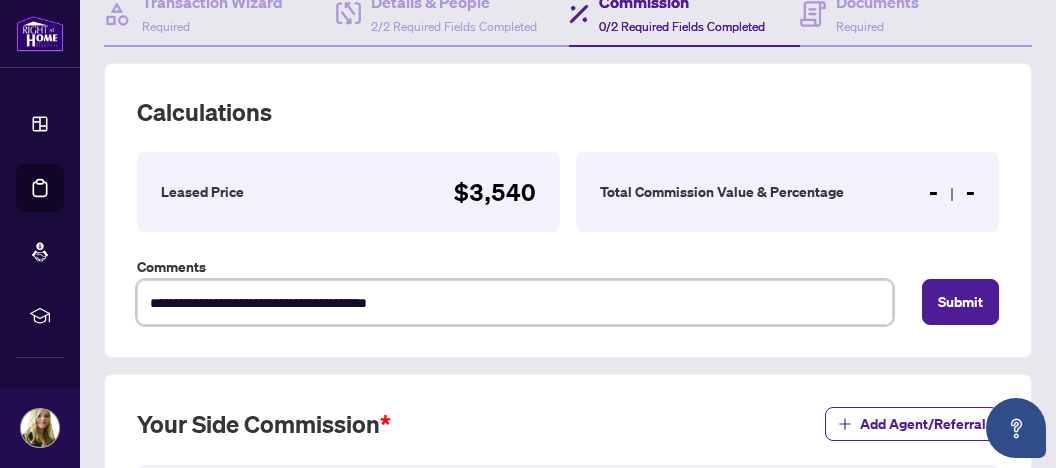 type on "**********" 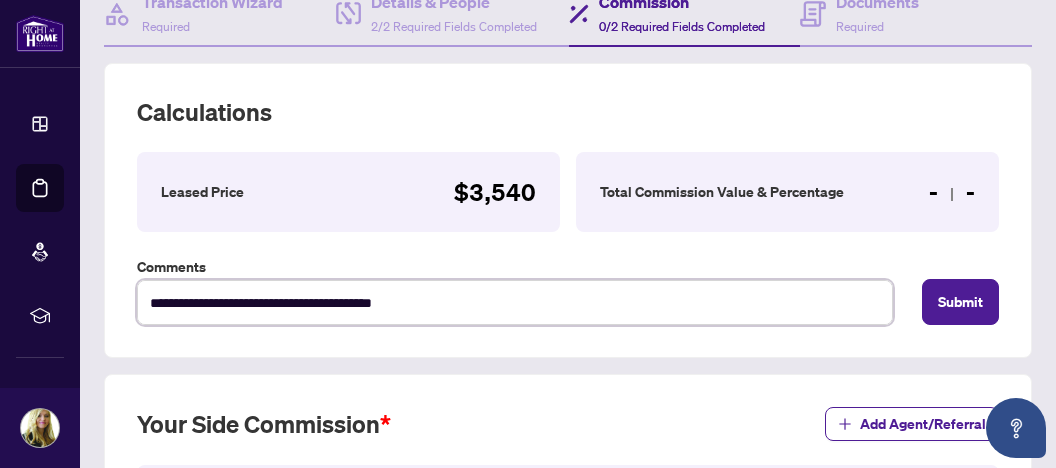 type on "**********" 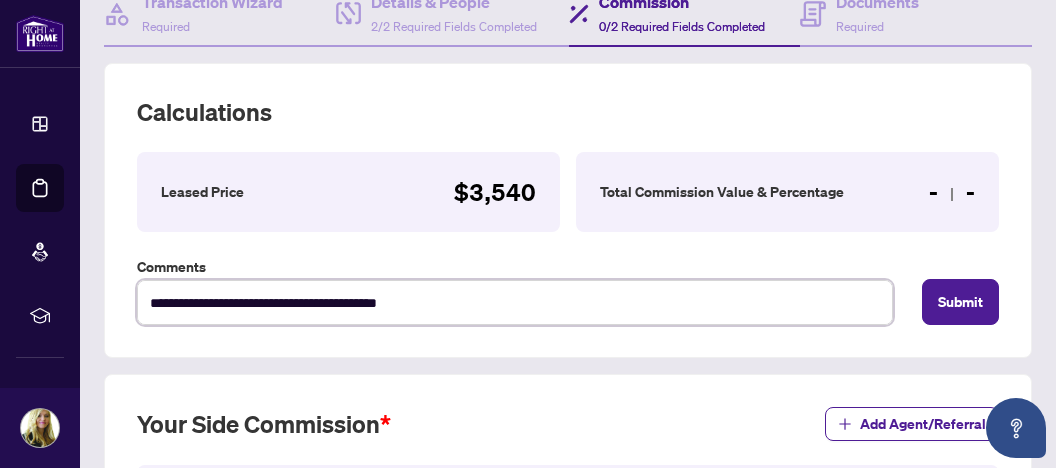 type on "**********" 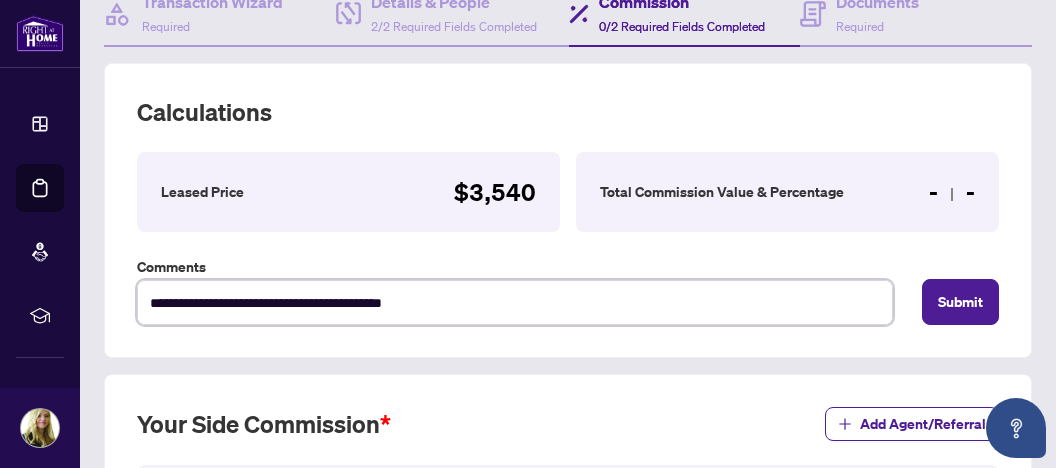 type on "**********" 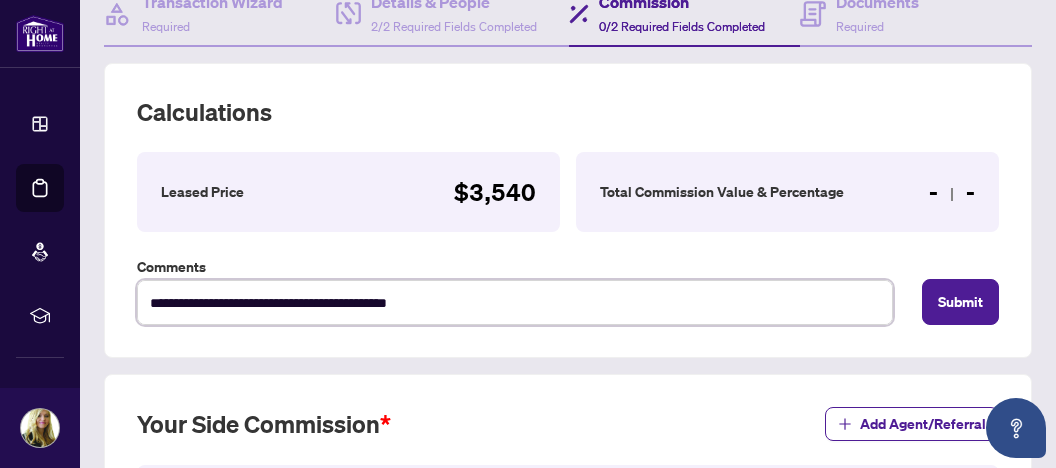 type on "**********" 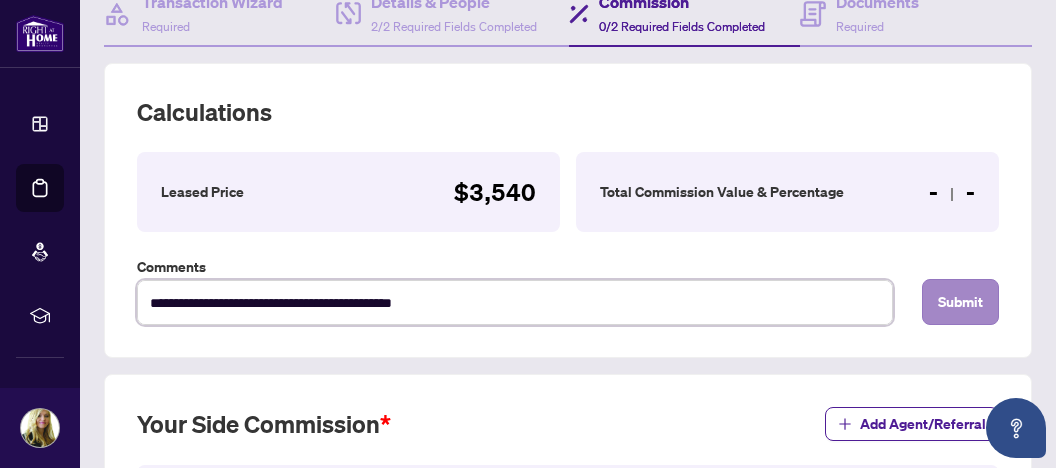 type on "**********" 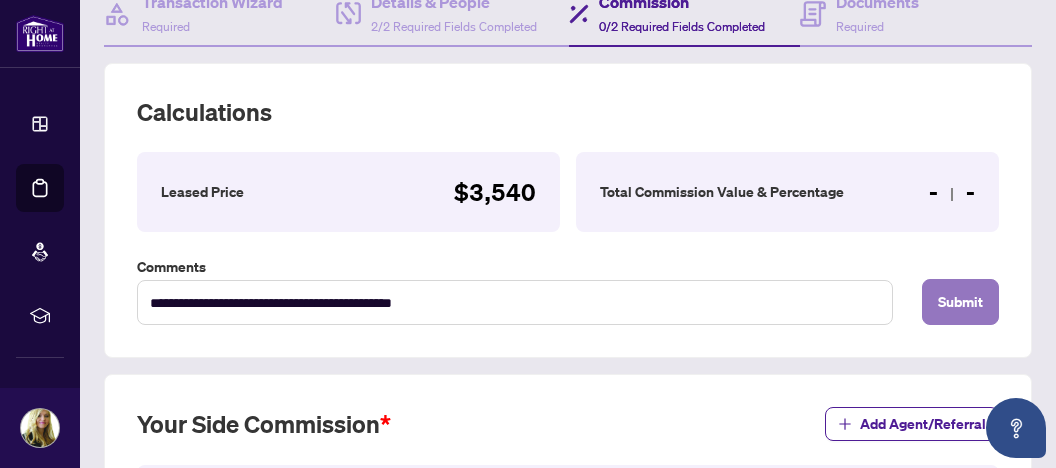 click on "Submit" at bounding box center (960, 302) 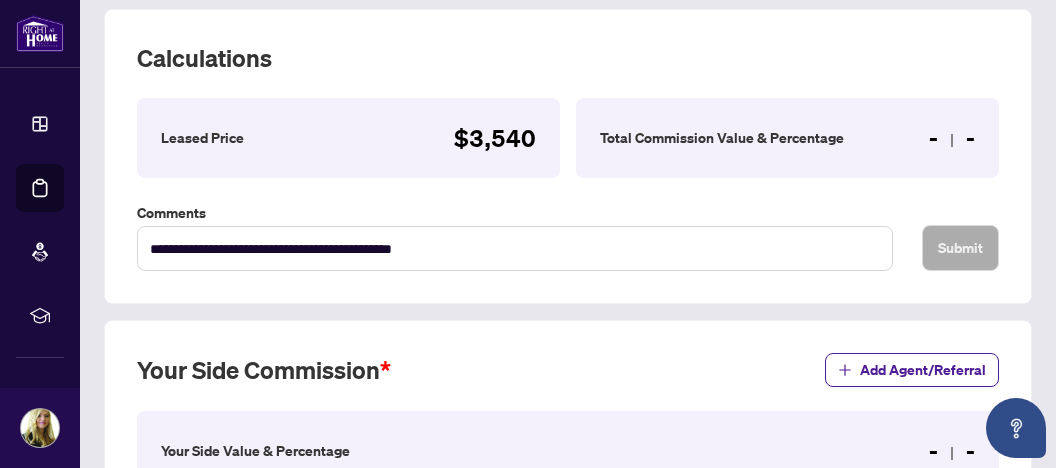 scroll, scrollTop: 317, scrollLeft: 0, axis: vertical 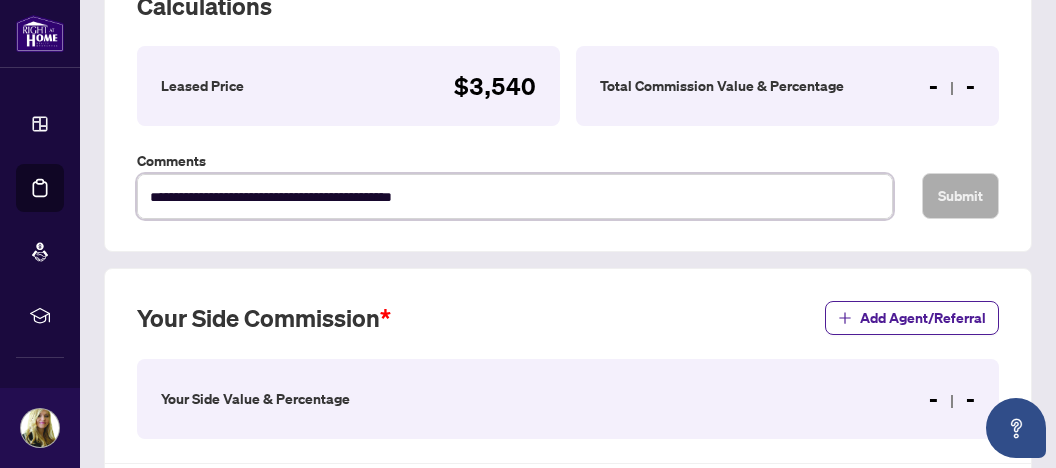 click on "**********" at bounding box center [515, 196] 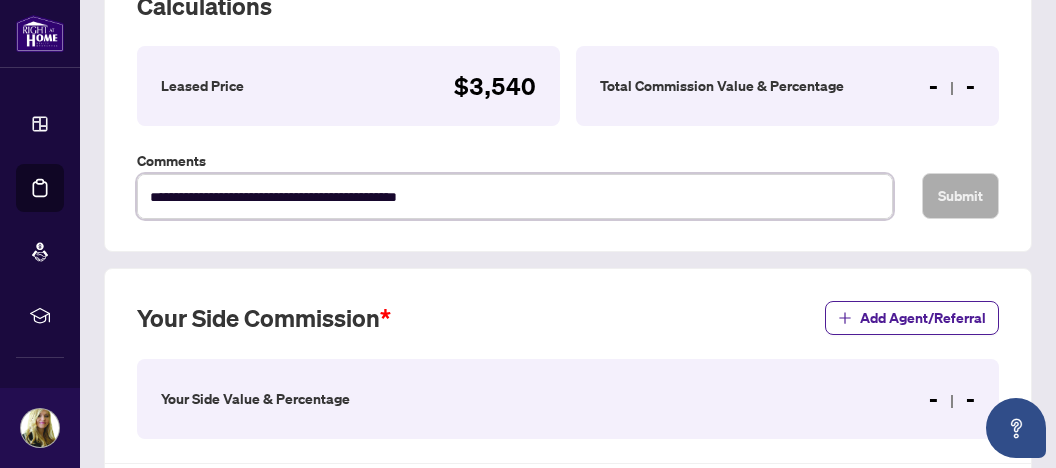 type on "**********" 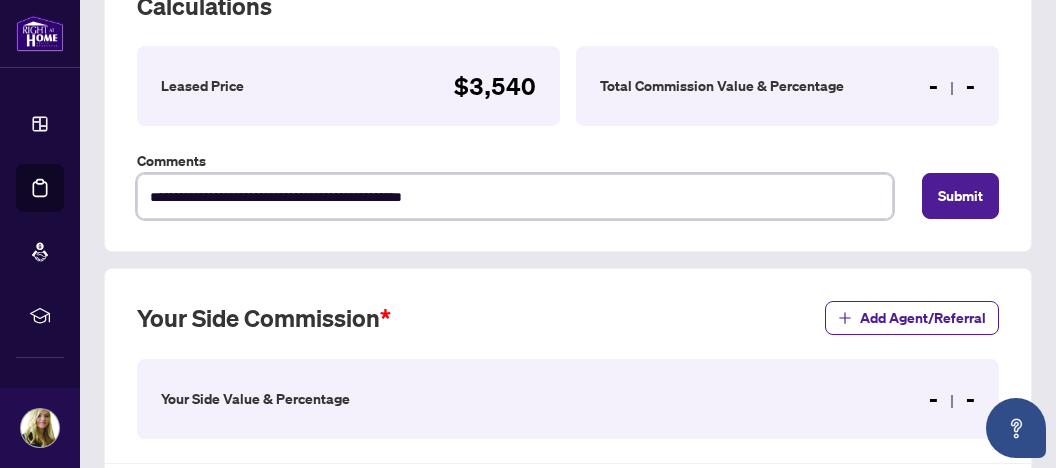 type on "**********" 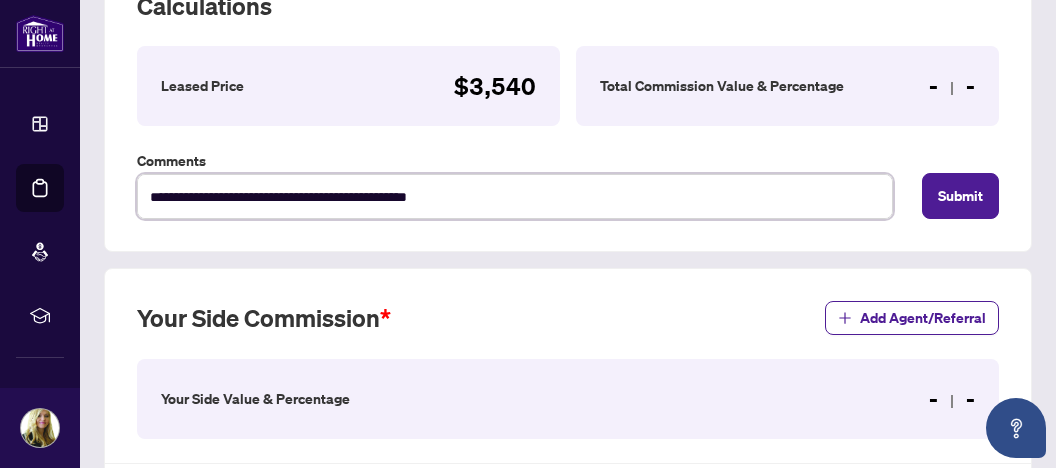 type on "**********" 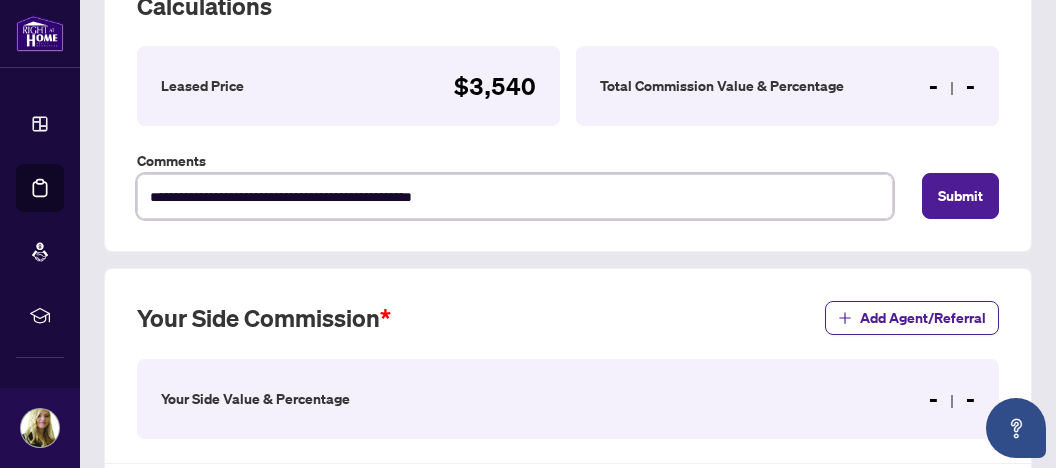 type on "**********" 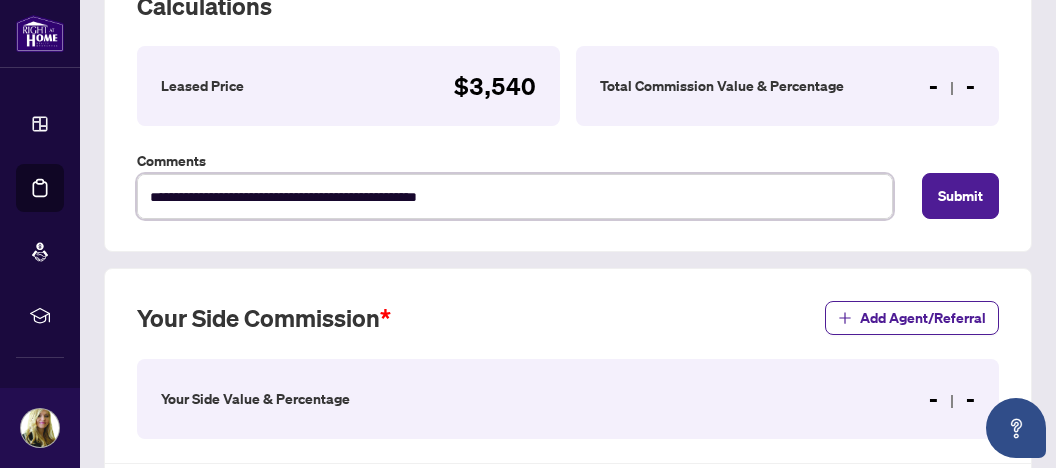 type on "**********" 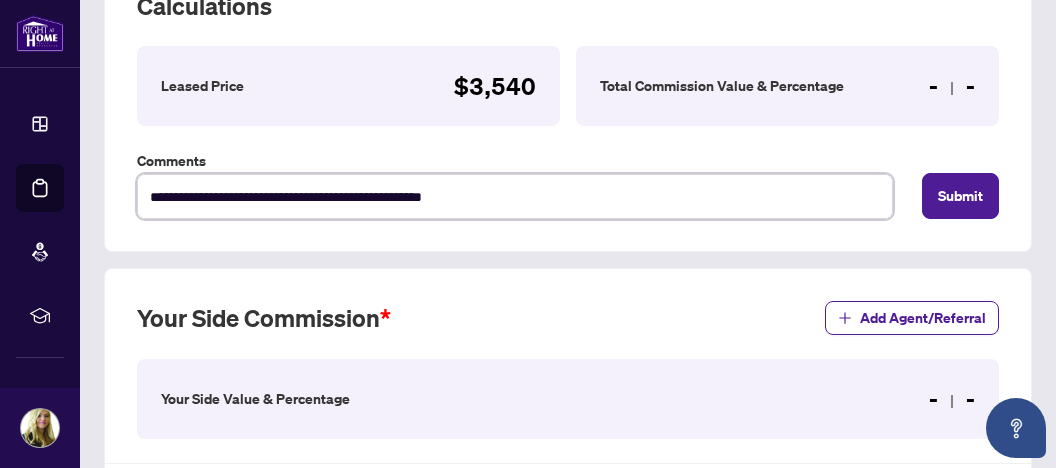 type on "**********" 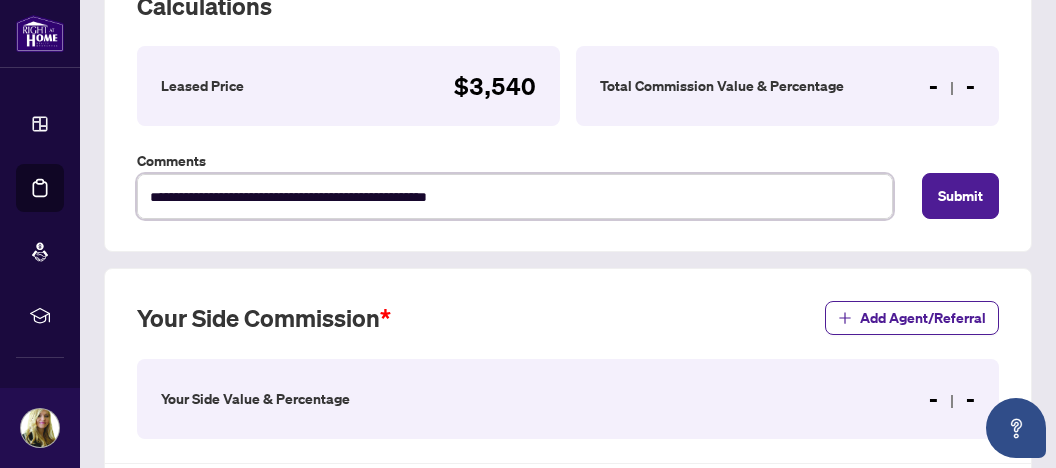 type on "**********" 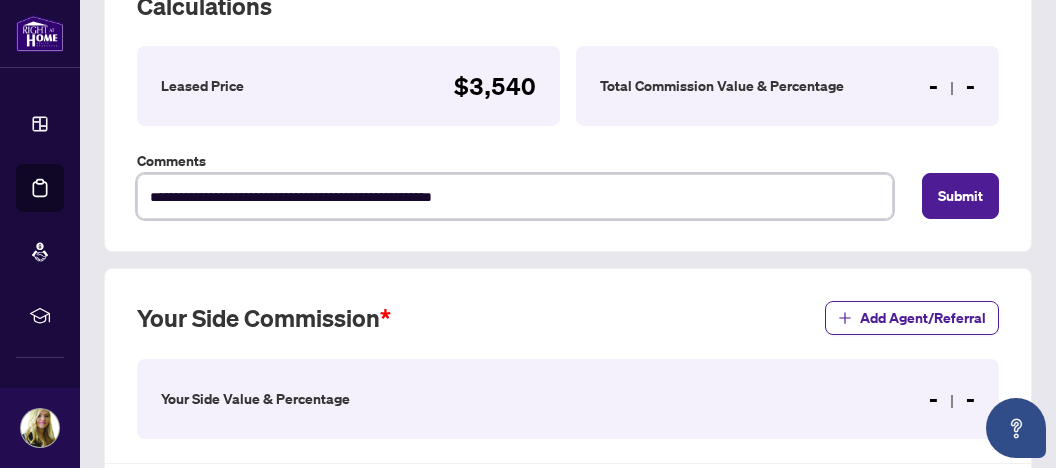 type on "**********" 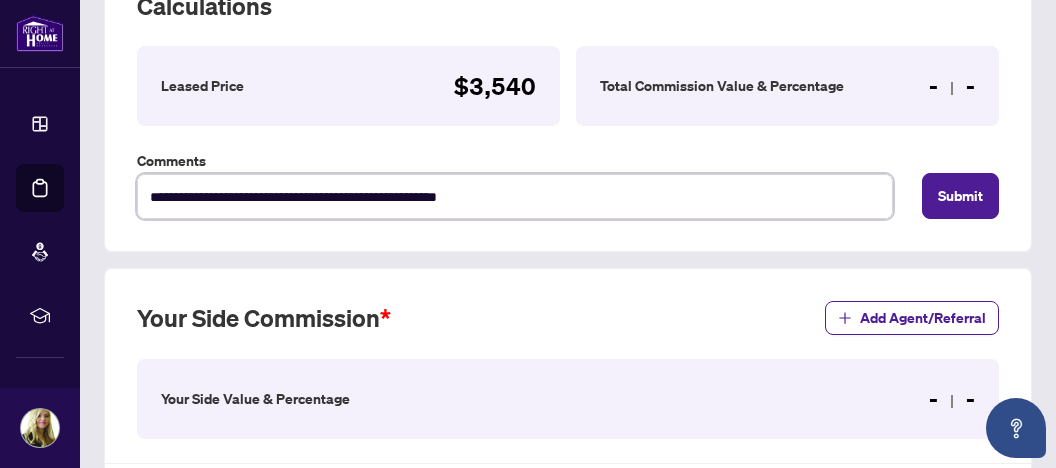 type on "**********" 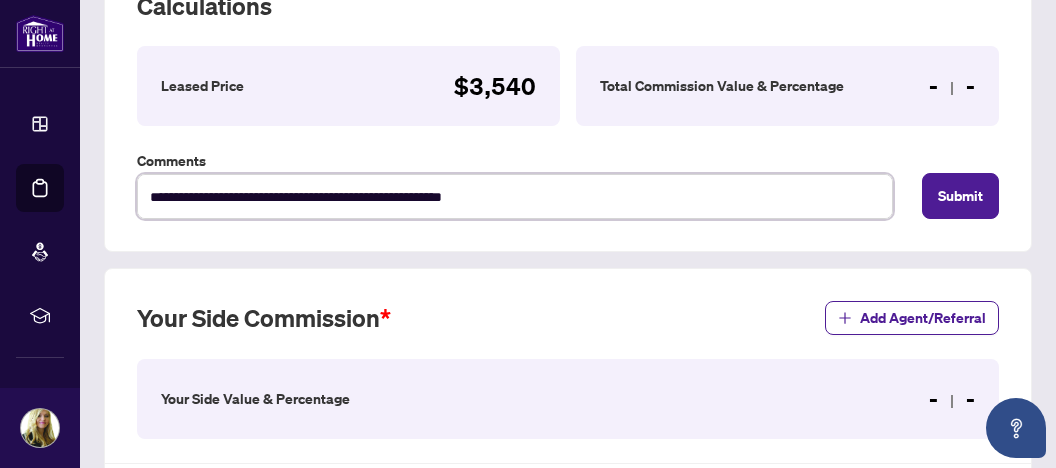 type on "**********" 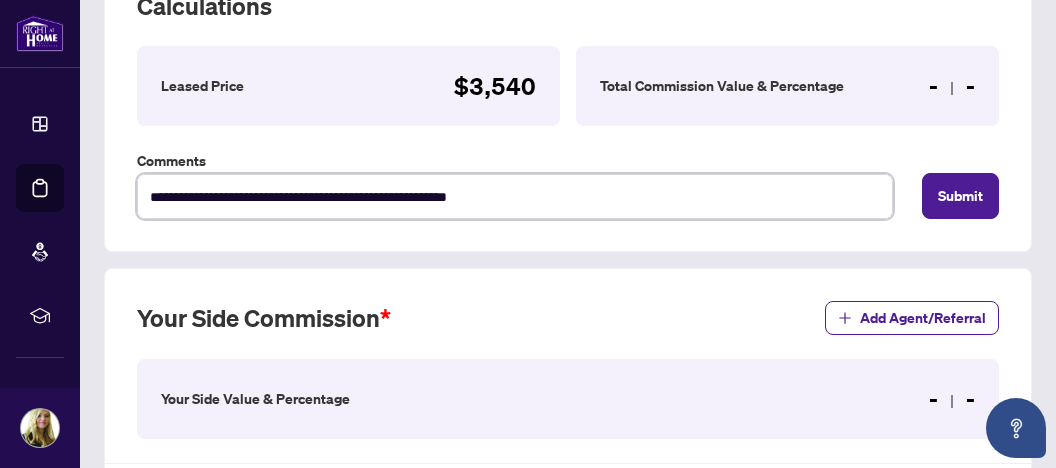 type on "**********" 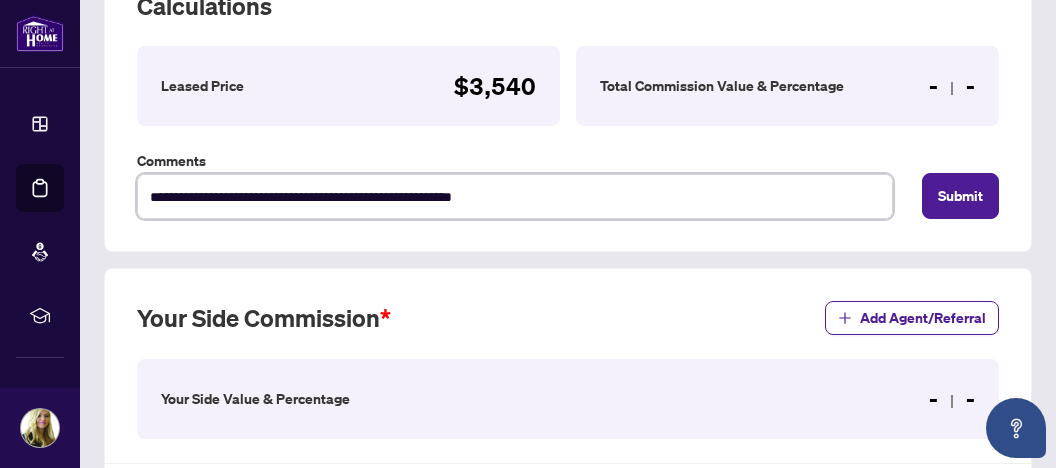 type on "**********" 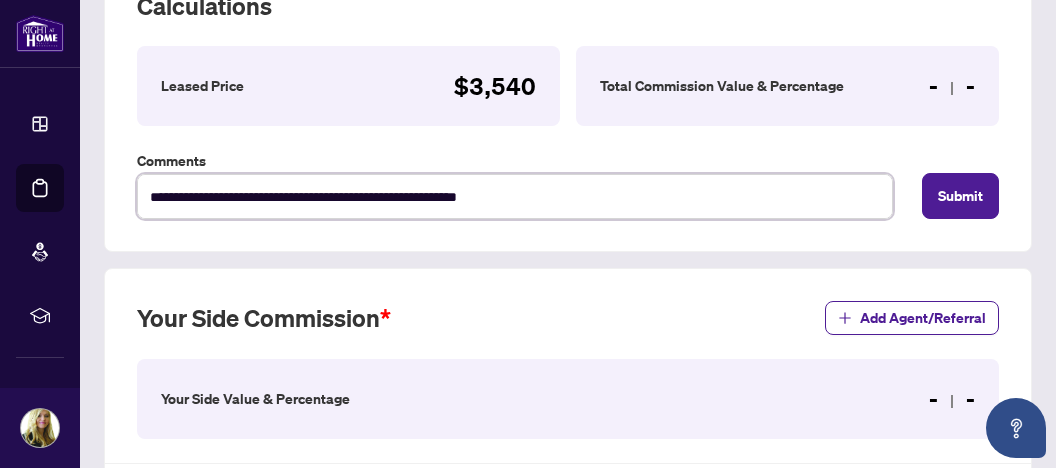 type on "**********" 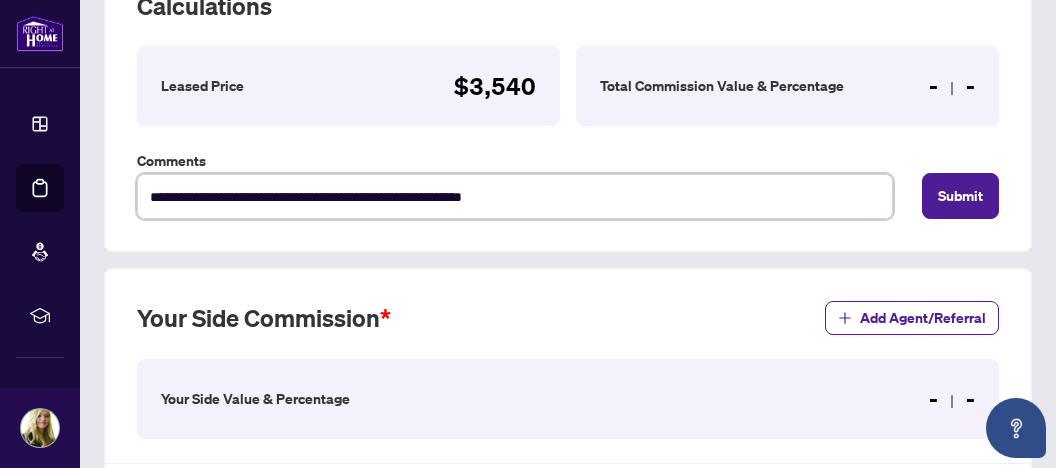 type on "**********" 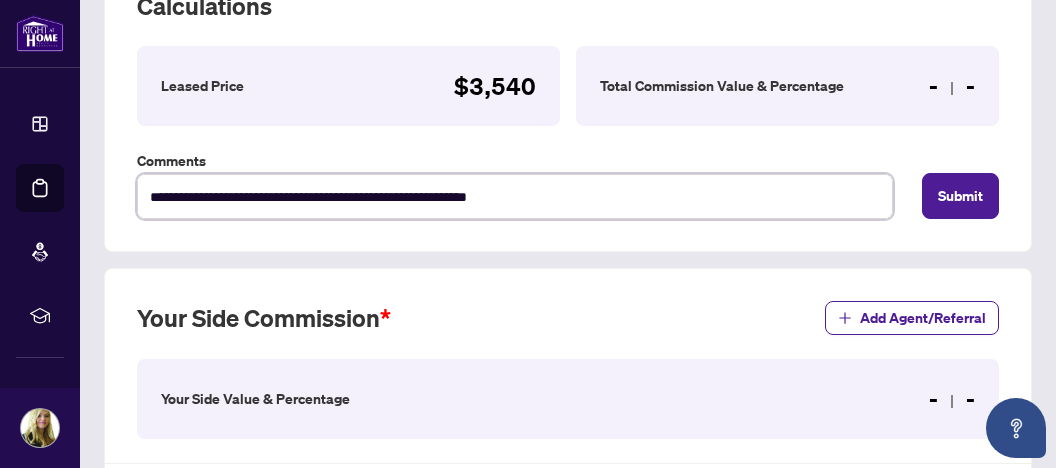 type on "**********" 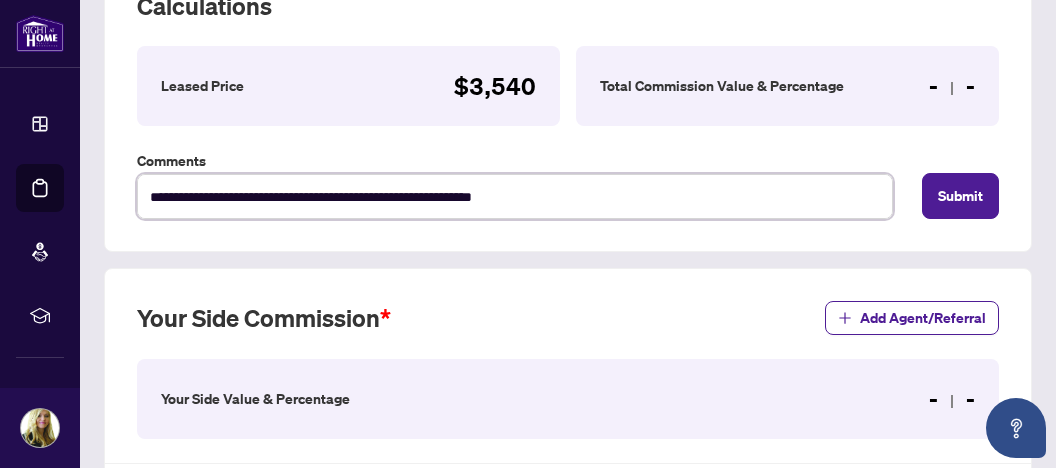 type on "**********" 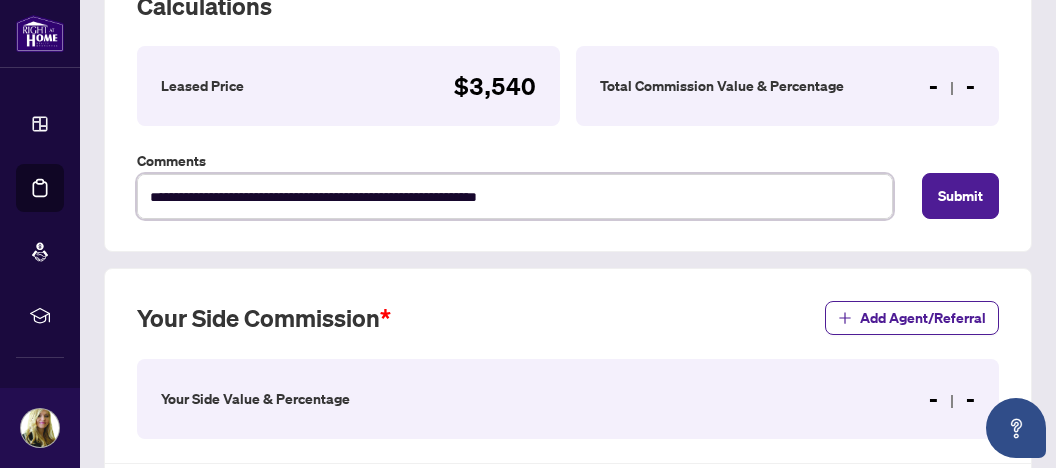 type on "**********" 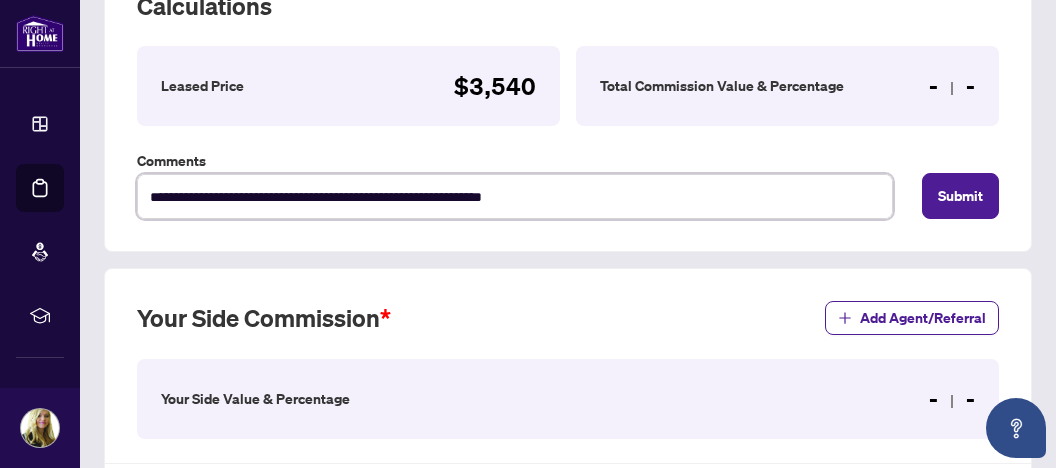 type on "**********" 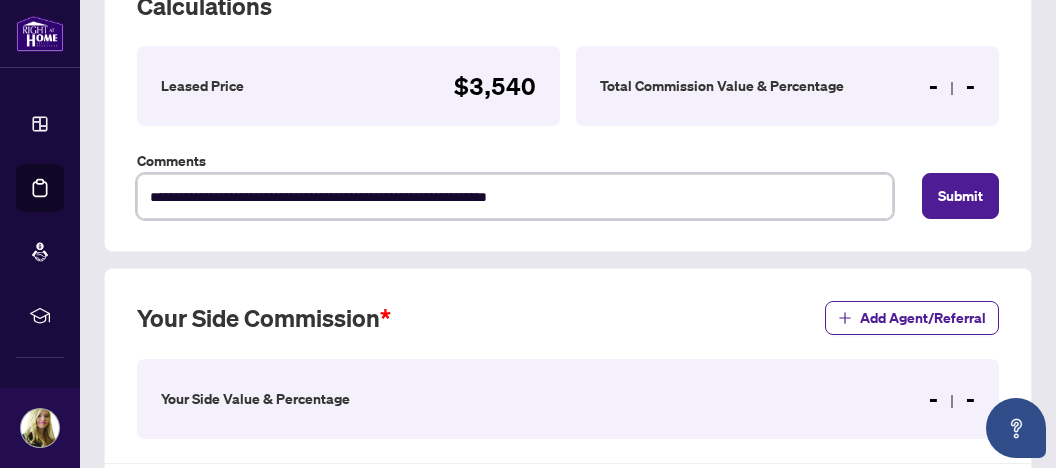 type on "**********" 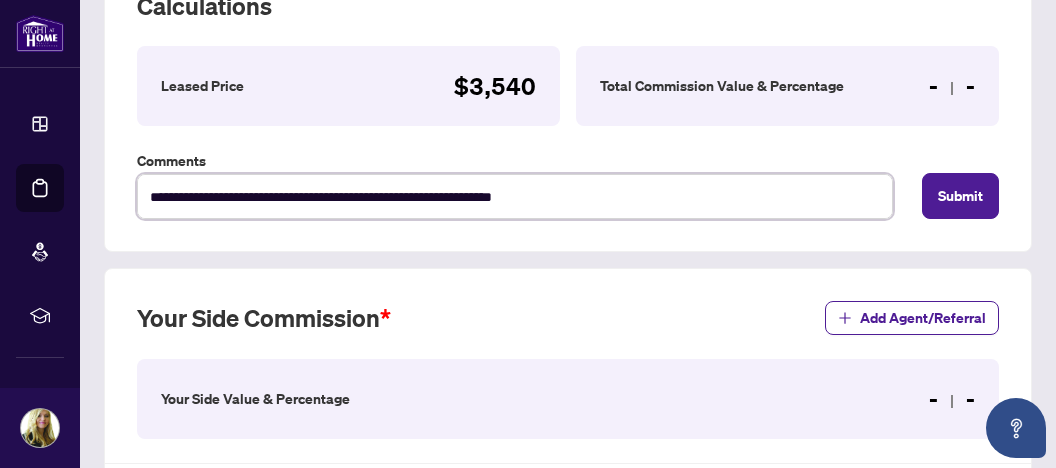 drag, startPoint x: 538, startPoint y: 194, endPoint x: 564, endPoint y: 194, distance: 26 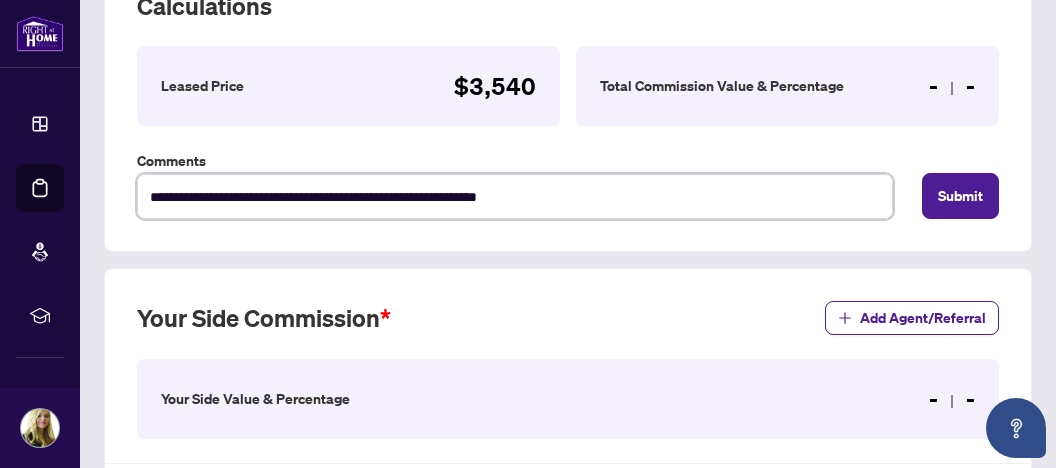 type on "**********" 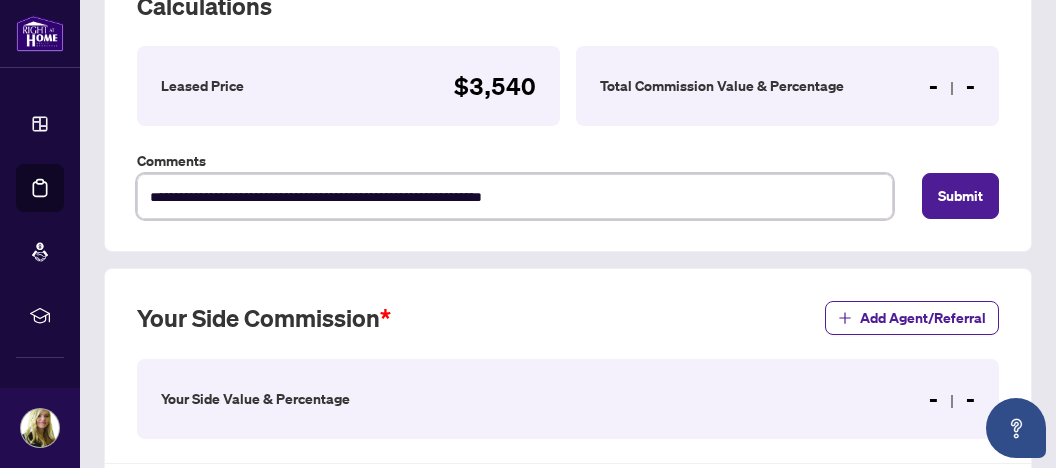 type on "**********" 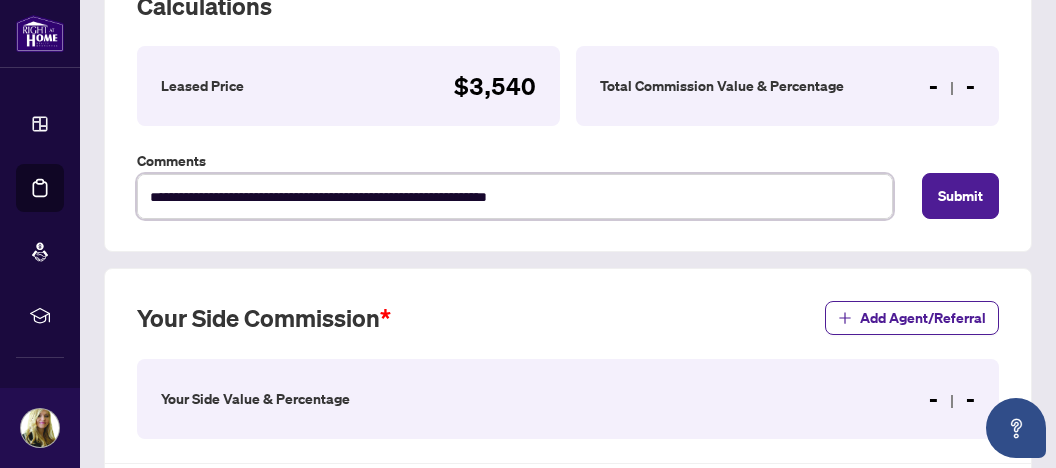 type on "**********" 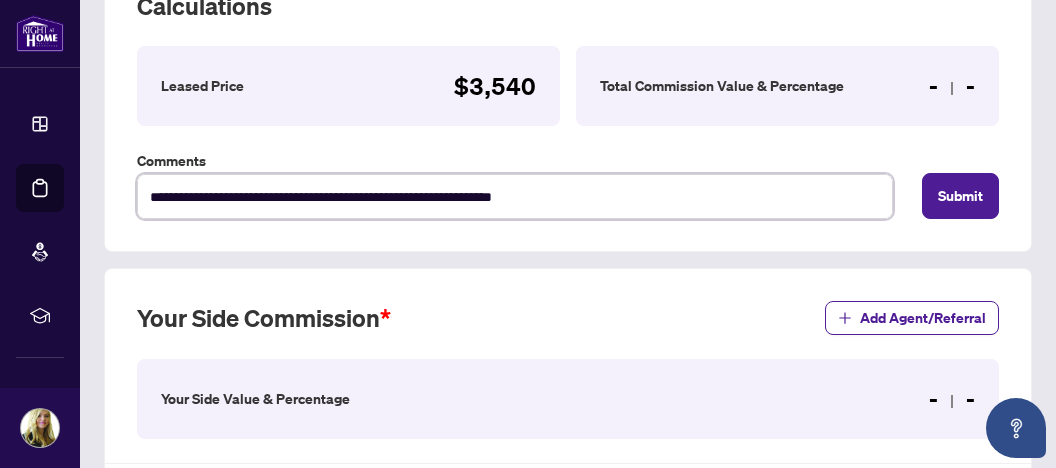 type on "**********" 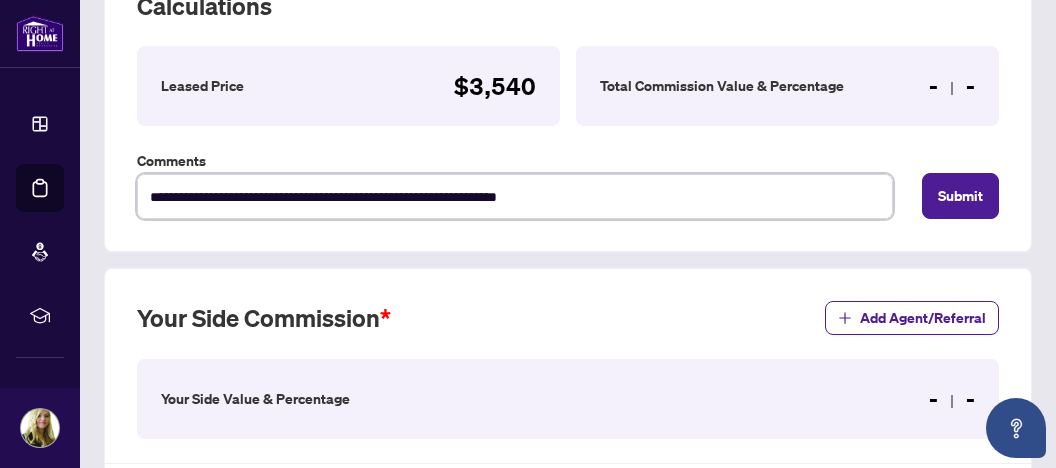 type on "**********" 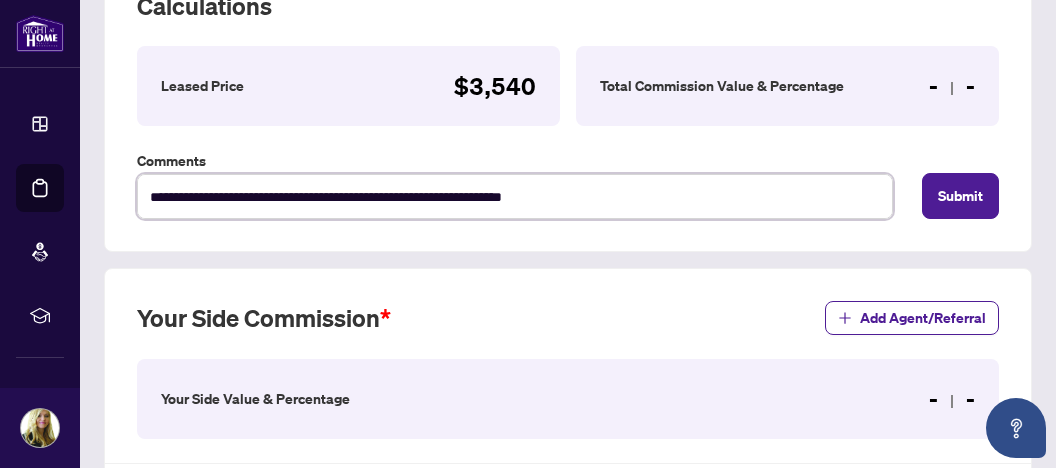 type on "**********" 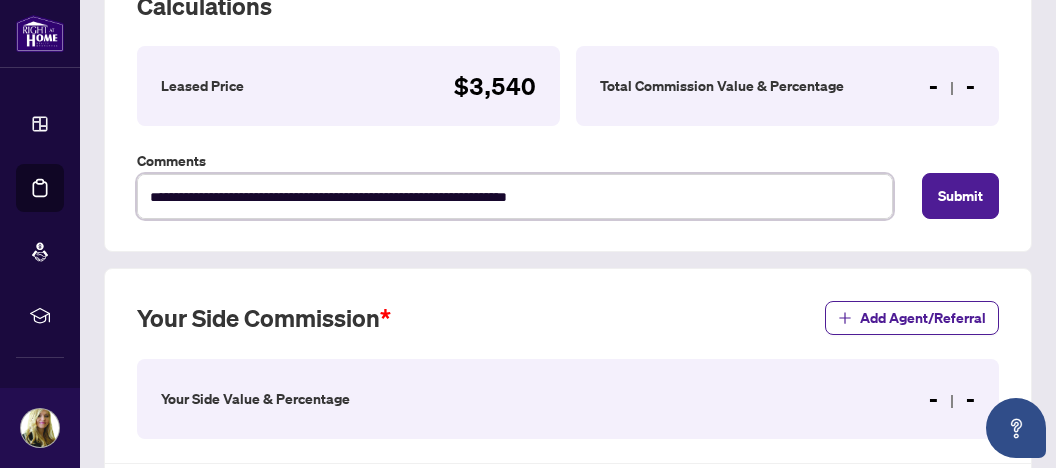type on "**********" 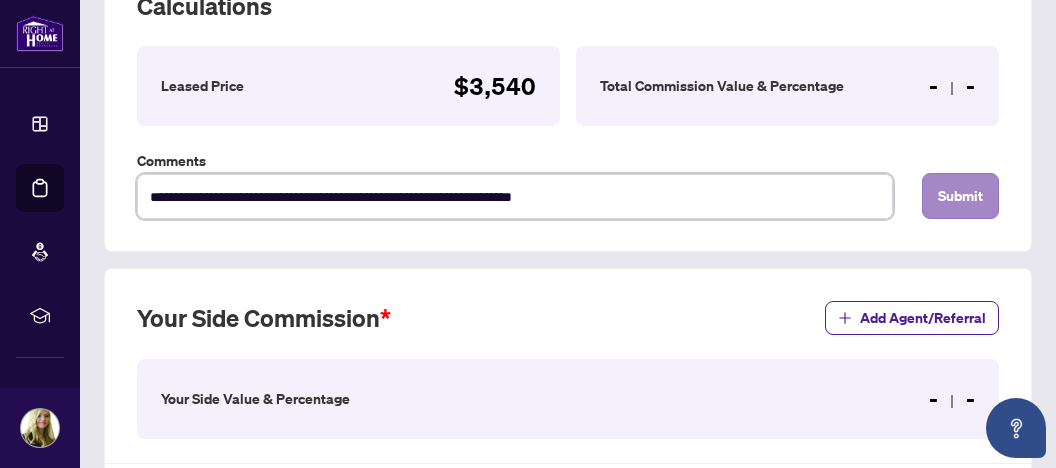 type on "**********" 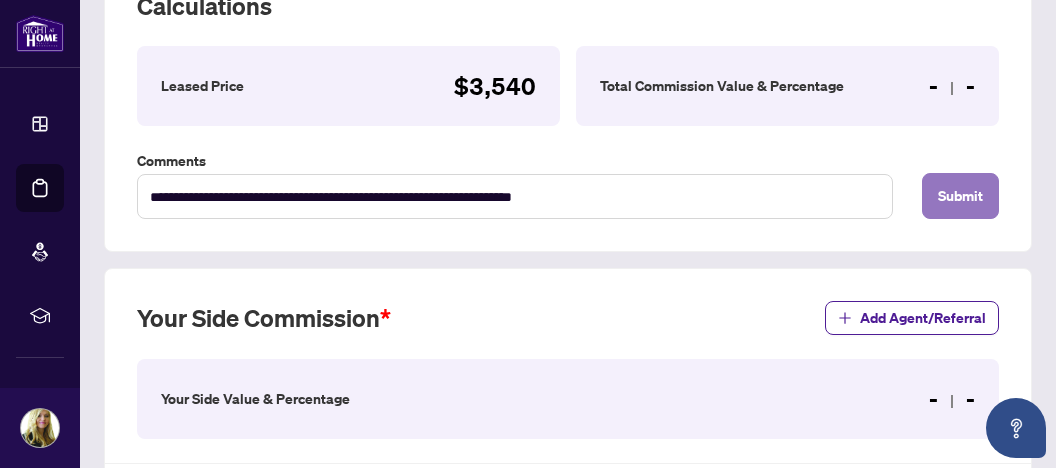 click on "Submit" at bounding box center [960, 196] 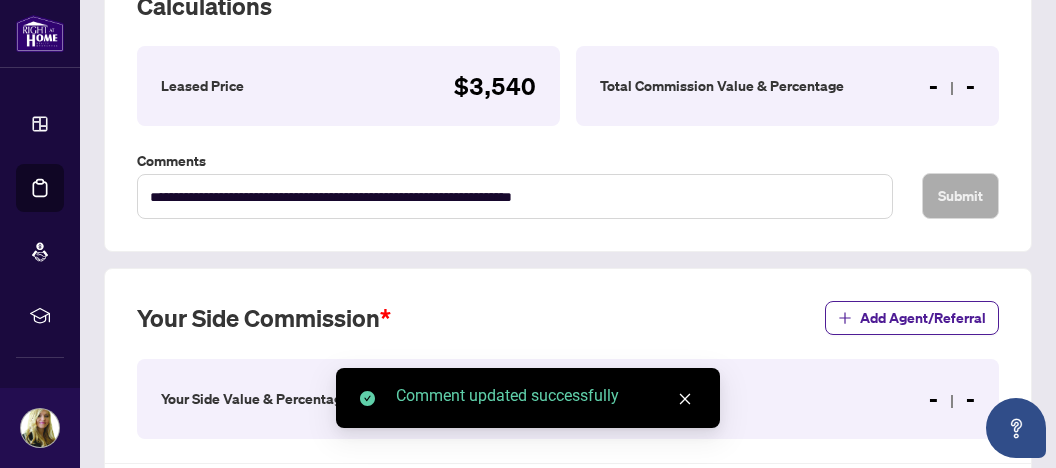 click on "Your Side Commission Add Agent/Referral Your Side Value & Percentage -     - Add Agent/Referral" at bounding box center (568, 494) 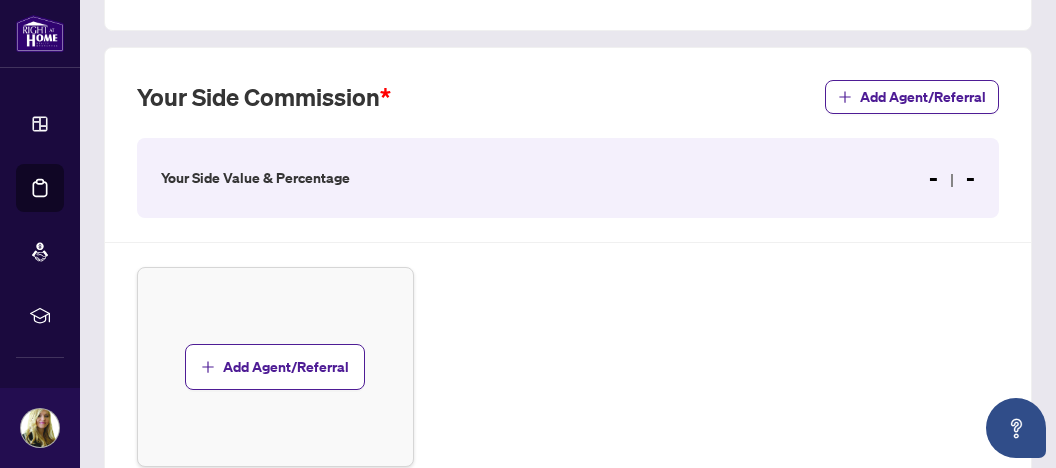 scroll, scrollTop: 528, scrollLeft: 0, axis: vertical 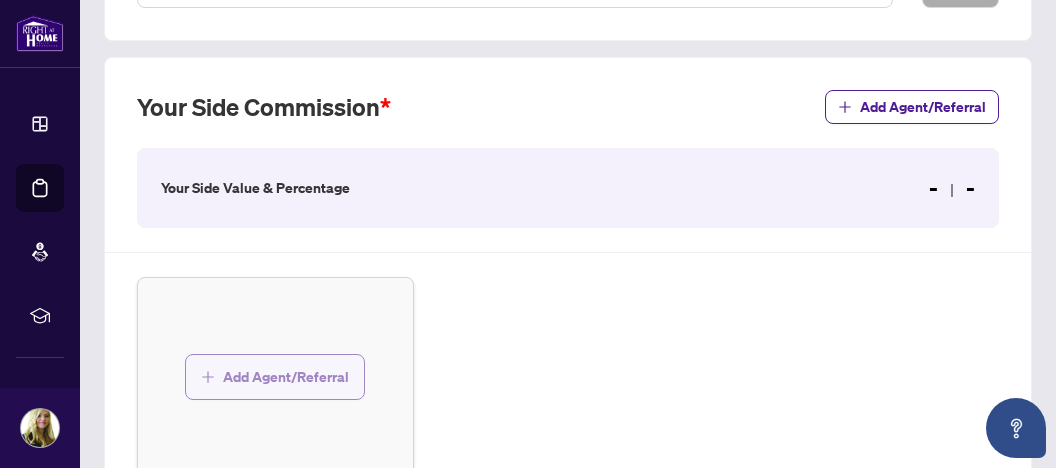 click on "Add Agent/Referral" at bounding box center (286, 377) 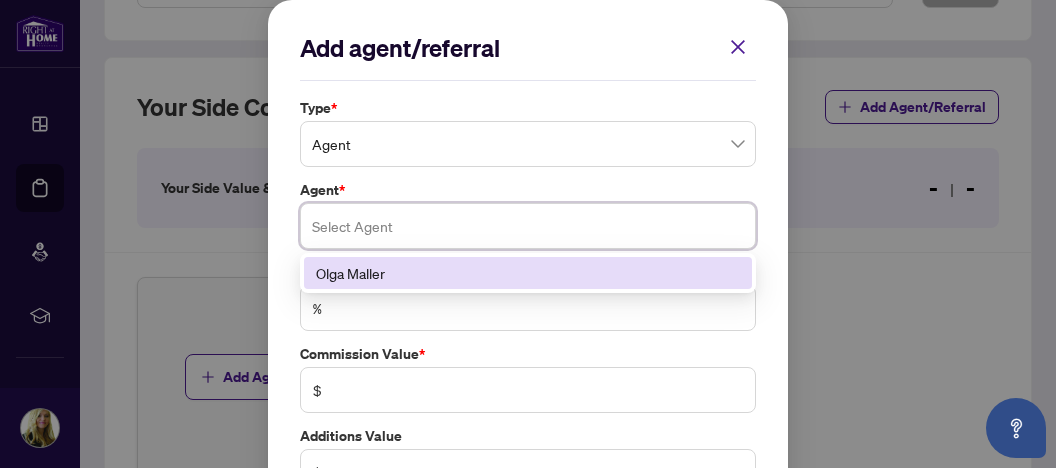 click at bounding box center [528, 226] 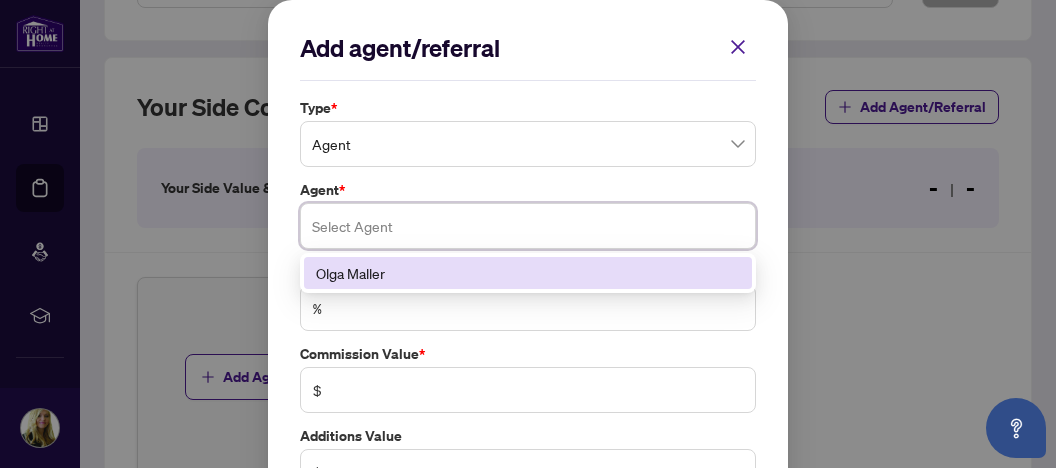 click on "Olga Maller" at bounding box center (528, 273) 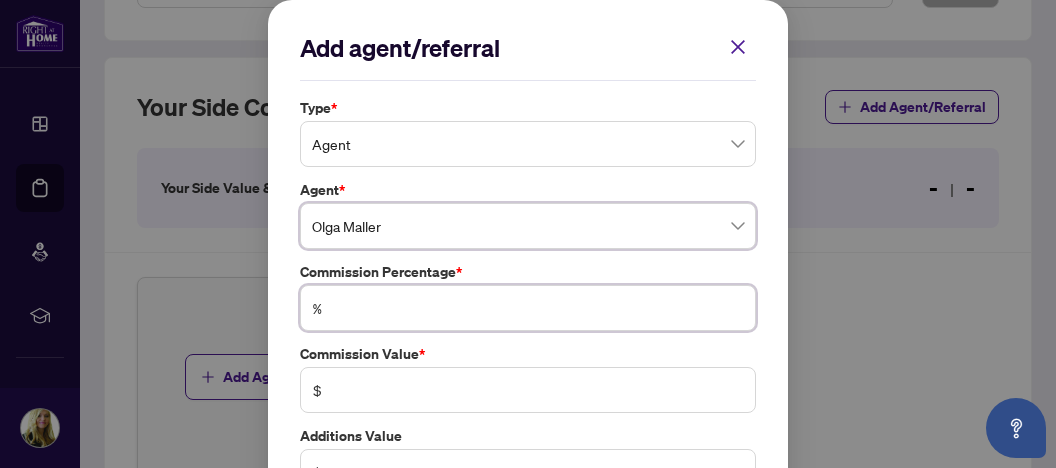 click at bounding box center (538, 308) 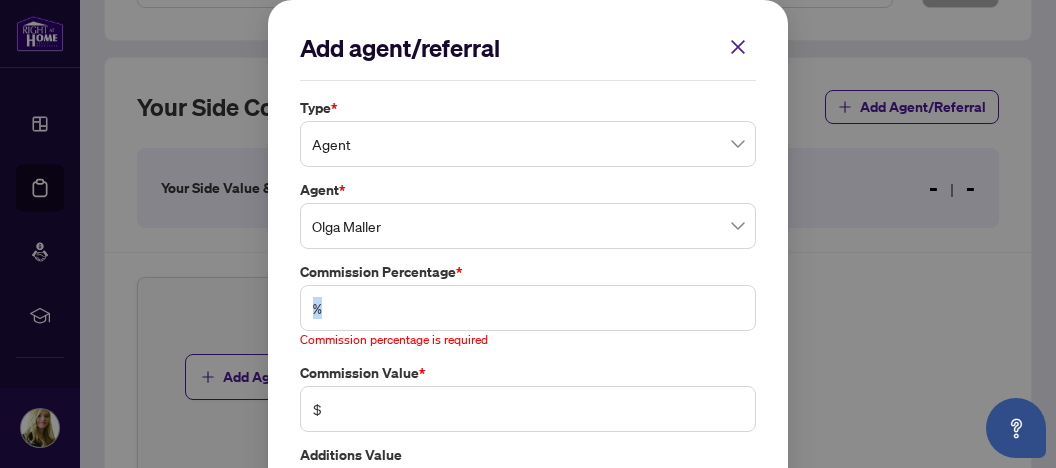 drag, startPoint x: 320, startPoint y: 303, endPoint x: 293, endPoint y: 303, distance: 27 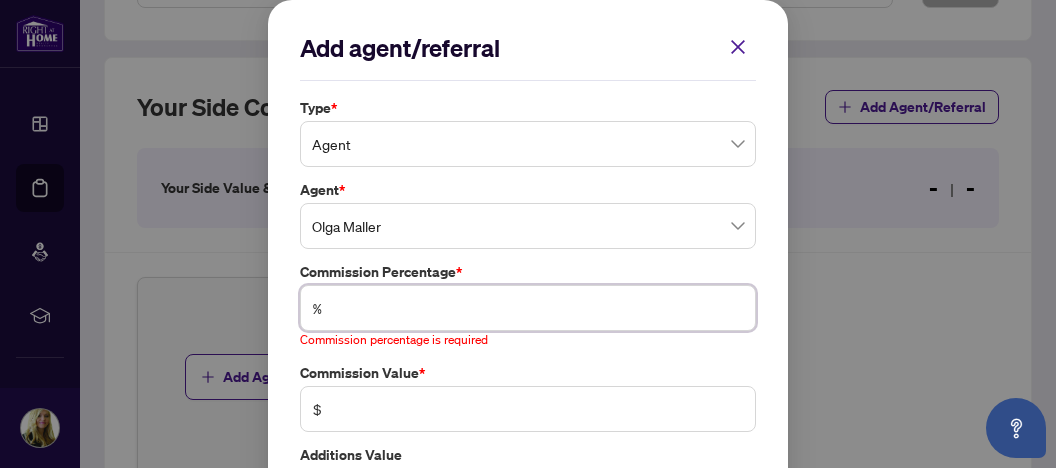 type on "*" 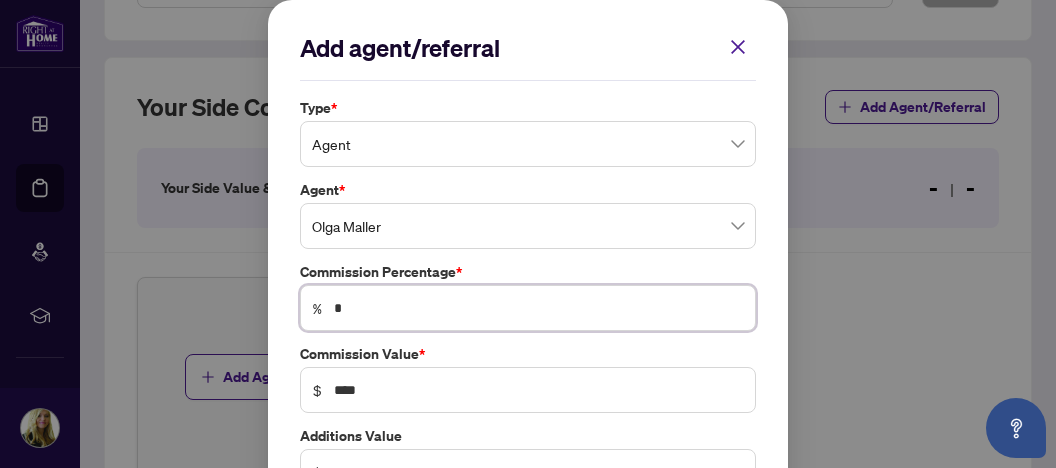 type on "**" 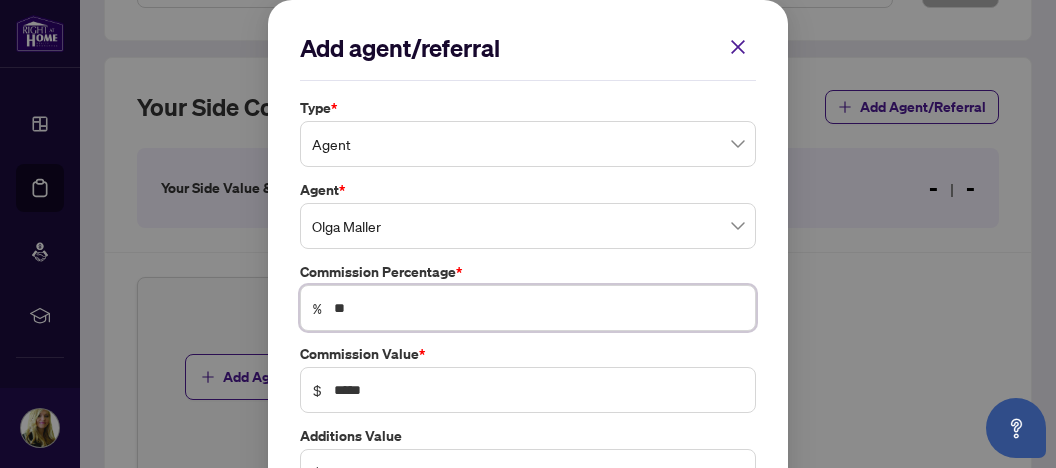 type on "**" 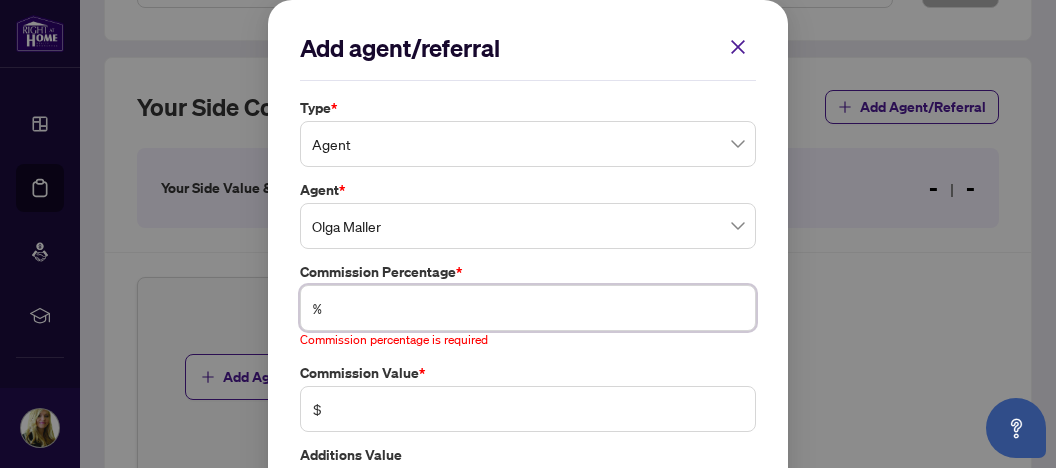 type on "*" 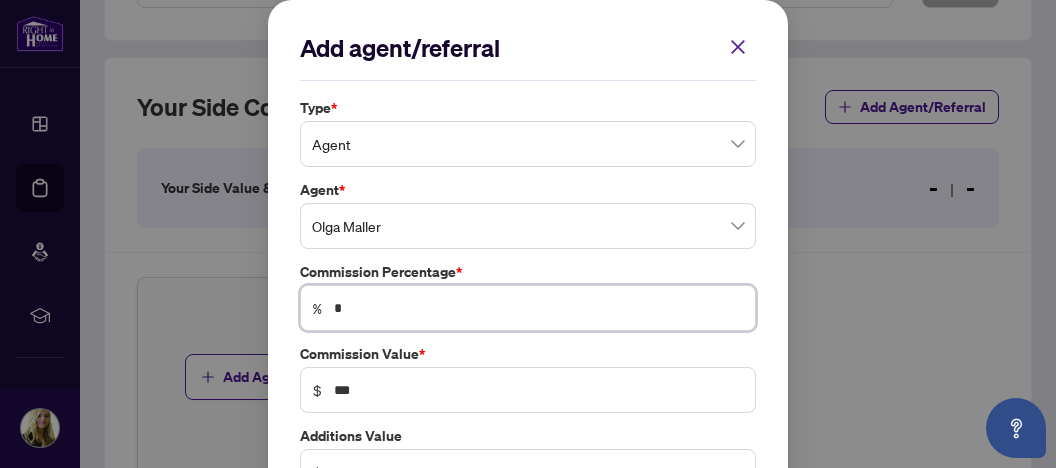 type on "**" 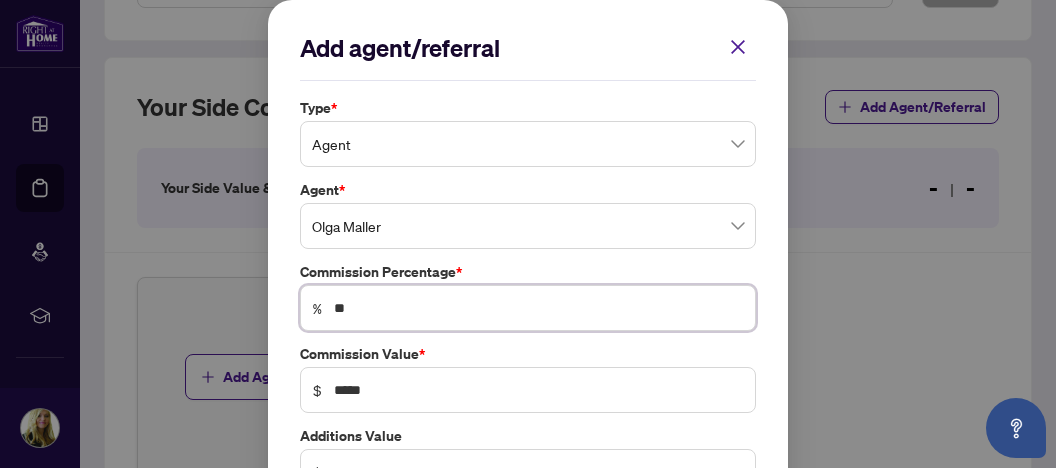 type on "**" 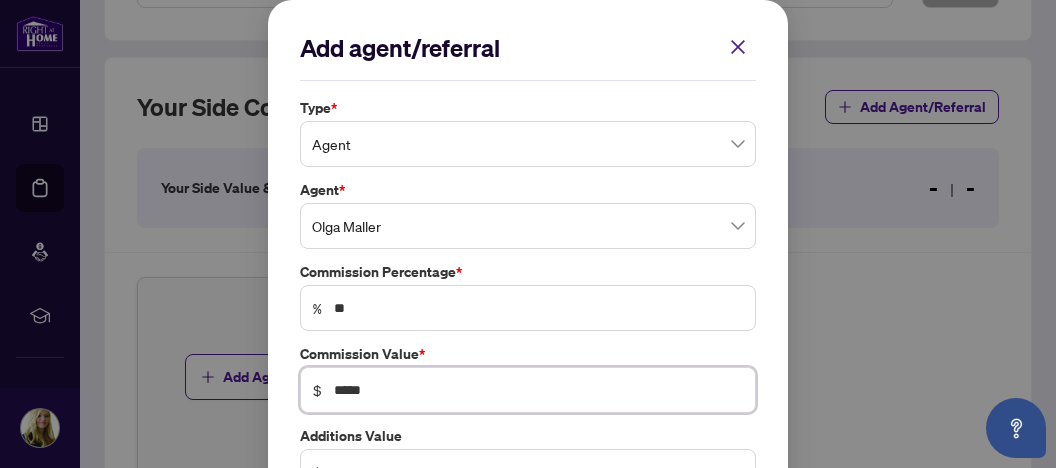click on "*****" at bounding box center (538, 390) 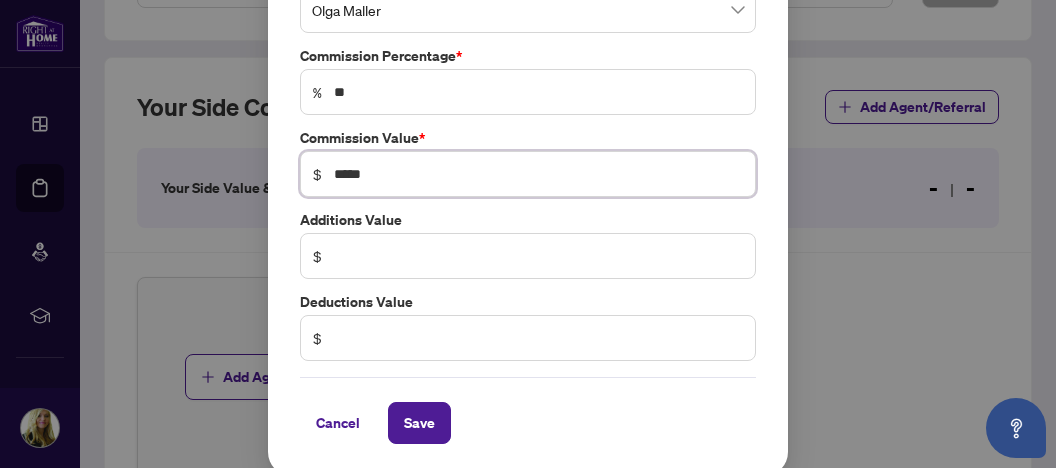 scroll, scrollTop: 218, scrollLeft: 0, axis: vertical 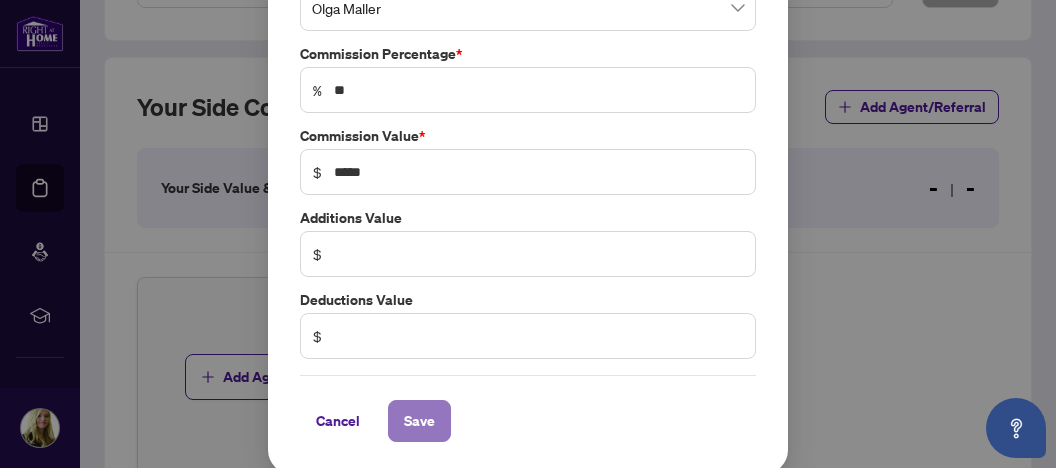 click on "Save" at bounding box center (419, 421) 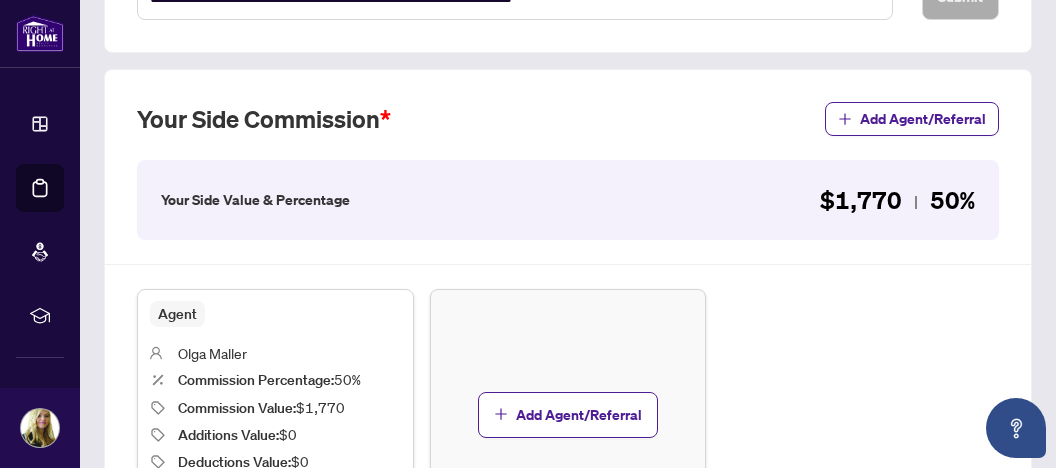 scroll, scrollTop: 540, scrollLeft: 0, axis: vertical 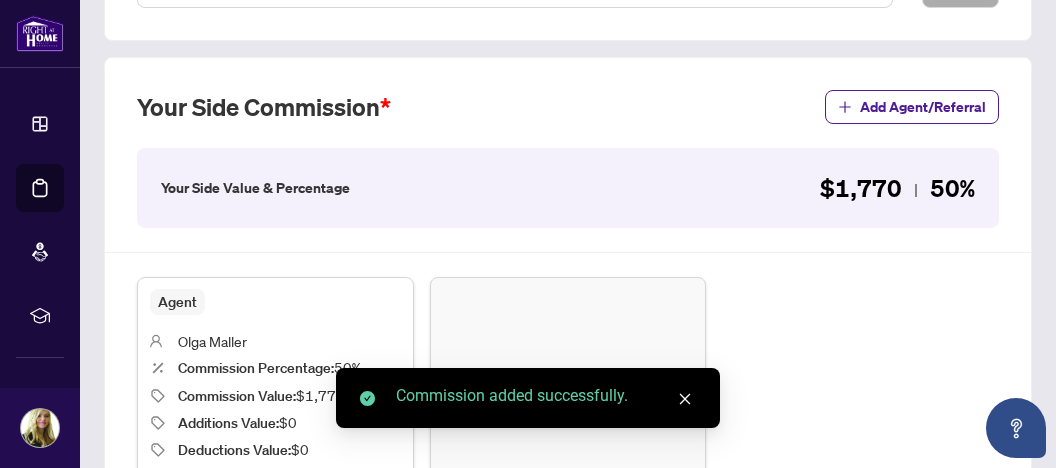 click on "Add Agent/Referral" at bounding box center (568, 402) 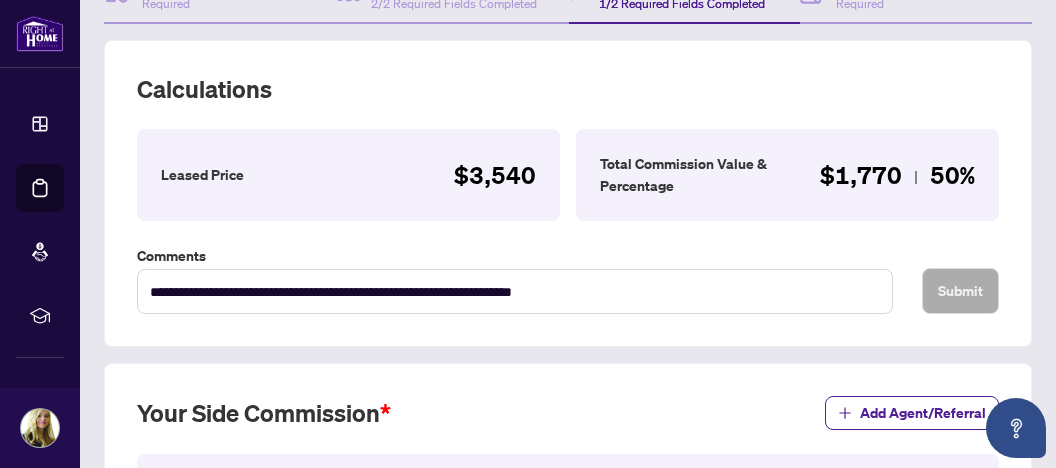 scroll, scrollTop: 223, scrollLeft: 0, axis: vertical 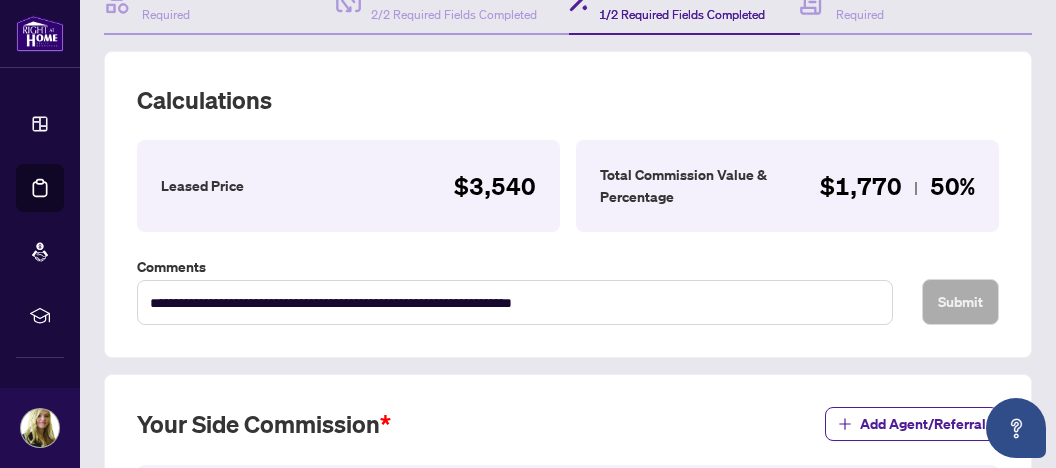click on "Leased Price" at bounding box center (202, 186) 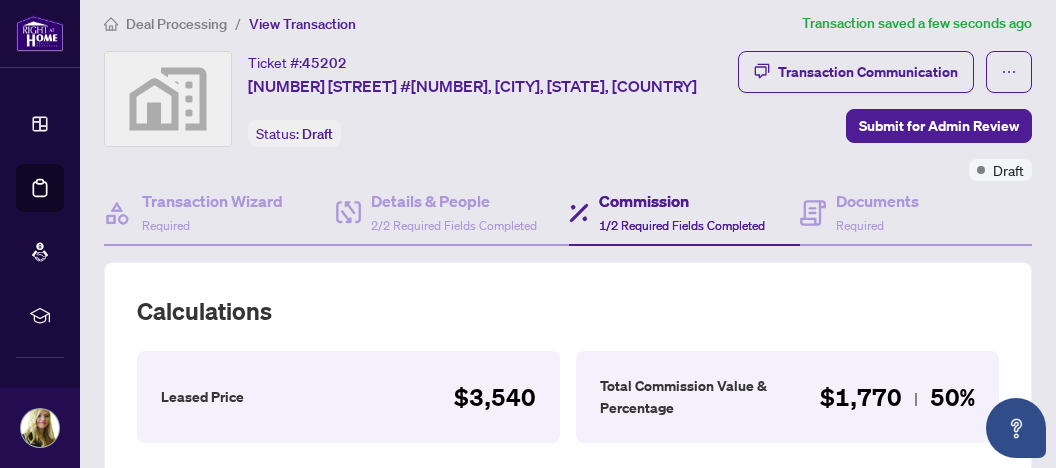 scroll, scrollTop: 0, scrollLeft: 0, axis: both 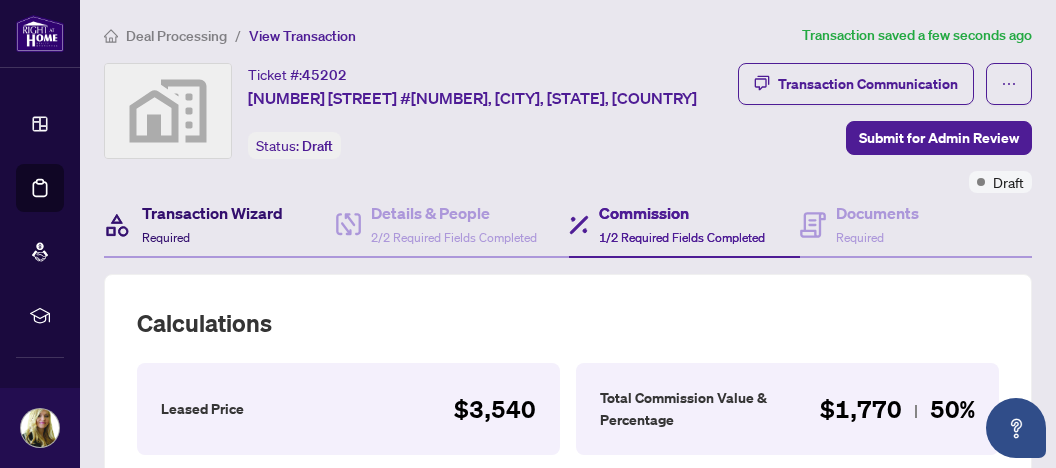 click on "Transaction Wizard" at bounding box center [212, 213] 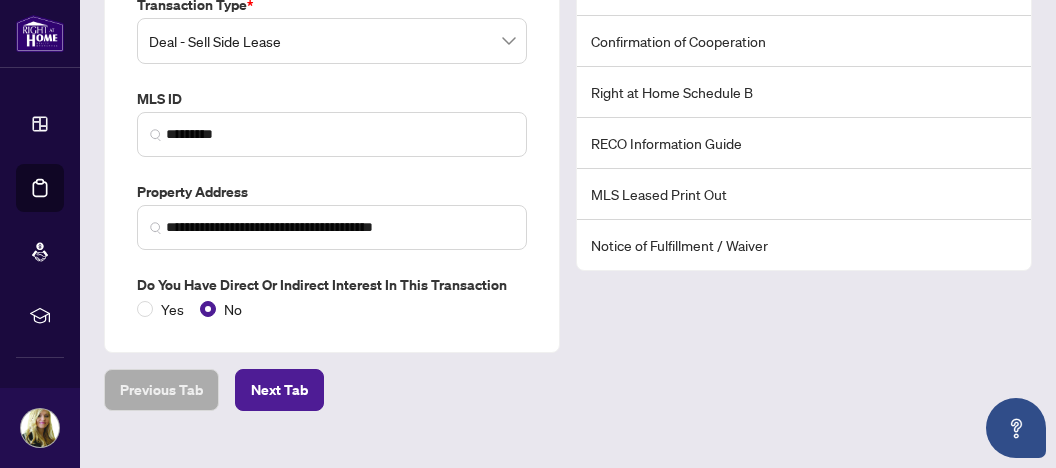 scroll, scrollTop: 399, scrollLeft: 0, axis: vertical 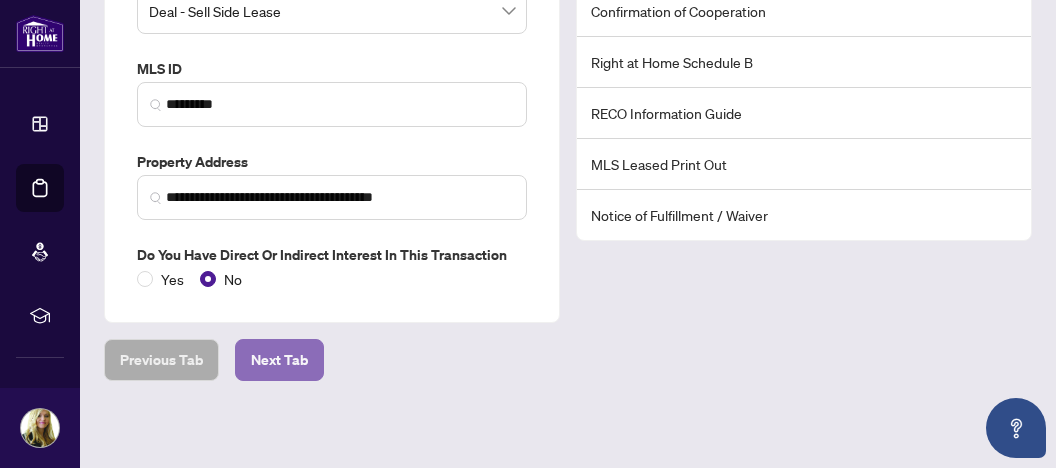 click on "Next Tab" at bounding box center [279, 360] 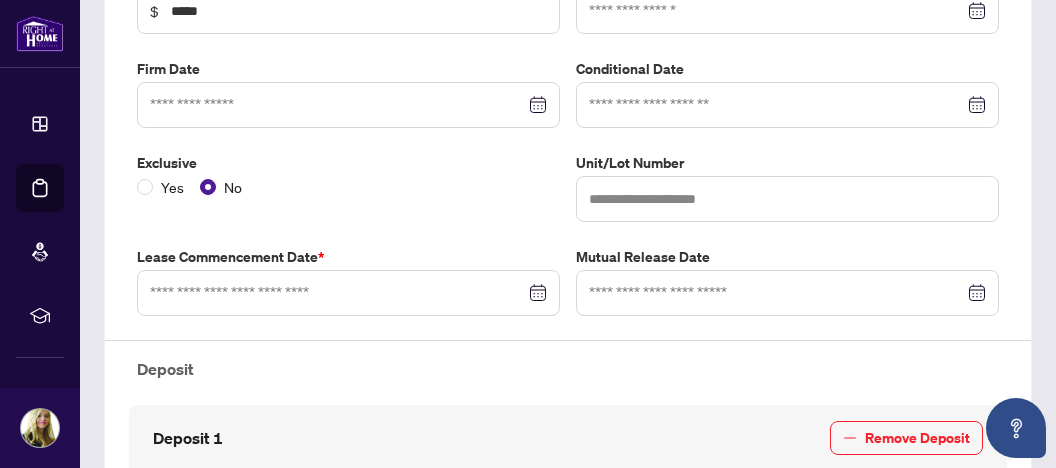 type on "**********" 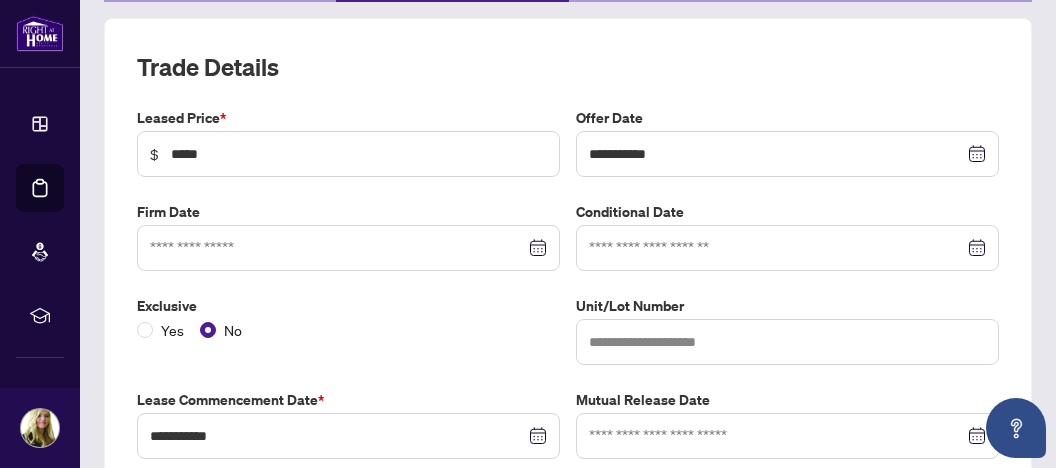 scroll, scrollTop: 188, scrollLeft: 0, axis: vertical 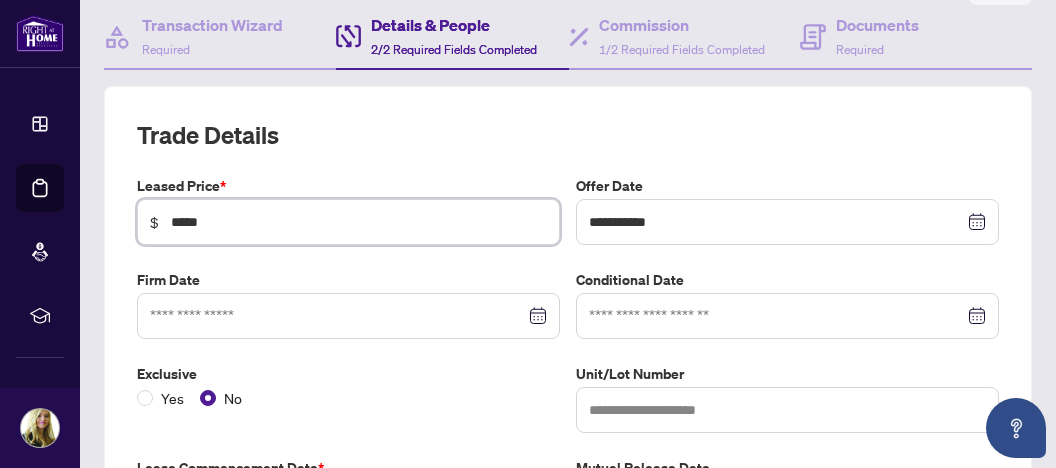 drag, startPoint x: 182, startPoint y: 216, endPoint x: 221, endPoint y: 216, distance: 39 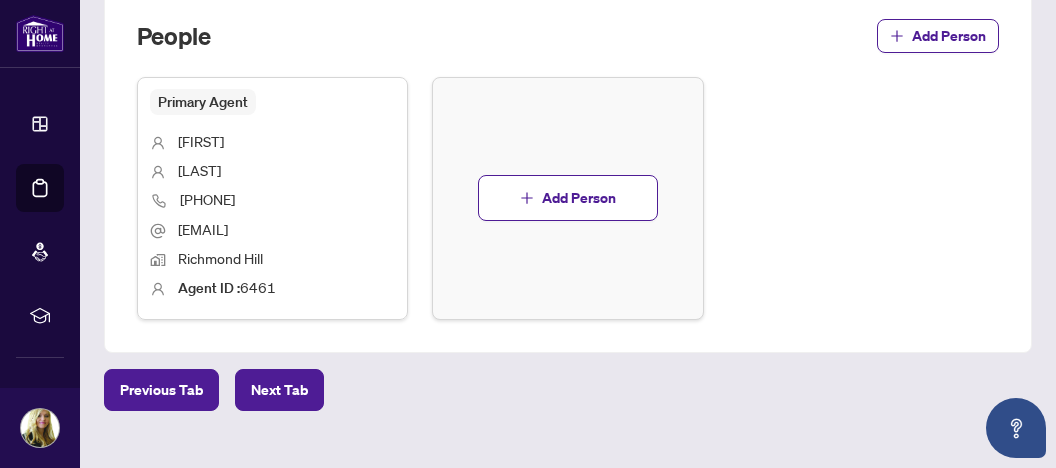 scroll, scrollTop: 1236, scrollLeft: 0, axis: vertical 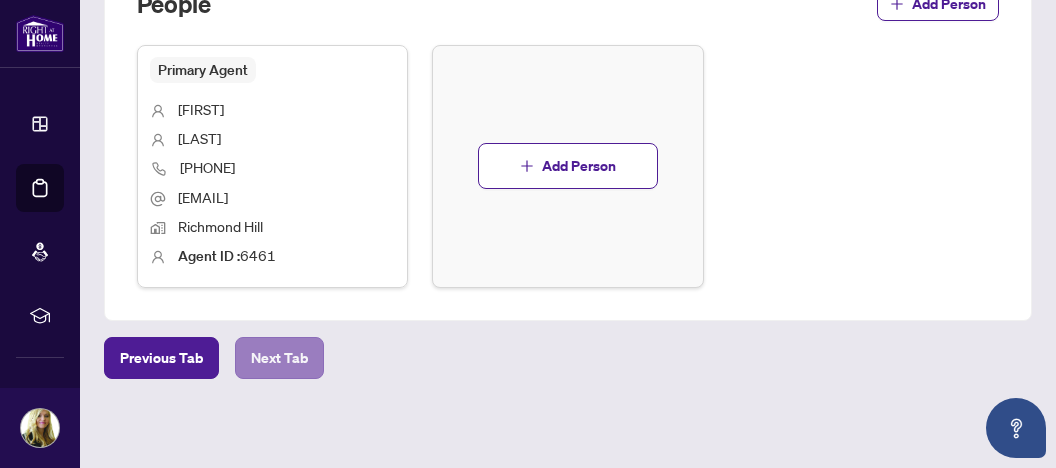 type on "*****" 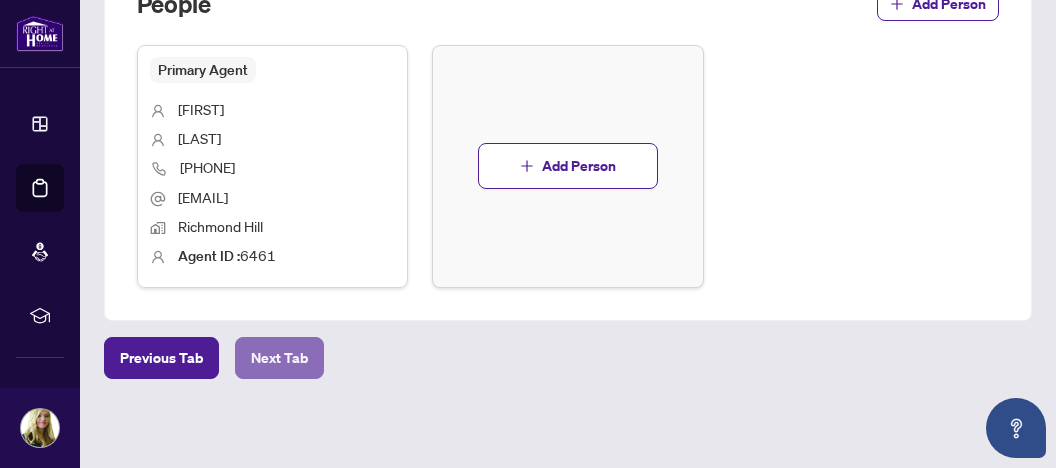 click on "Next Tab" at bounding box center (279, 358) 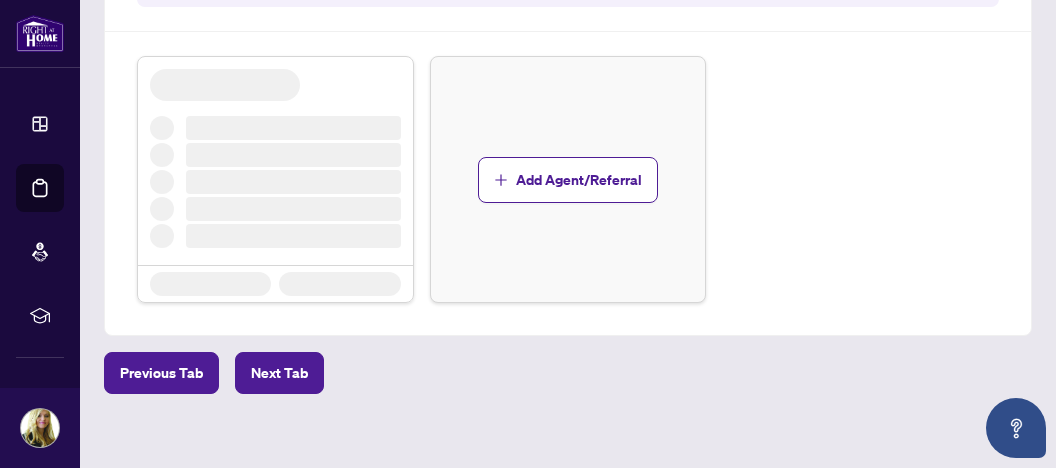 scroll, scrollTop: 0, scrollLeft: 0, axis: both 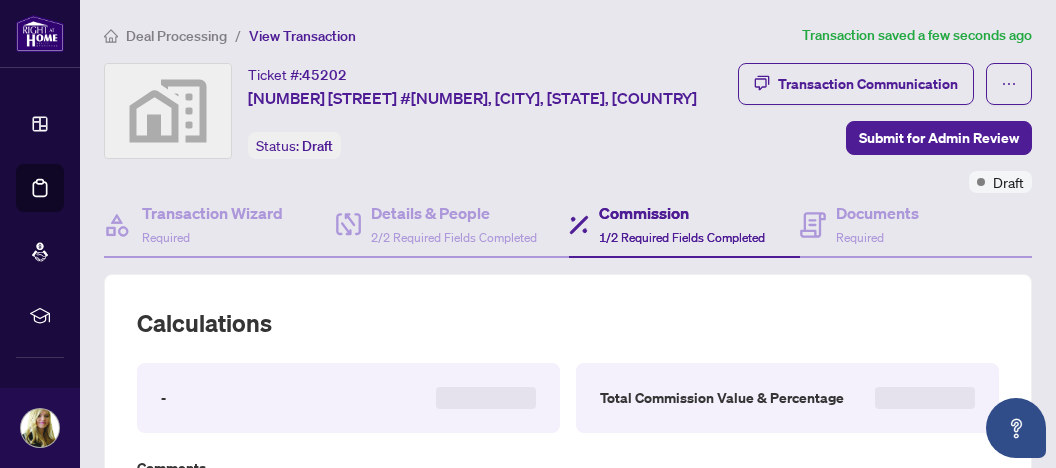 type on "**********" 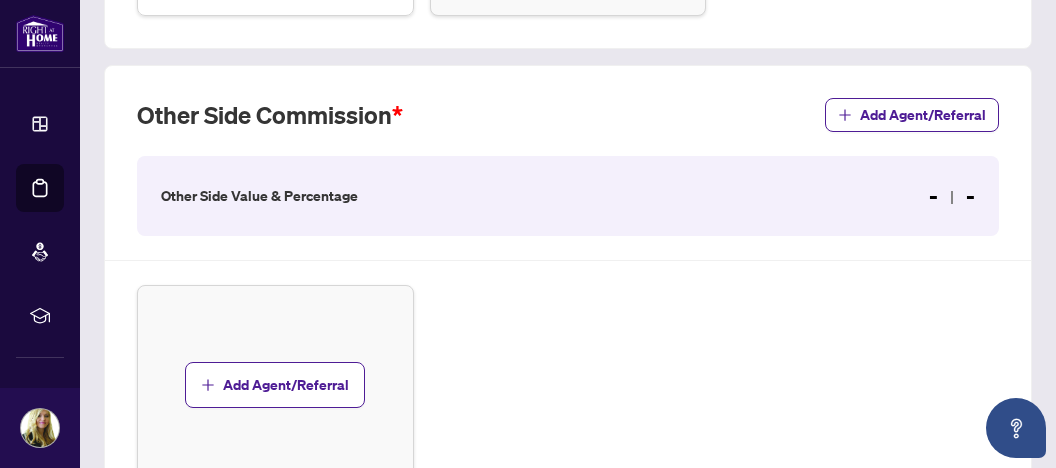 scroll, scrollTop: 1056, scrollLeft: 0, axis: vertical 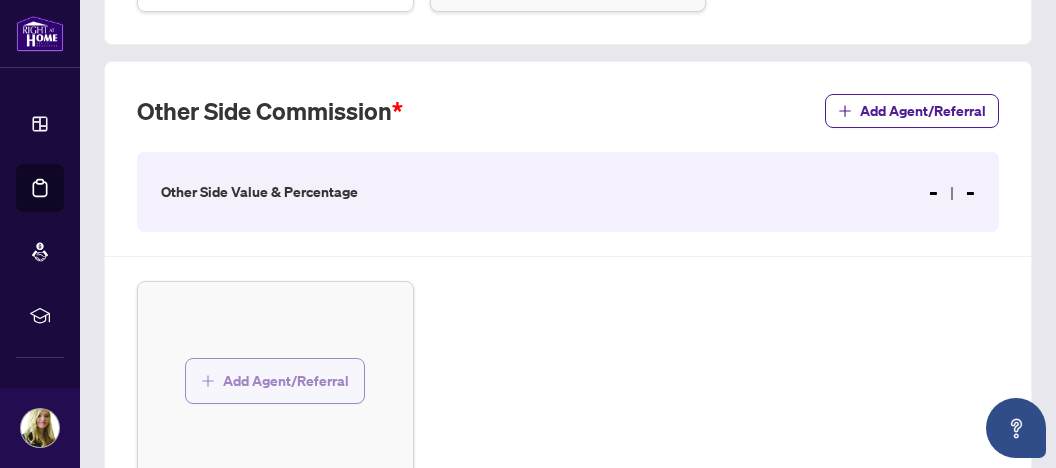 click on "Add Agent/Referral" at bounding box center (286, 381) 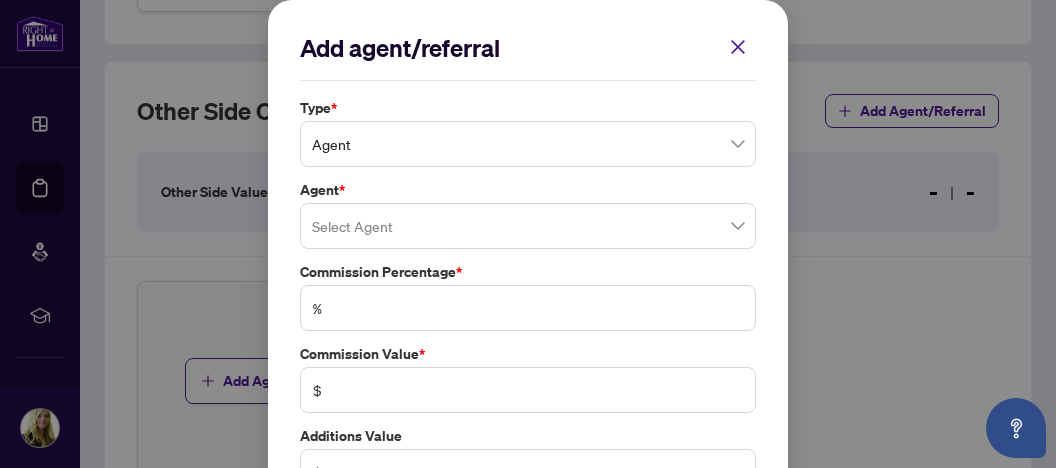 click at bounding box center [528, 226] 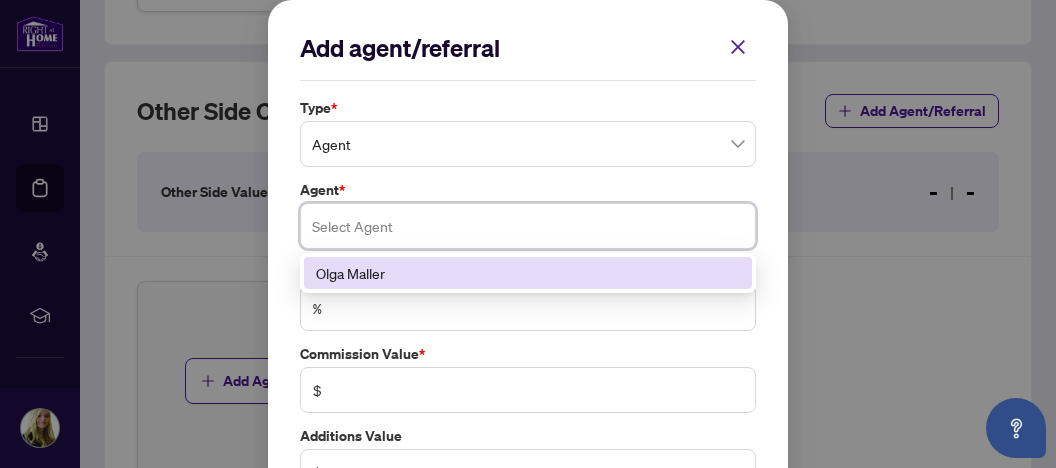 click at bounding box center [528, 226] 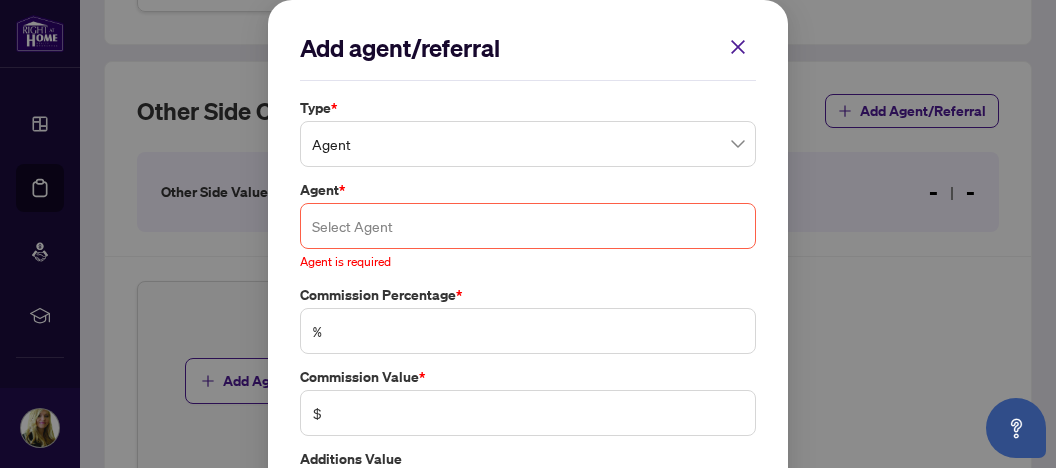 click at bounding box center [528, 226] 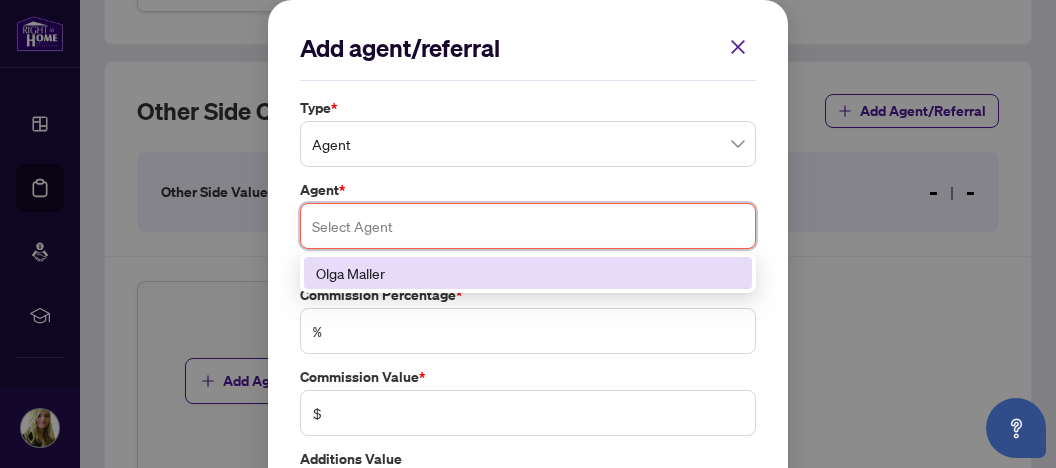 paste on "**********" 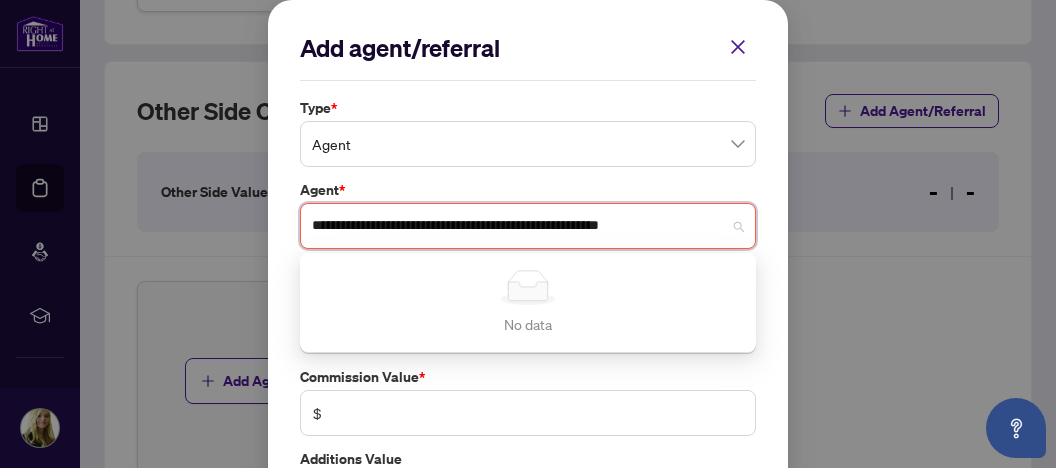 type on "**********" 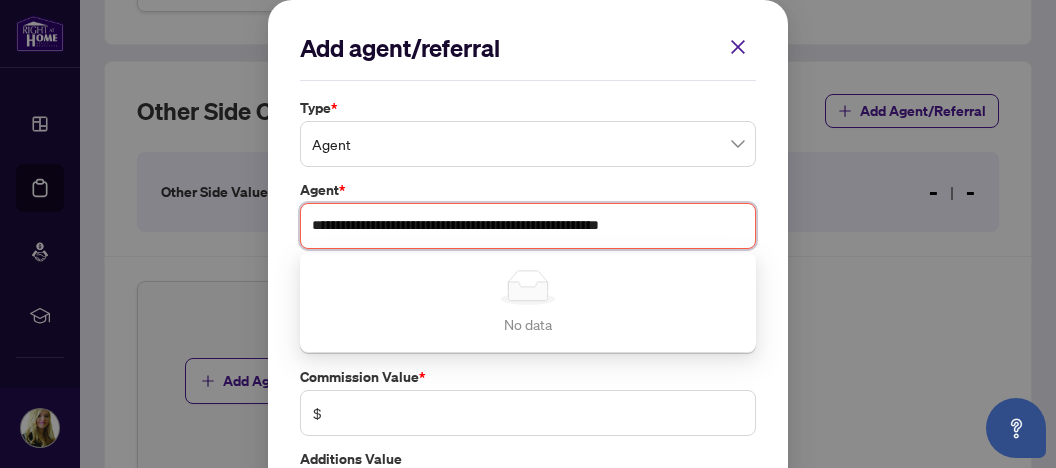 click on "**********" at bounding box center [528, 226] 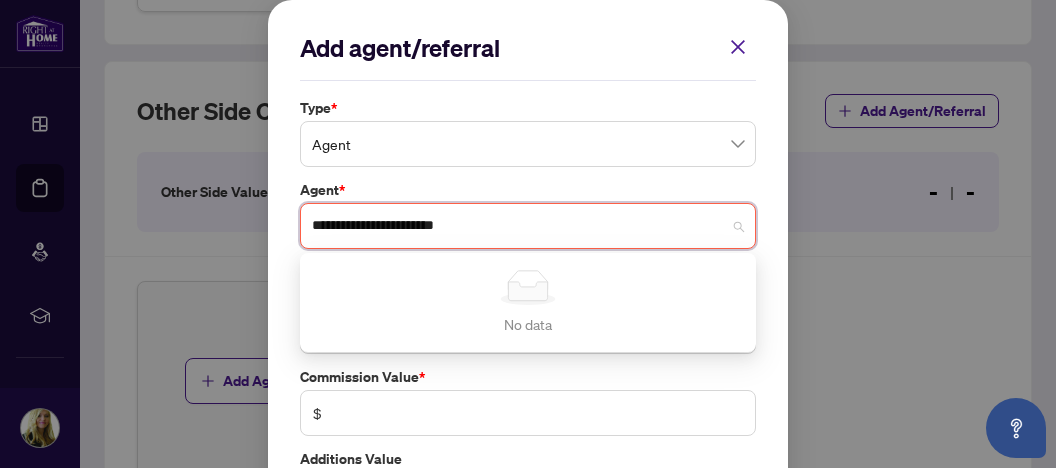 type on "**********" 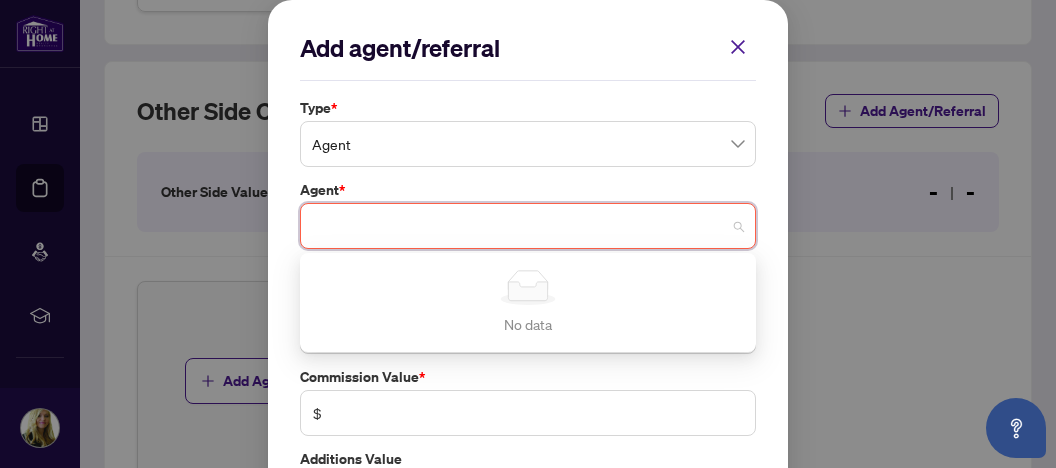 click on "Commission Value *" at bounding box center [528, 377] 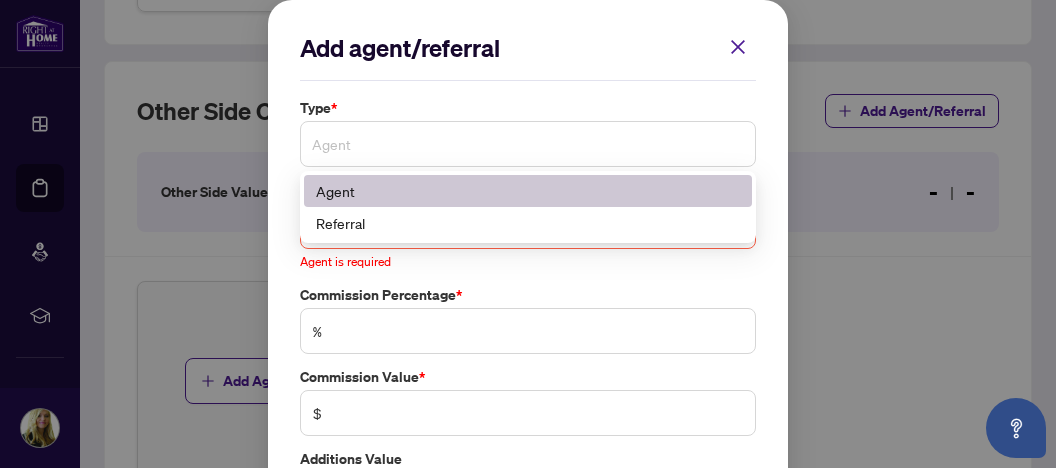 click on "Agent" at bounding box center [528, 144] 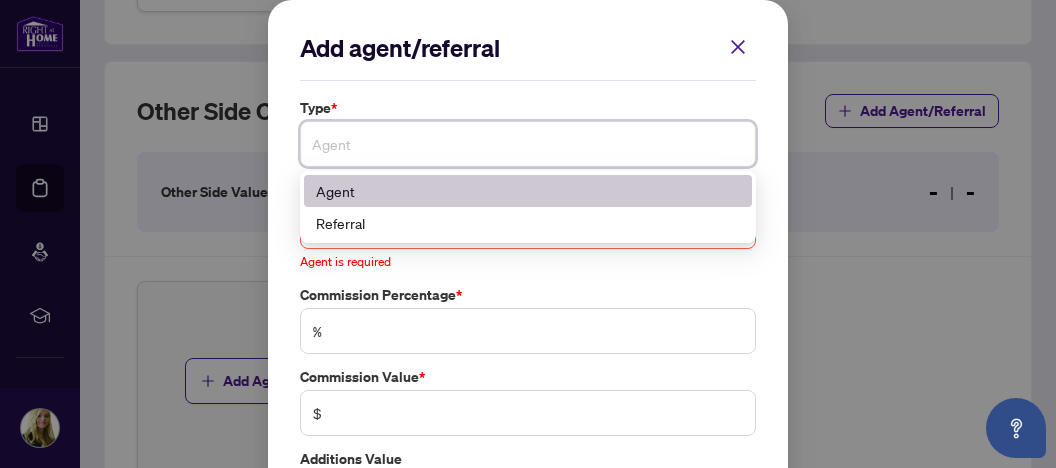 click on "Agent" at bounding box center [528, 144] 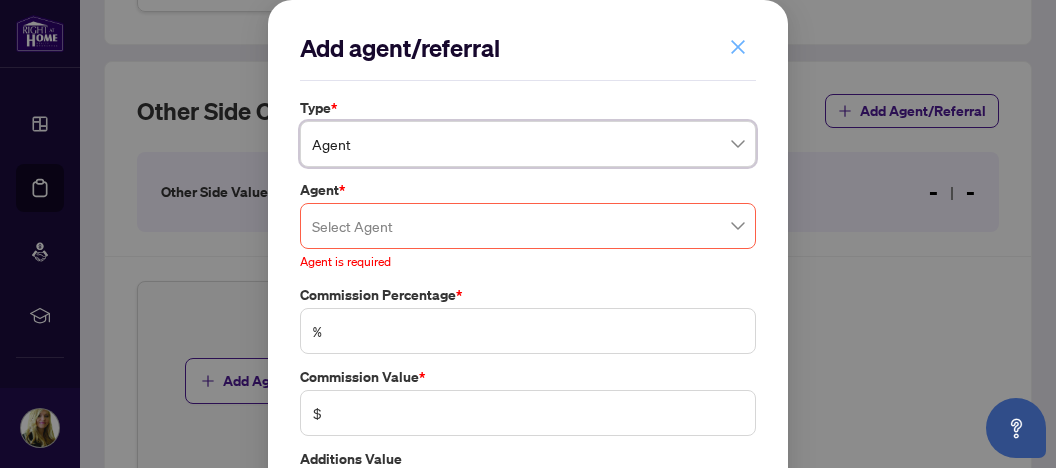click 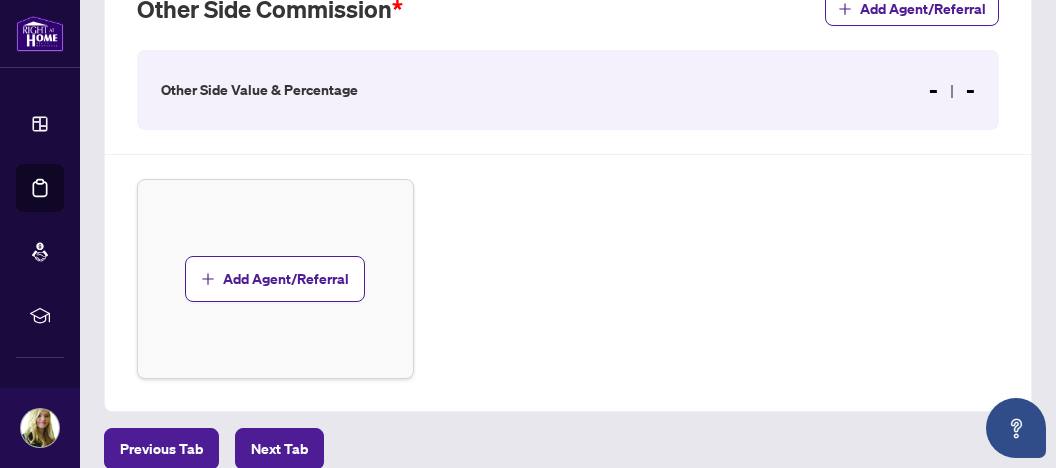 scroll, scrollTop: 1236, scrollLeft: 0, axis: vertical 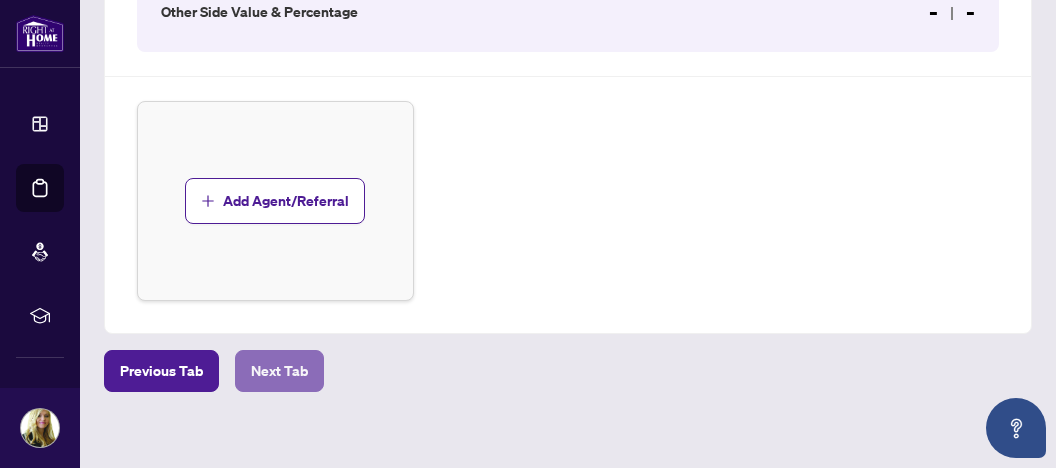 click on "Next Tab" at bounding box center (279, 371) 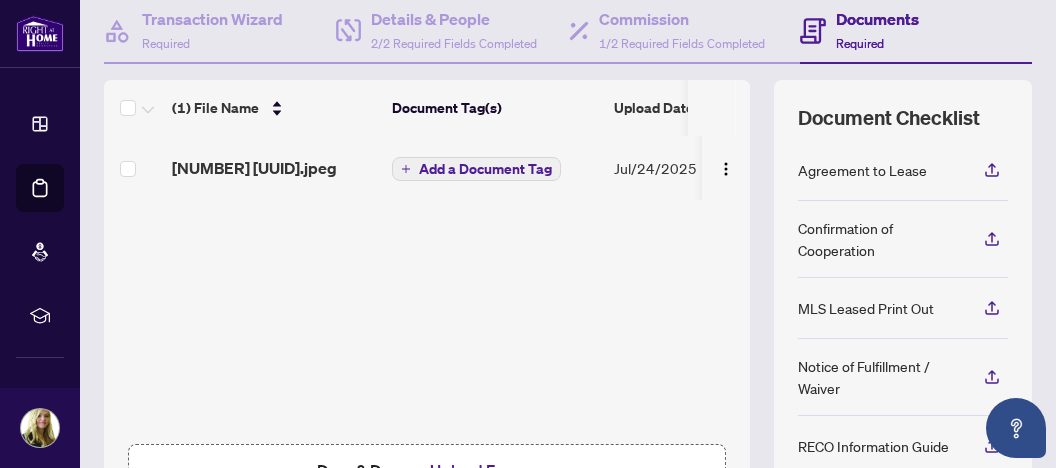 scroll, scrollTop: 180, scrollLeft: 0, axis: vertical 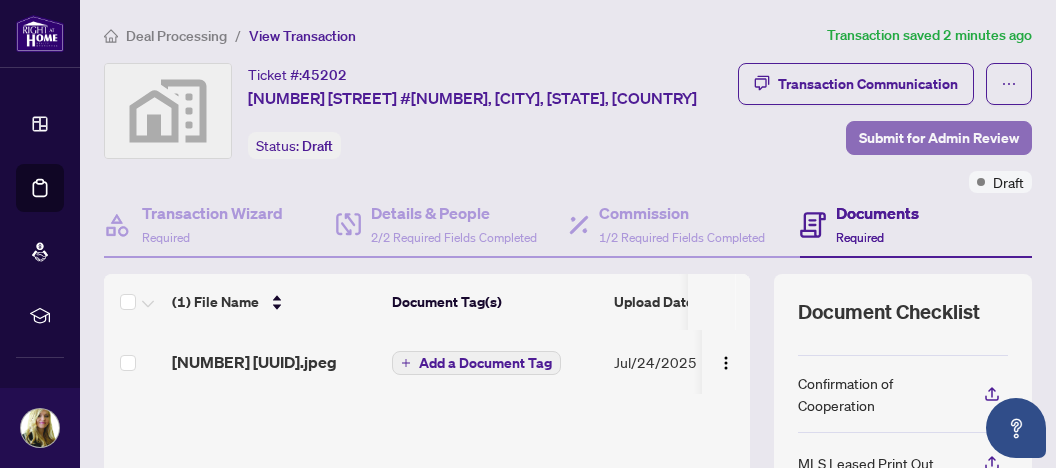 click on "Submit for Admin Review" at bounding box center (939, 138) 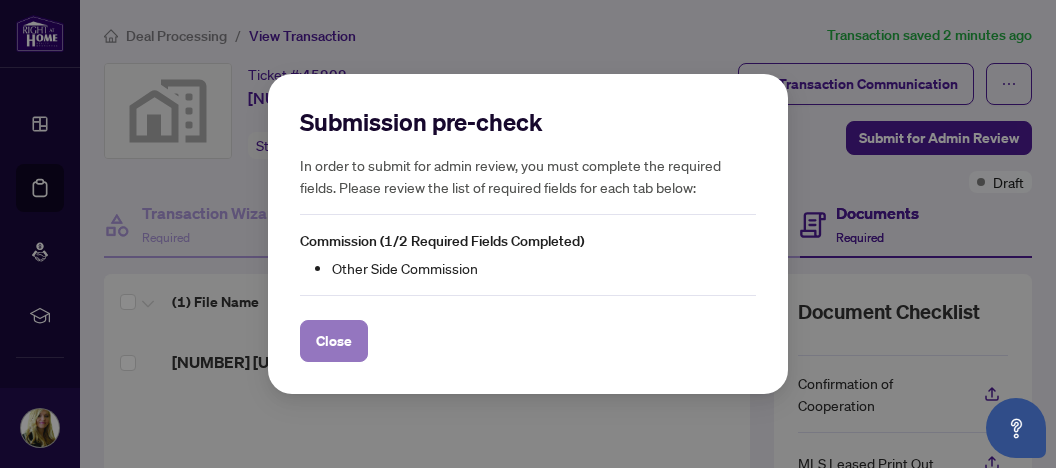 click on "Close" at bounding box center [334, 341] 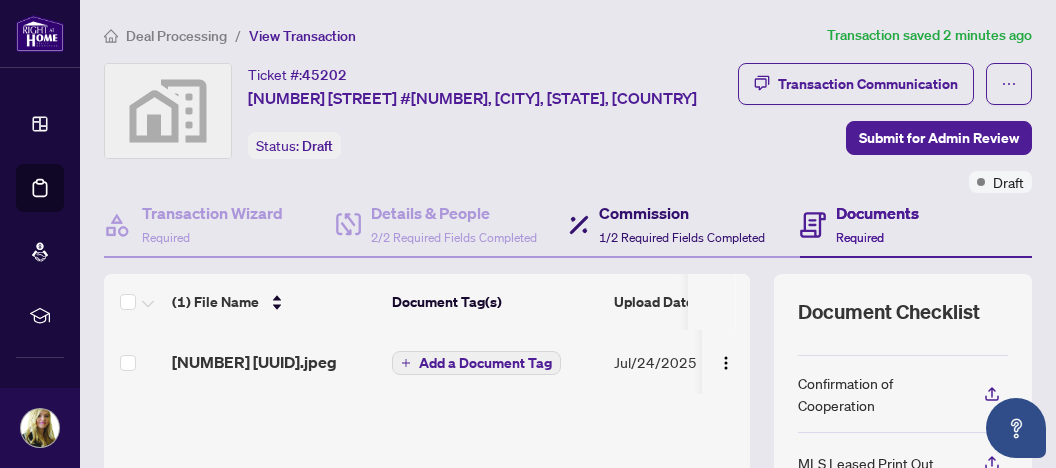 click on "Commission 1/2 Required Fields Completed" at bounding box center [682, 224] 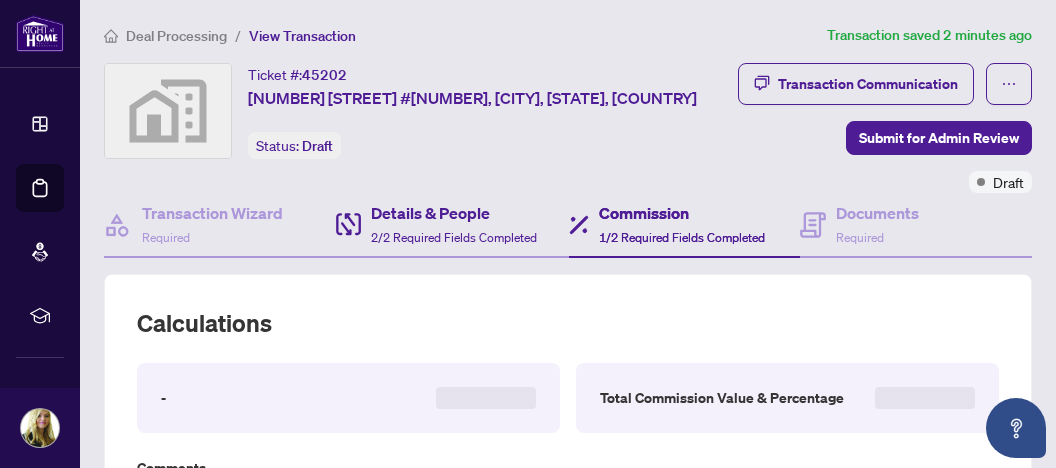 type on "**********" 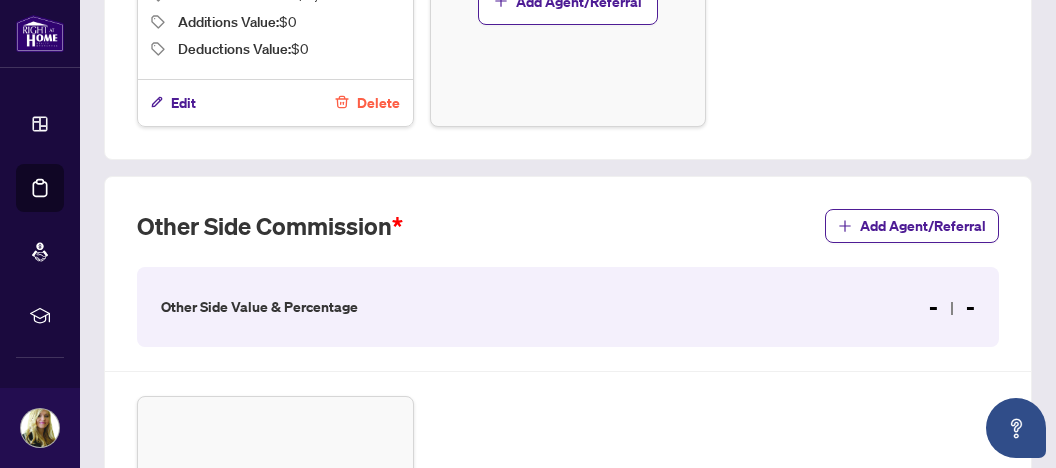 scroll, scrollTop: 950, scrollLeft: 0, axis: vertical 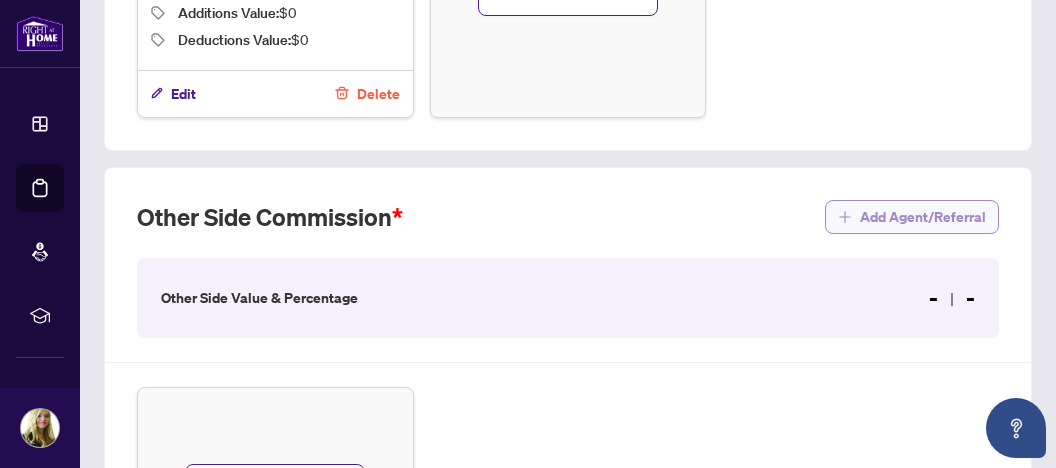 click on "Add Agent/Referral" at bounding box center (923, 217) 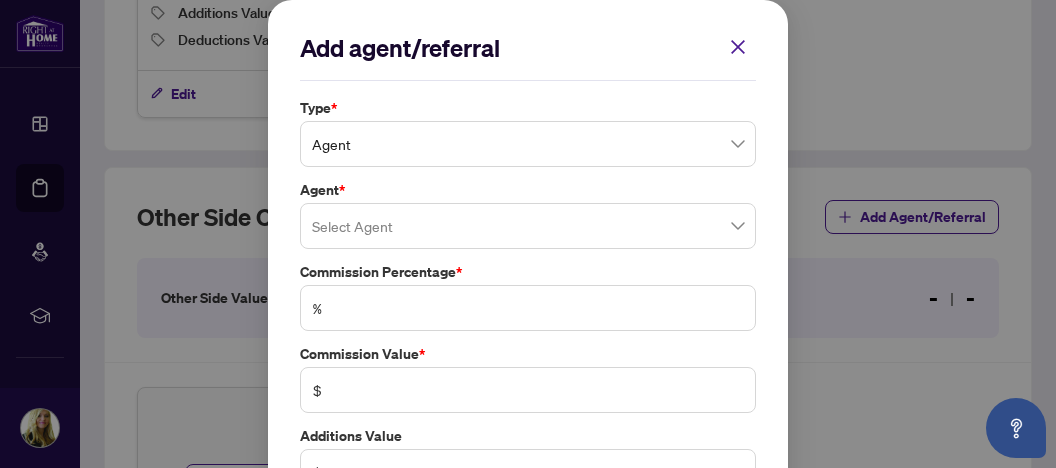 click at bounding box center [528, 226] 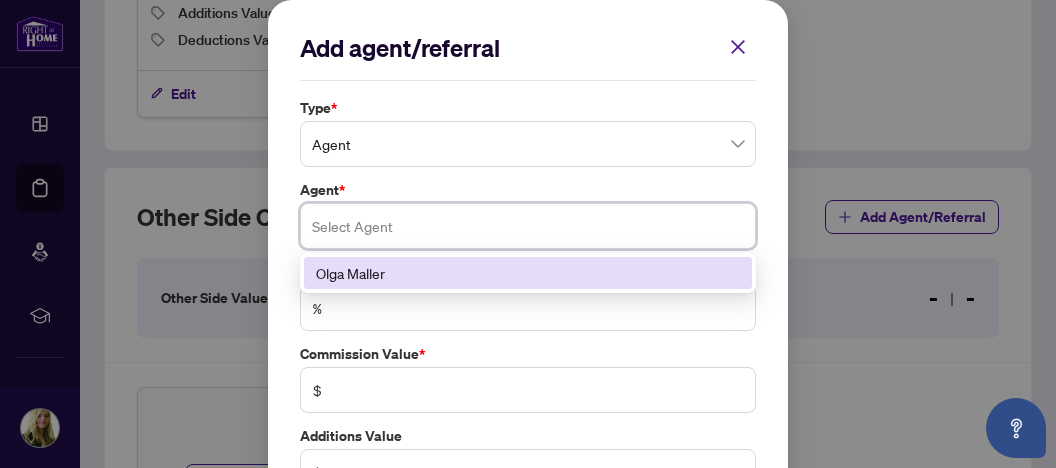 click at bounding box center (528, 226) 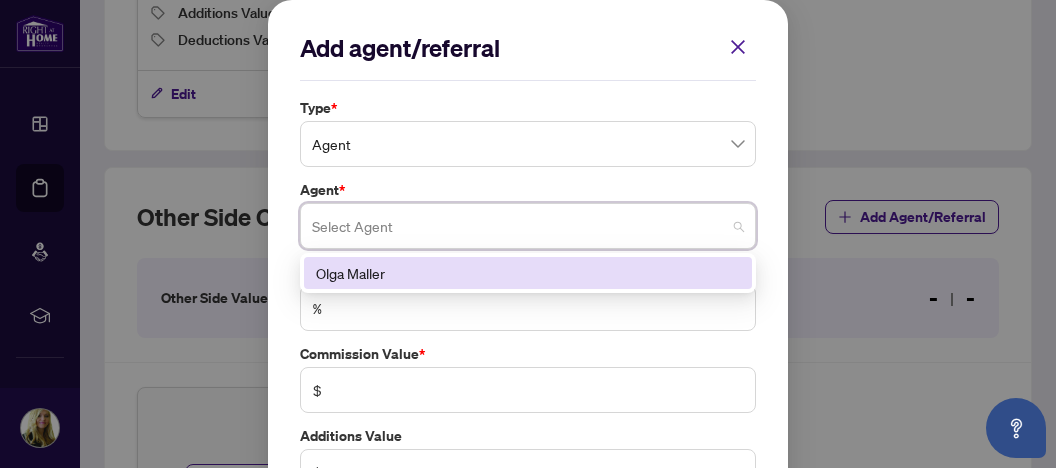 click on "Type * Agent Agent * Select Agent [NUMBER] [FIRST] [LAST] Commission Percentage * % Commission Value * $ Additions Value $ Deductions Value $" at bounding box center (528, 337) 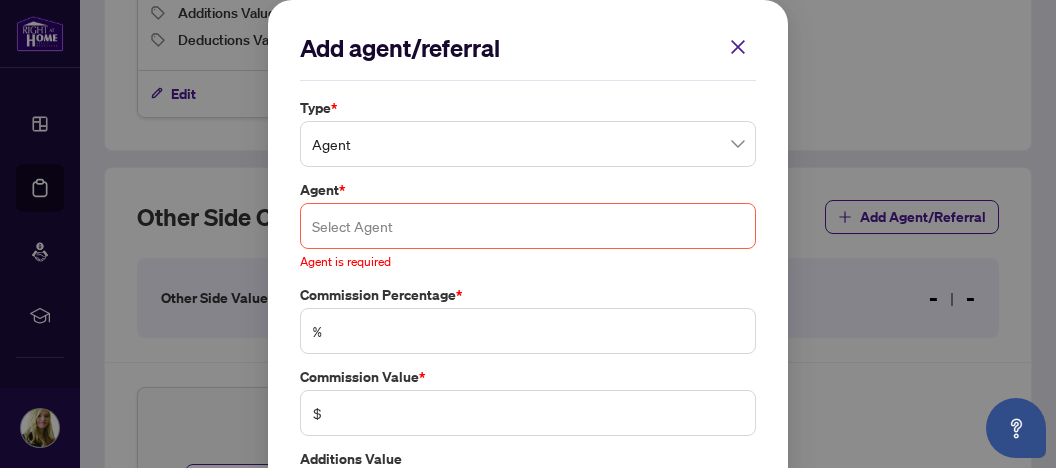 click at bounding box center (528, 226) 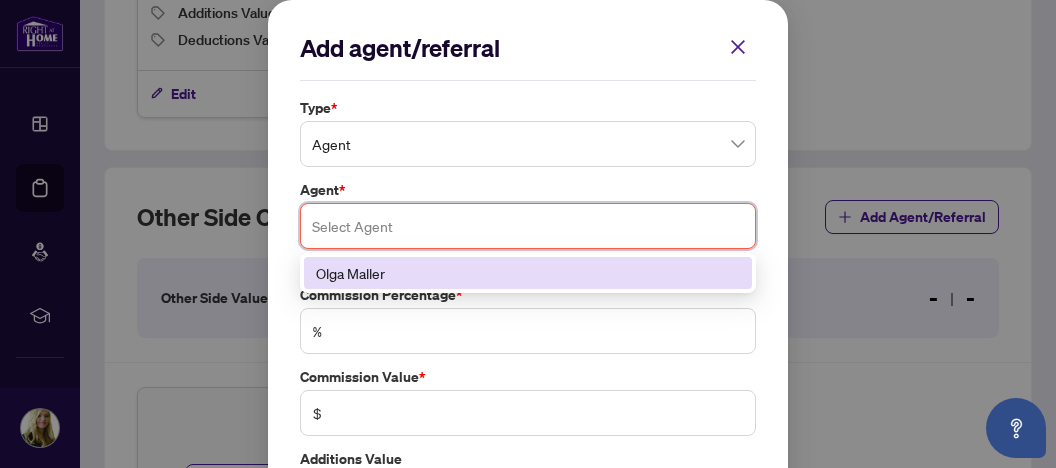 click at bounding box center (528, 226) 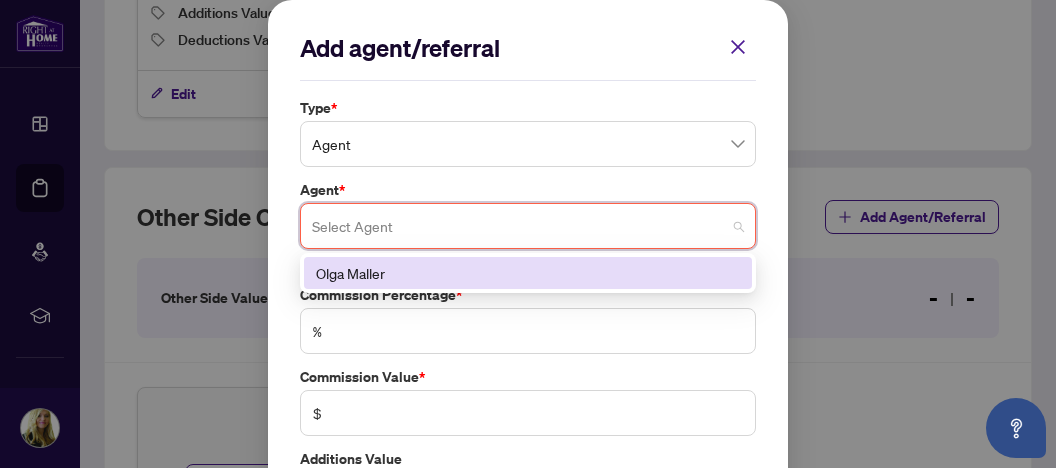 click 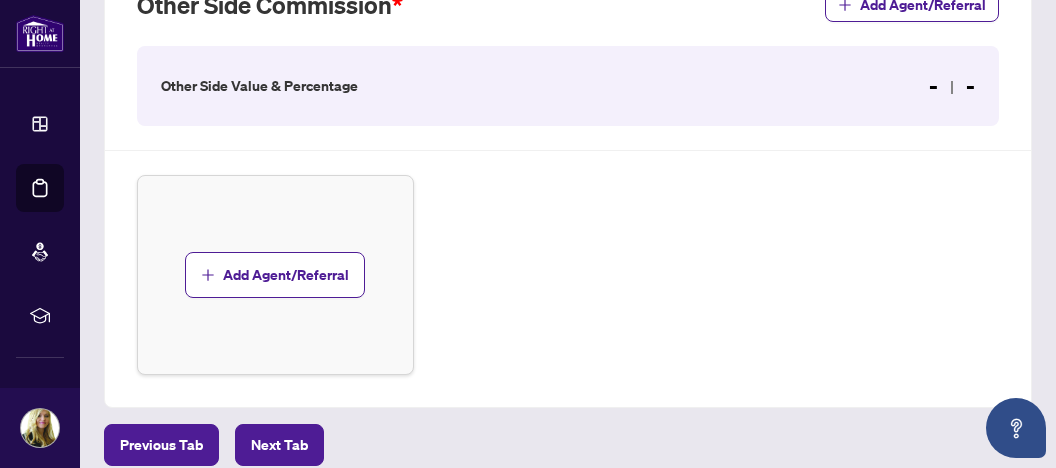 scroll, scrollTop: 1056, scrollLeft: 0, axis: vertical 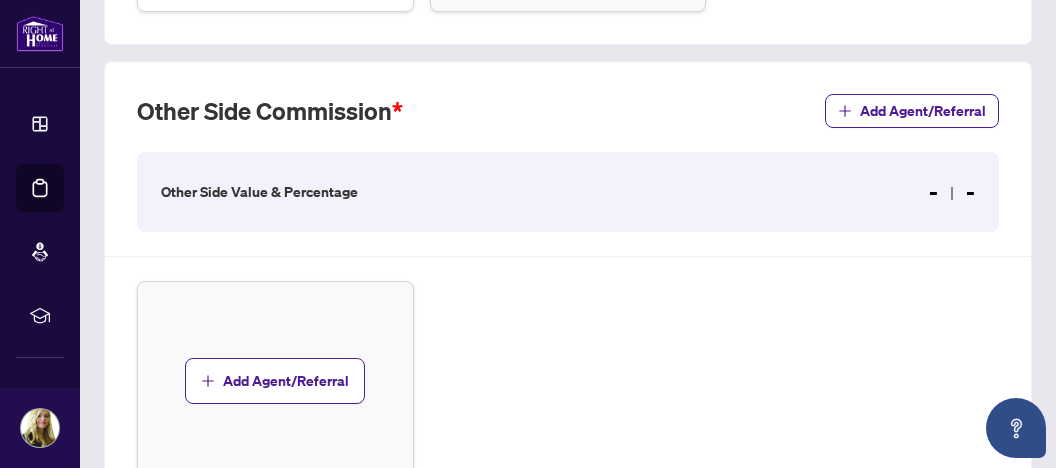 click on "Other Side Value & Percentage -     -" at bounding box center (568, 192) 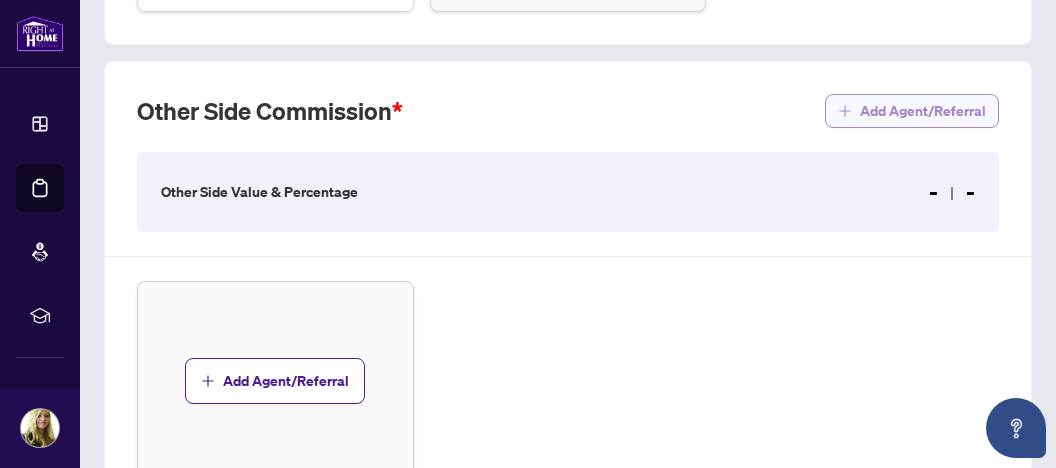 click on "Add Agent/Referral" at bounding box center [923, 111] 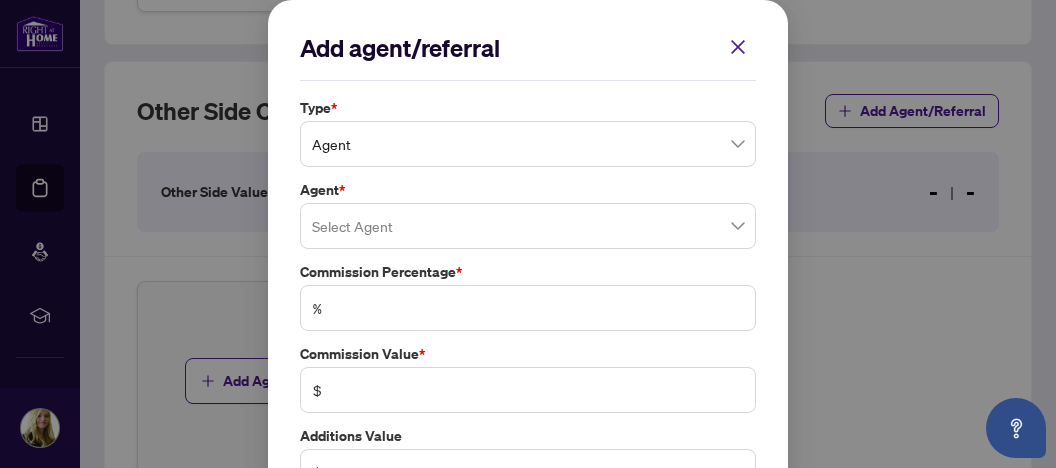click at bounding box center (528, 226) 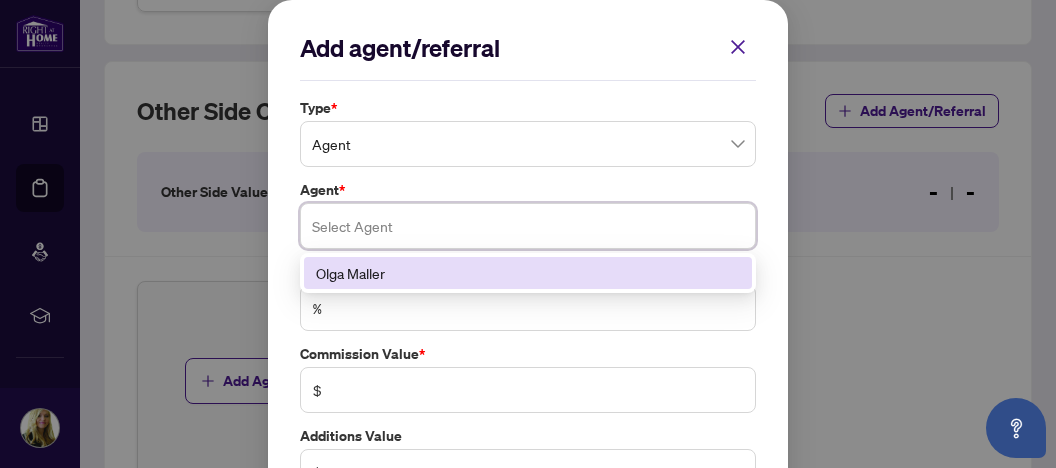 click at bounding box center (528, 226) 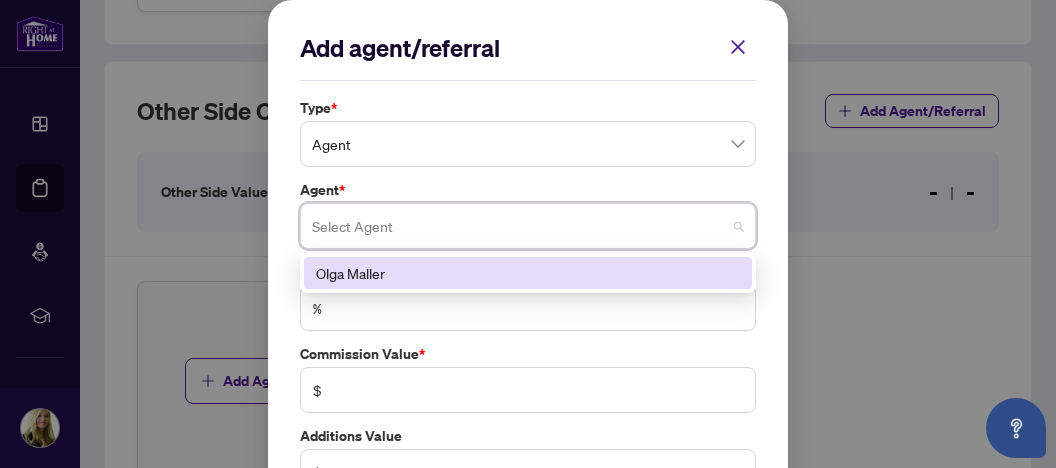 click on "Agent" at bounding box center (528, 144) 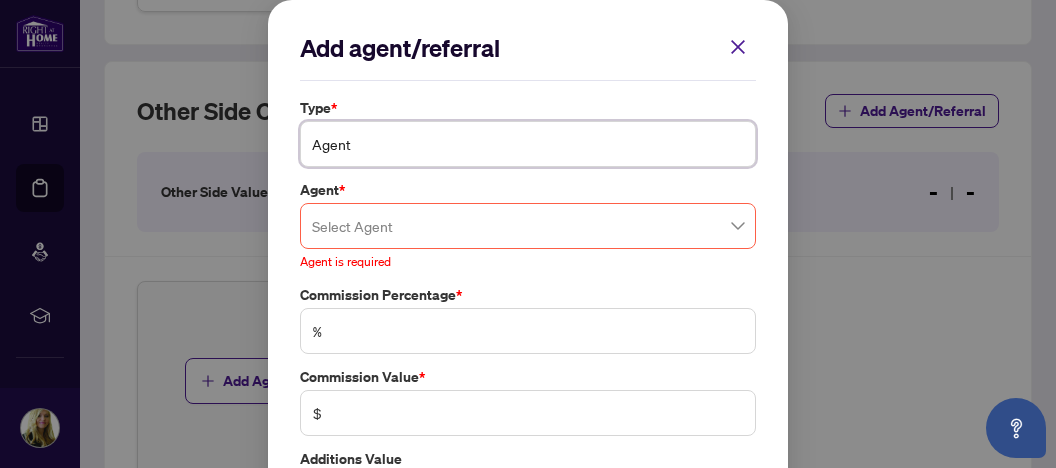 click on "Agent" at bounding box center [528, 144] 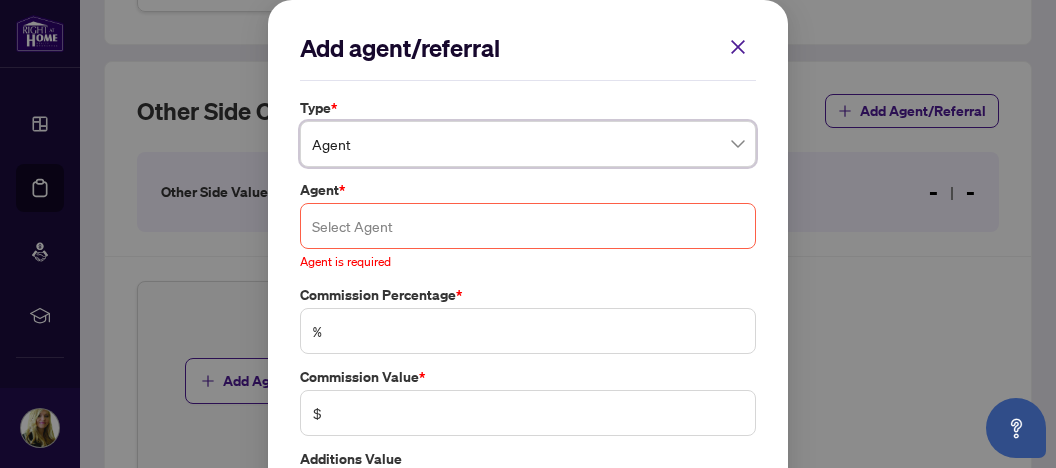 click at bounding box center [528, 226] 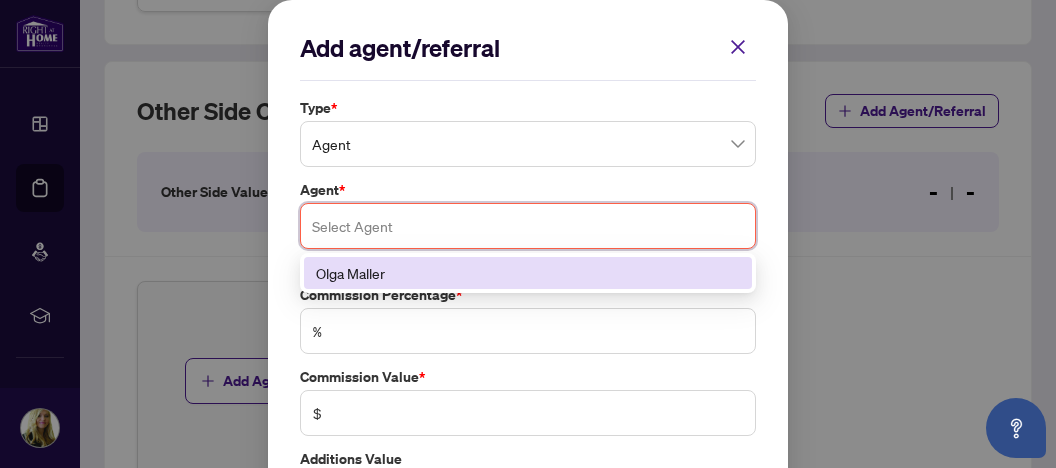 click at bounding box center (528, 226) 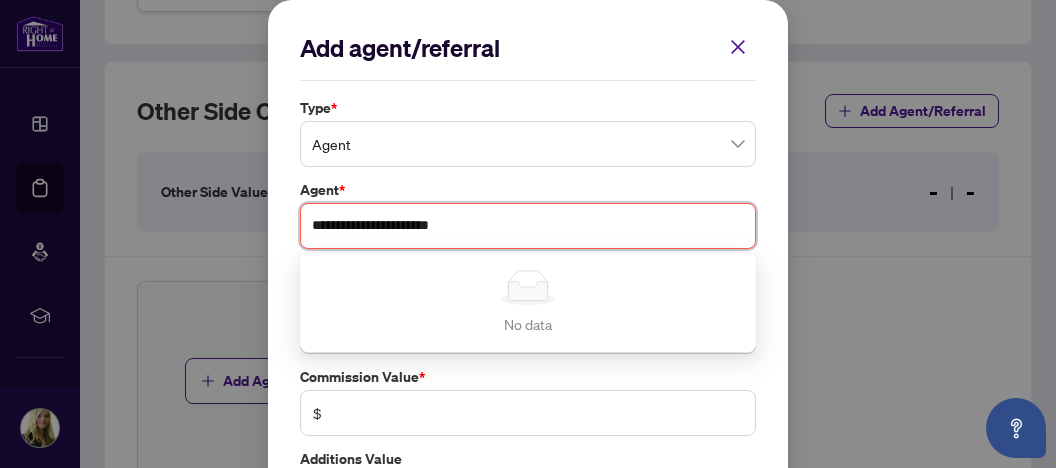 type on "**********" 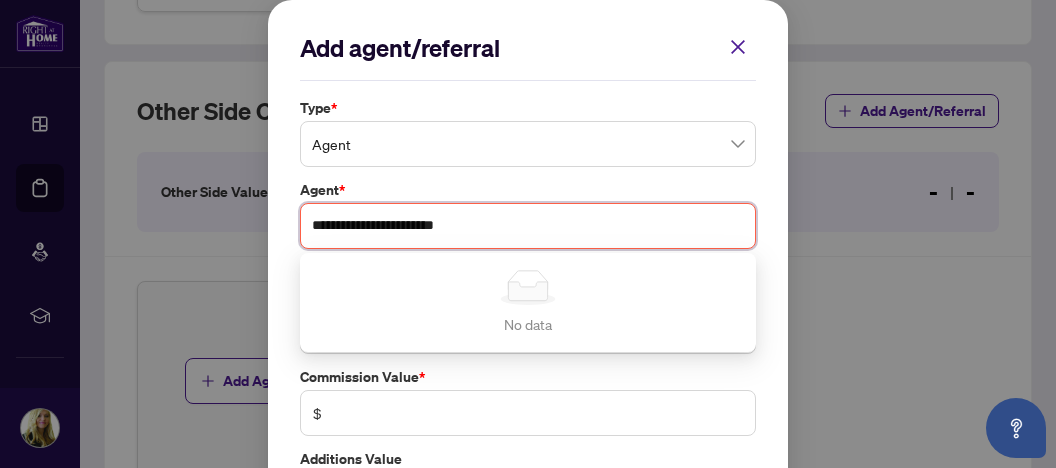 drag, startPoint x: 482, startPoint y: 228, endPoint x: 309, endPoint y: 224, distance: 173.04623 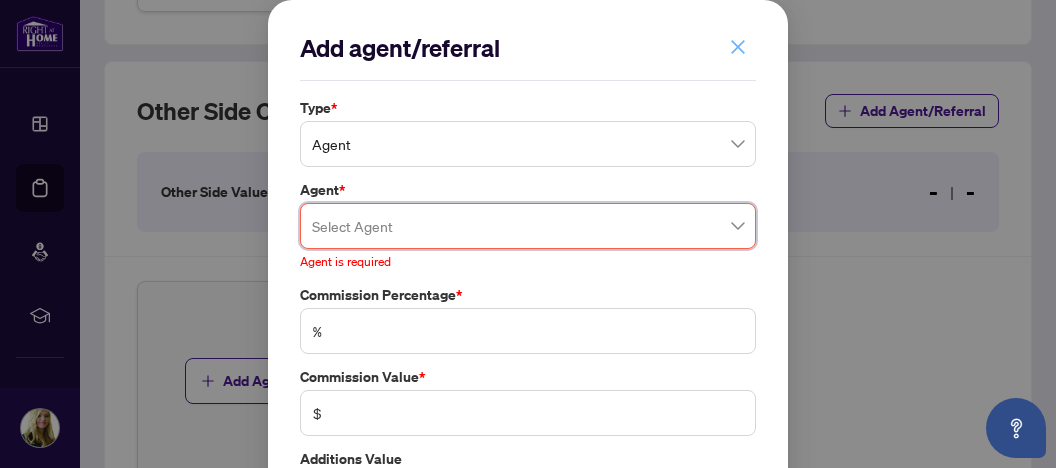click 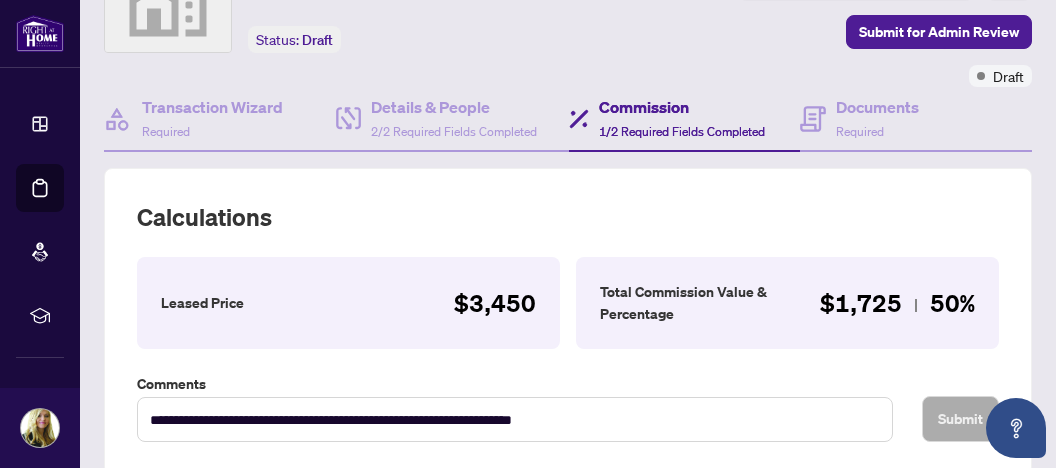 scroll, scrollTop: 0, scrollLeft: 0, axis: both 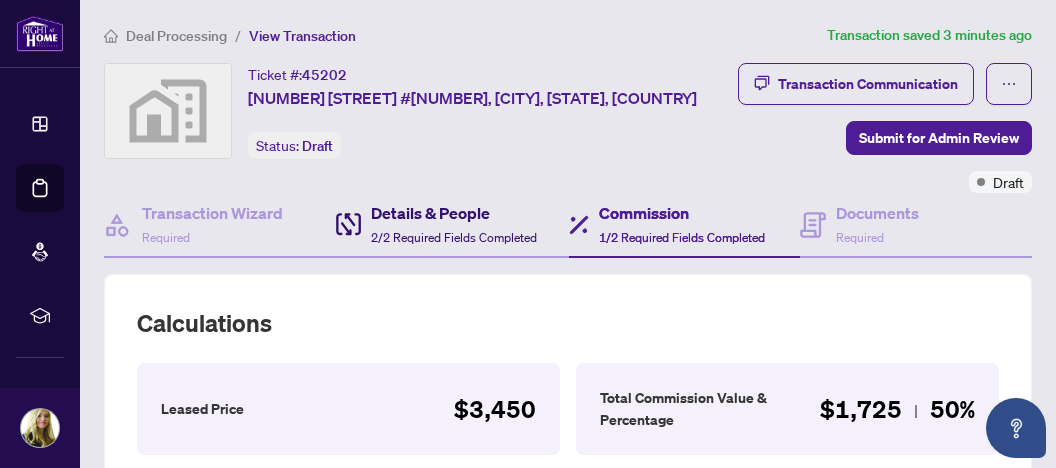 click on "Details & People" at bounding box center (454, 213) 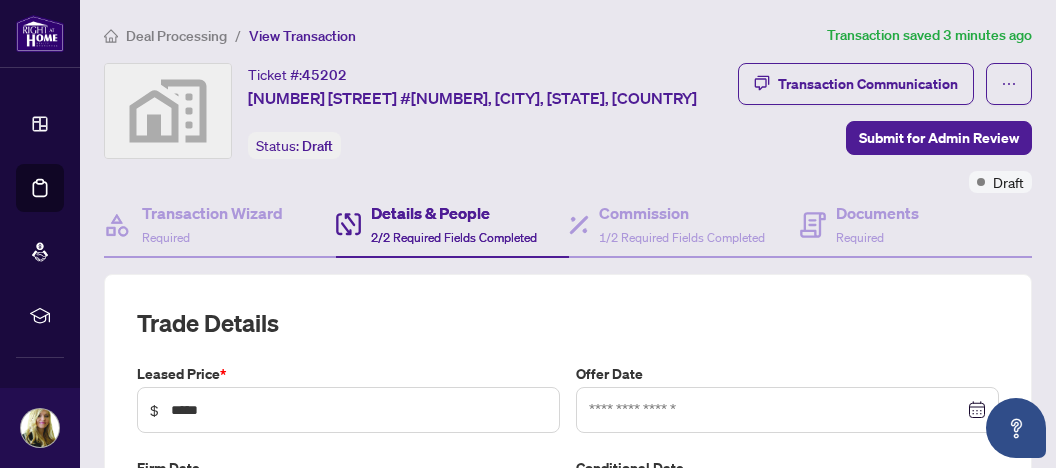 type on "**********" 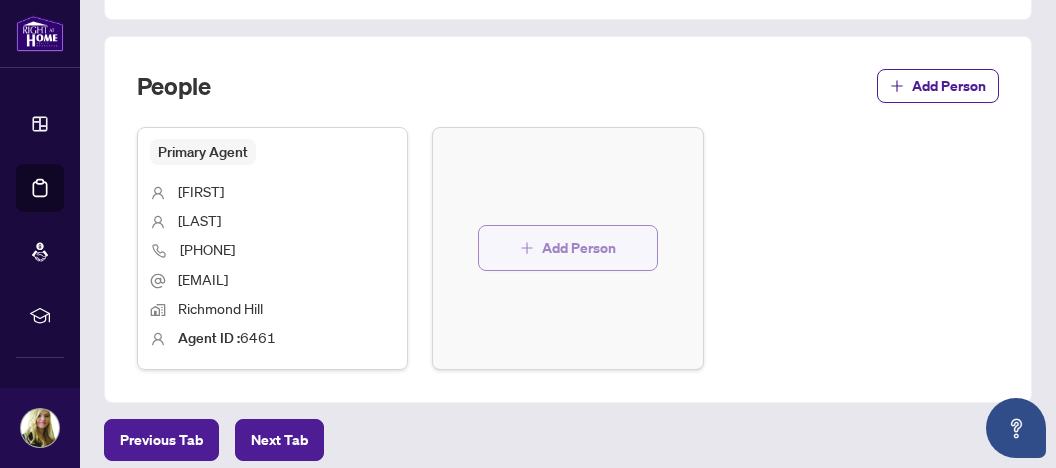 scroll, scrollTop: 1162, scrollLeft: 0, axis: vertical 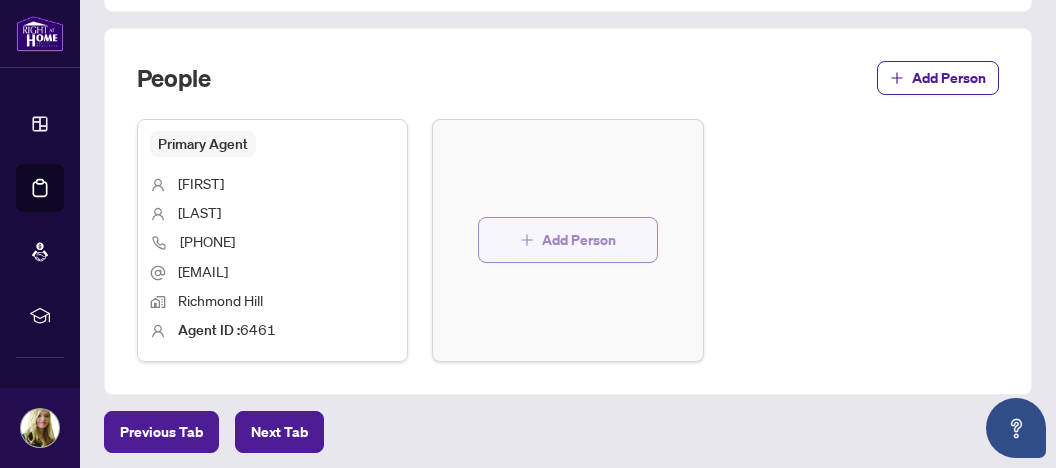 click on "Add Person" at bounding box center (579, 240) 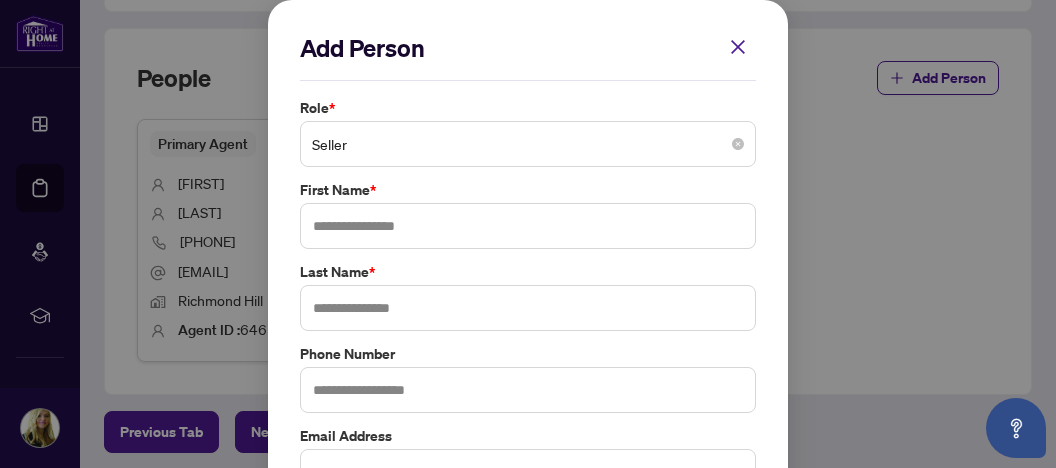 click on "Seller" at bounding box center [528, 144] 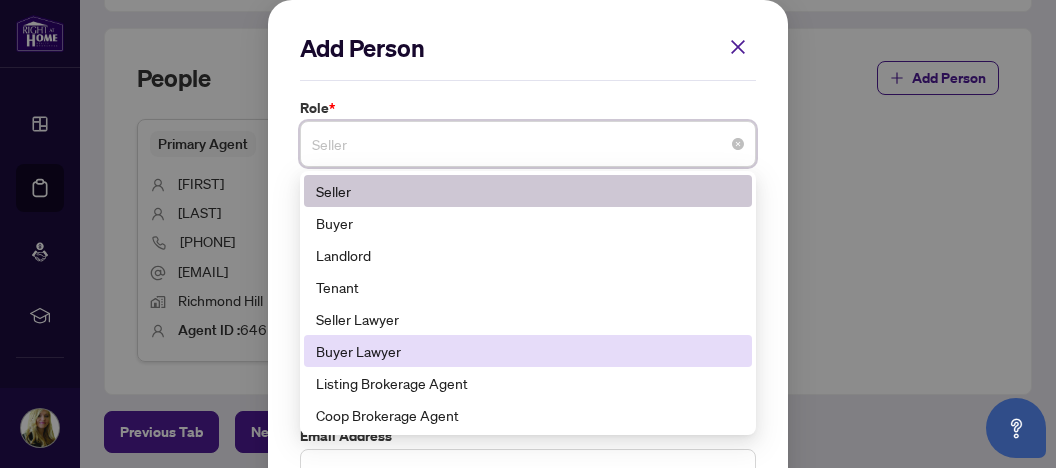 scroll, scrollTop: 108, scrollLeft: 0, axis: vertical 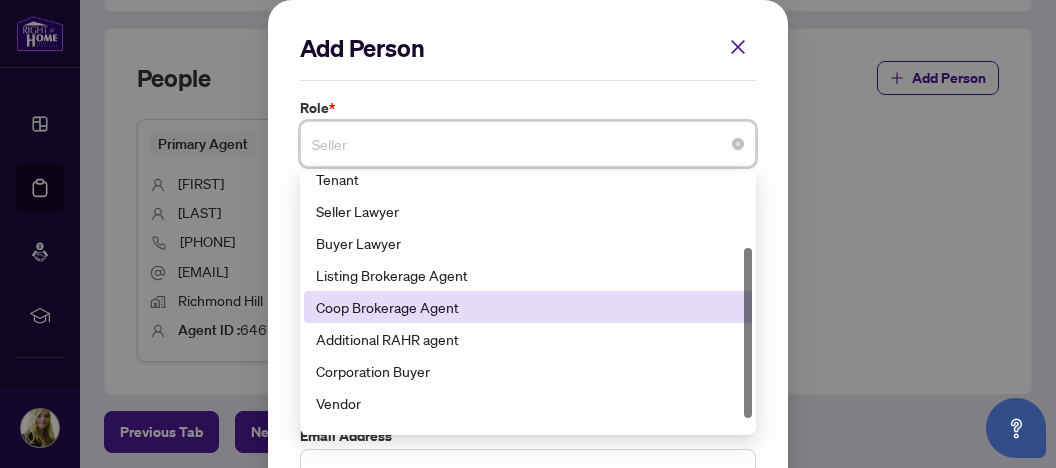 click on "Coop Brokerage Agent" at bounding box center (528, 307) 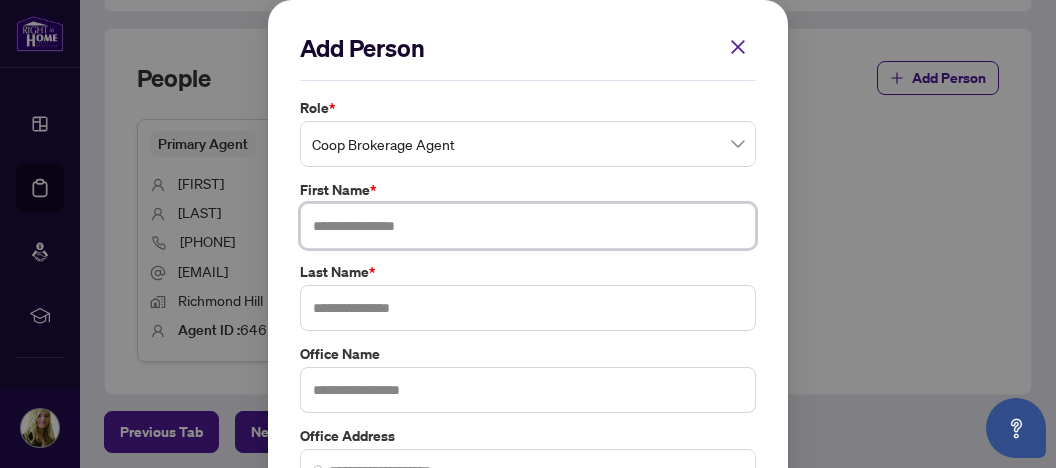 paste on "**********" 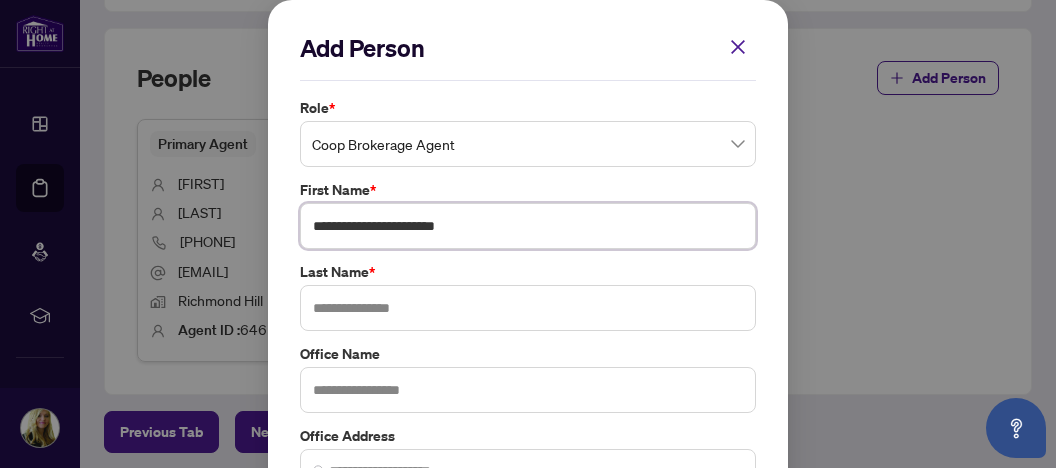 drag, startPoint x: 372, startPoint y: 222, endPoint x: 486, endPoint y: 219, distance: 114.03947 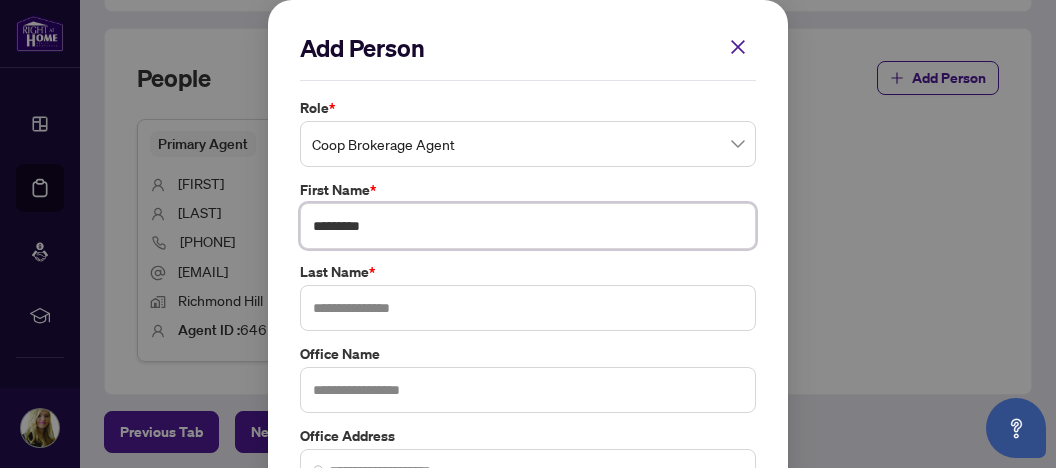 type on "*********" 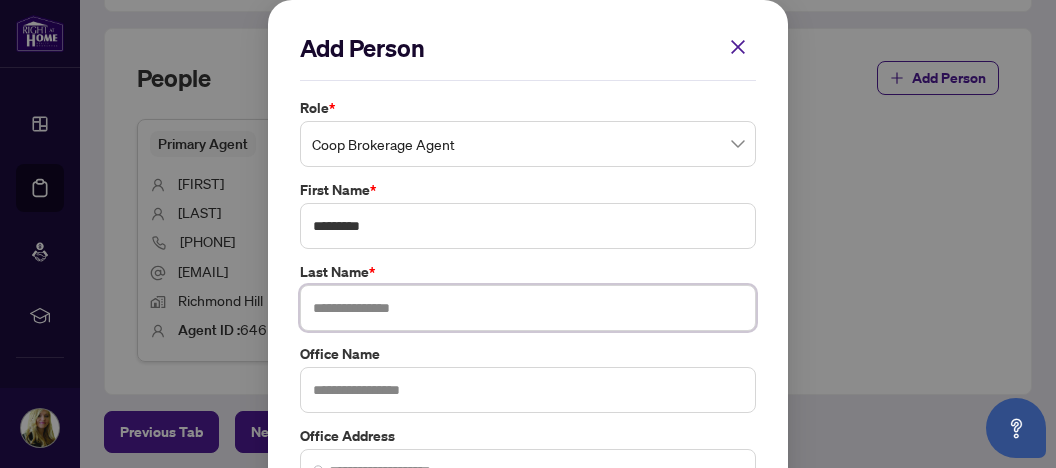 click at bounding box center (528, 308) 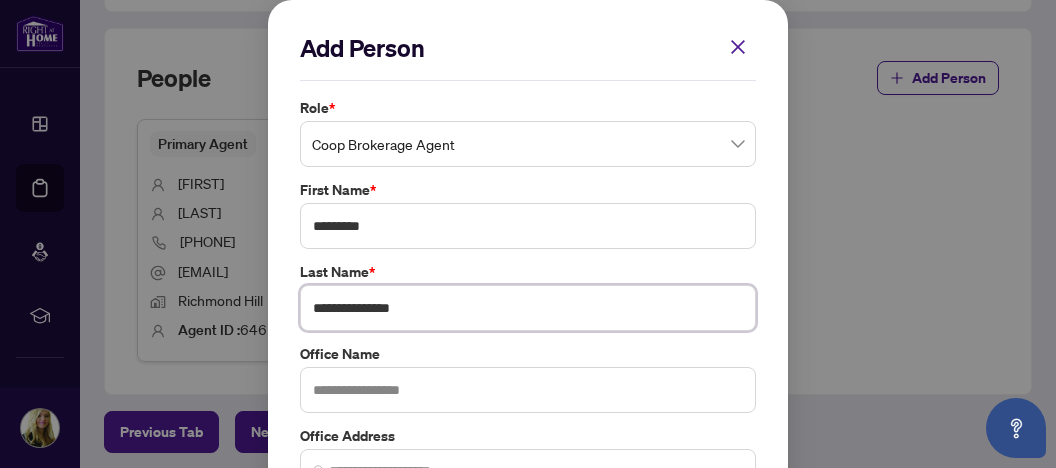 type on "**********" 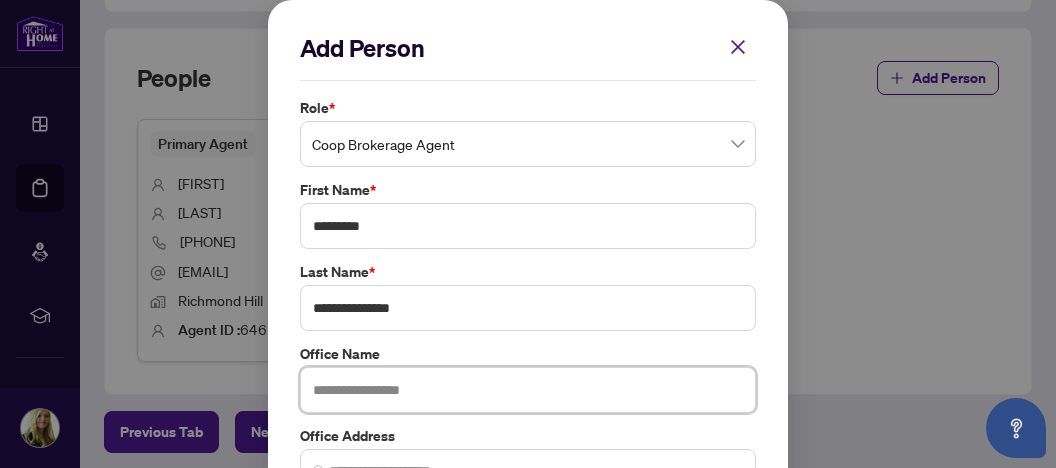 click at bounding box center (528, 390) 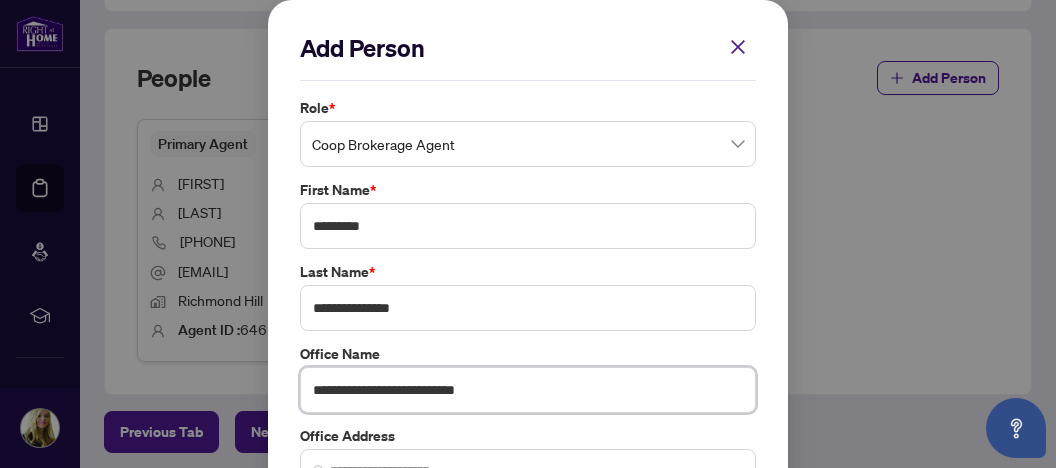 drag, startPoint x: 480, startPoint y: 390, endPoint x: 290, endPoint y: 389, distance: 190.00262 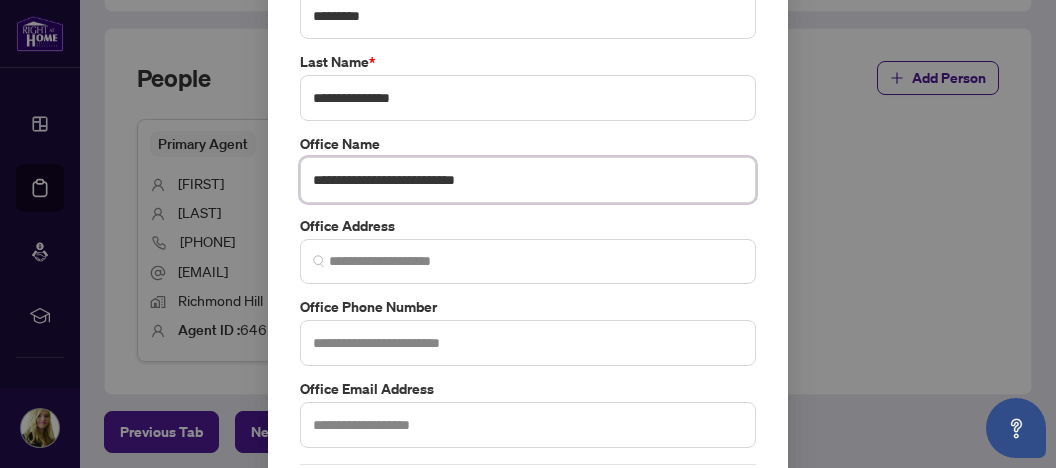 scroll, scrollTop: 211, scrollLeft: 0, axis: vertical 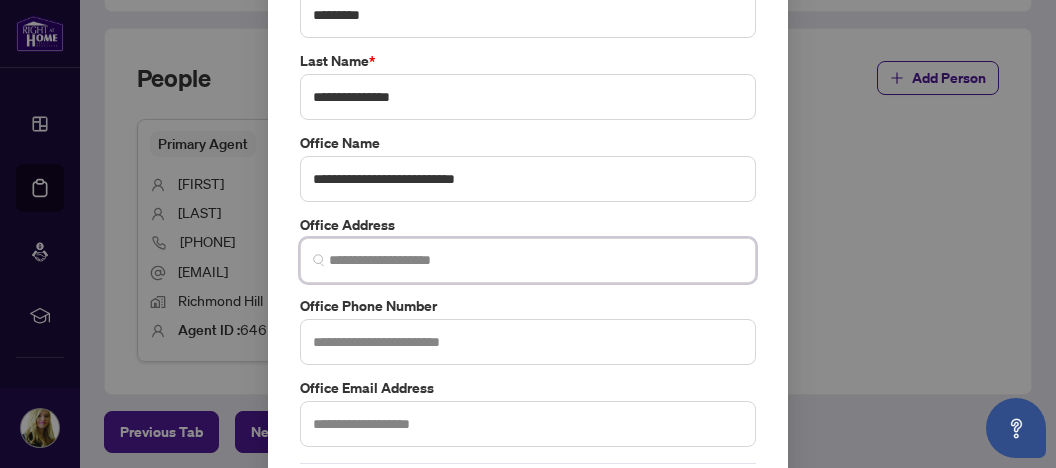 paste on "**********" 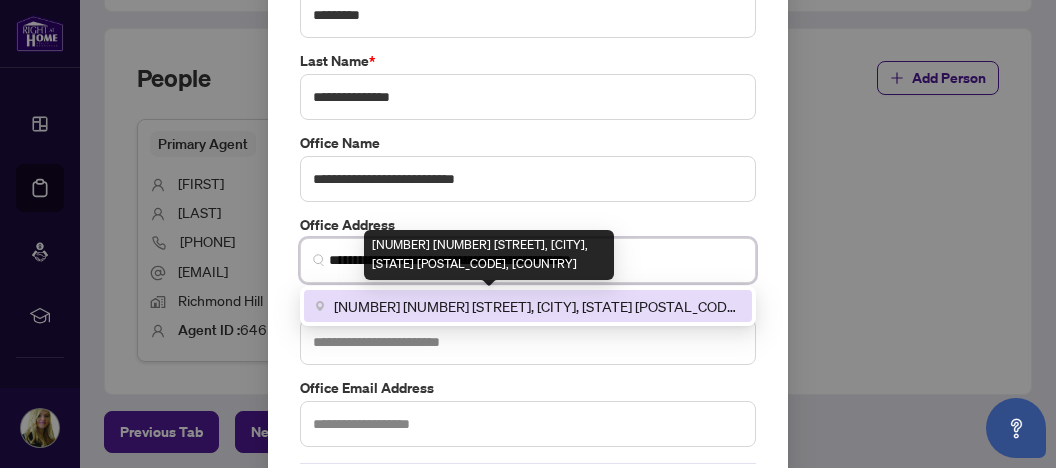 click on "[NUMBER] [NUMBER] [STREET], [CITY], [STATE] [POSTAL_CODE], [COUNTRY]" at bounding box center [537, 306] 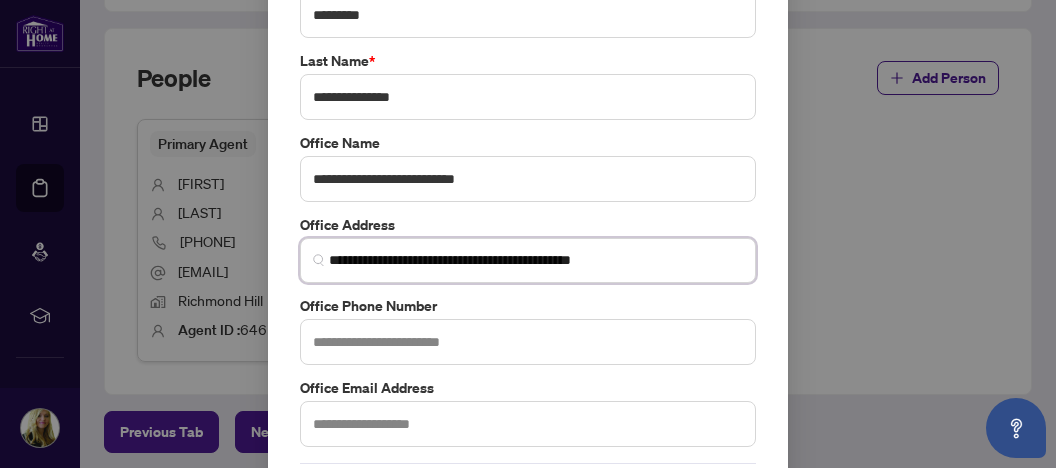 type on "**********" 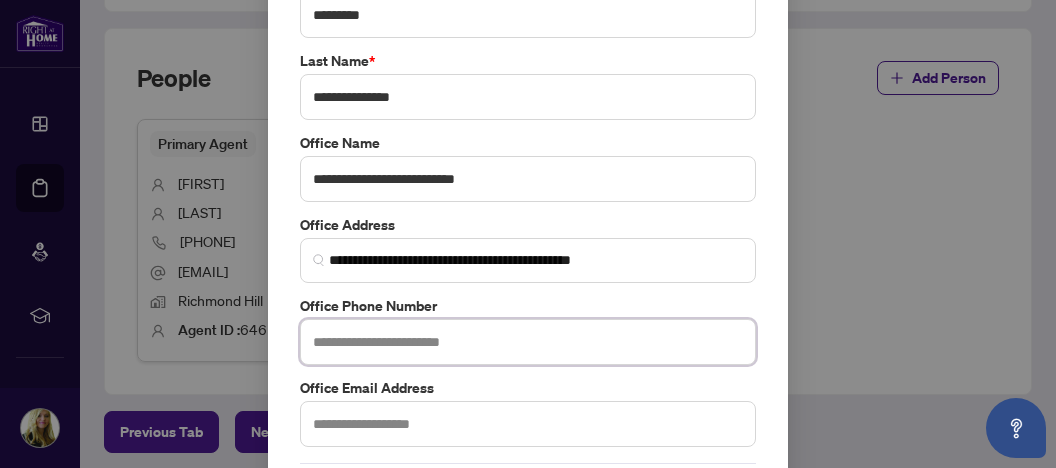 click at bounding box center [528, 342] 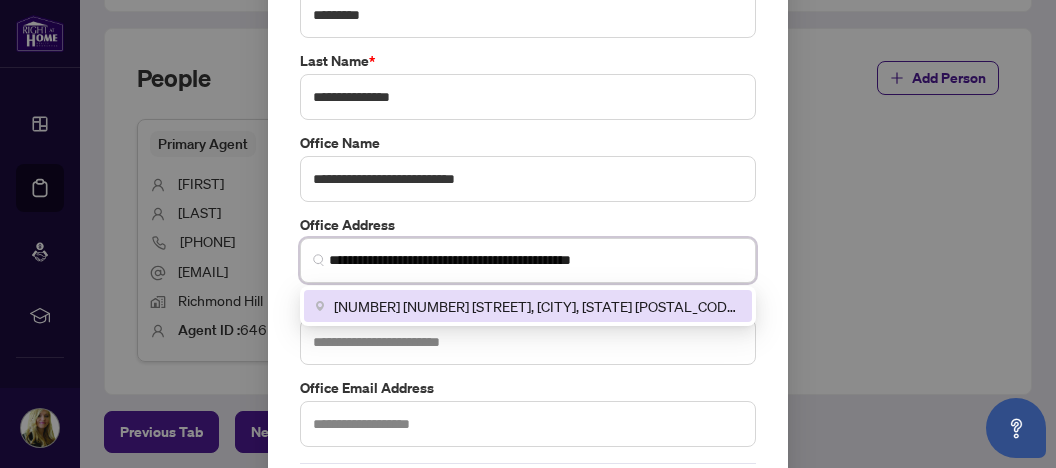drag, startPoint x: 323, startPoint y: 256, endPoint x: 646, endPoint y: 249, distance: 323.07584 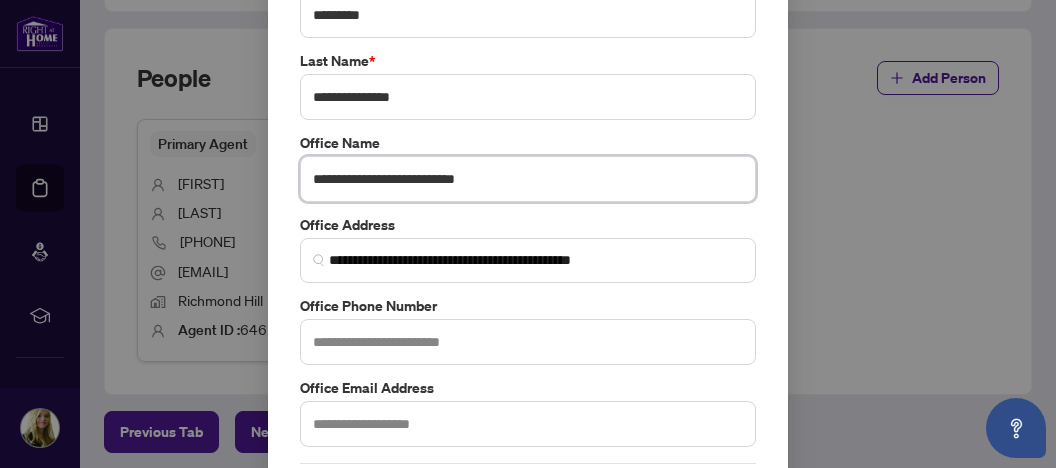 drag, startPoint x: 307, startPoint y: 176, endPoint x: 468, endPoint y: 178, distance: 161.01242 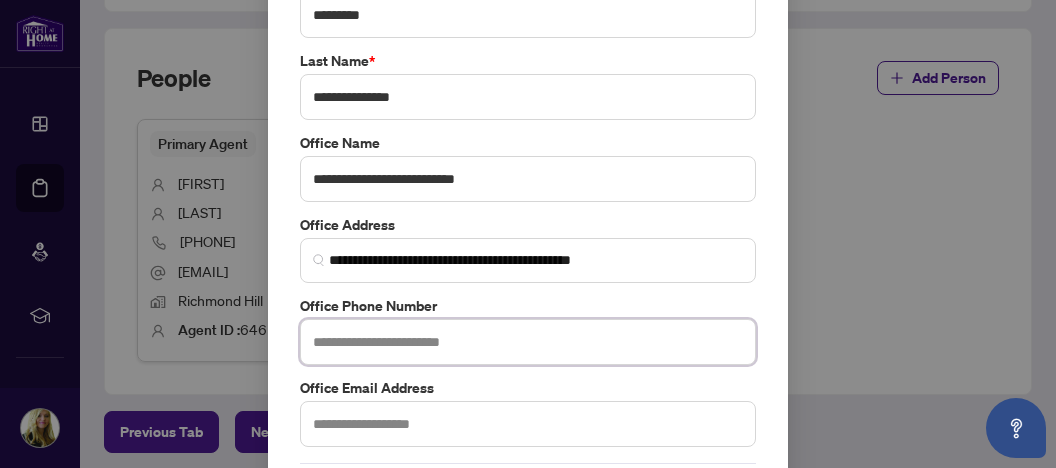 paste on "**********" 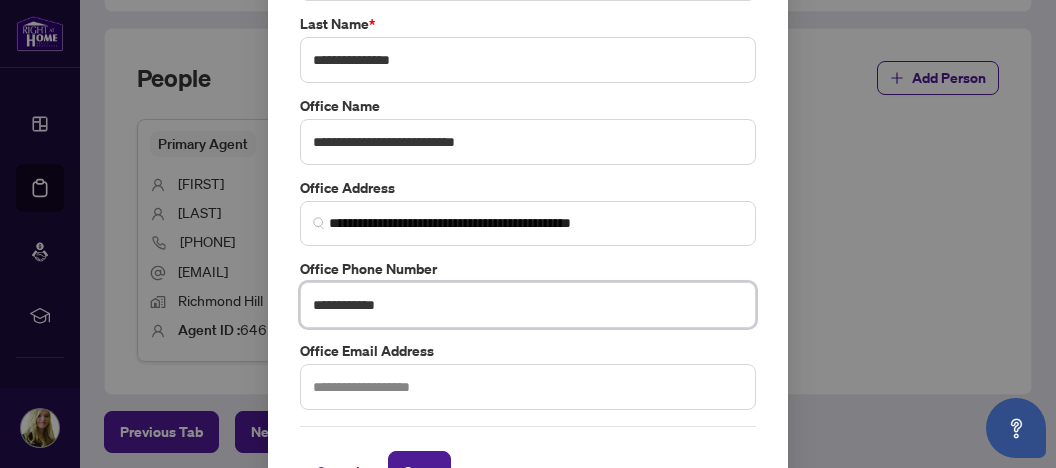 scroll, scrollTop: 298, scrollLeft: 0, axis: vertical 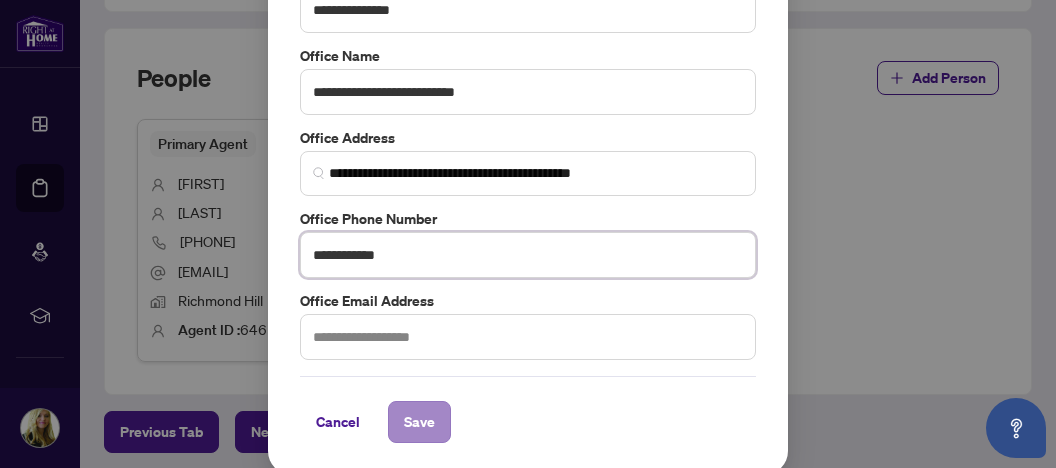 type on "**********" 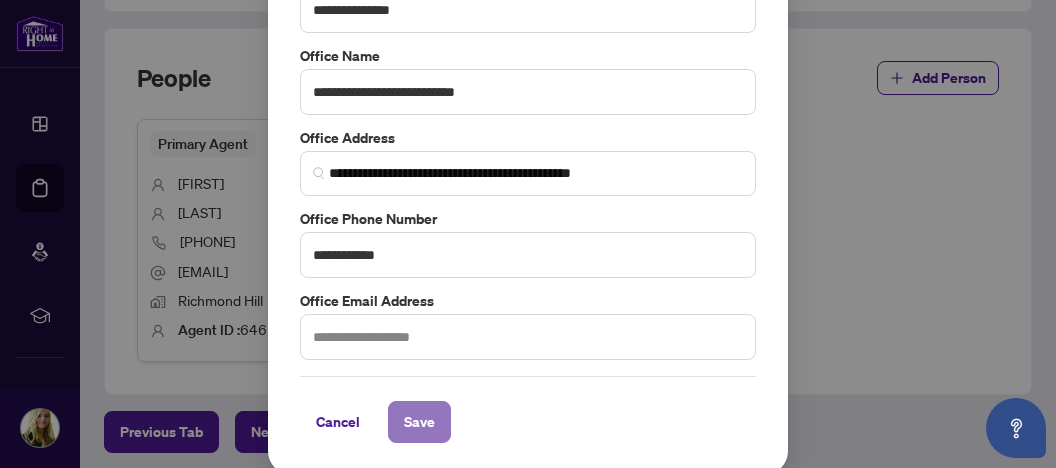 click on "Save" at bounding box center (419, 422) 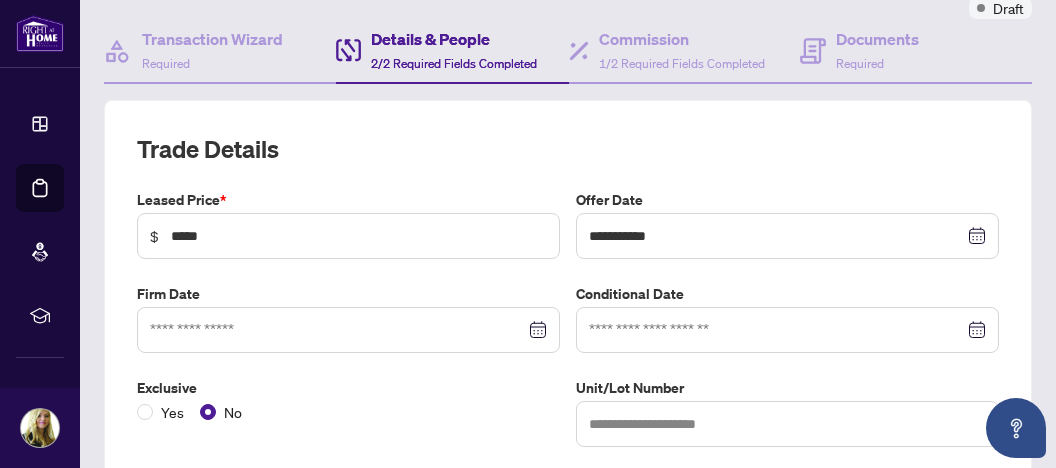 scroll, scrollTop: 106, scrollLeft: 0, axis: vertical 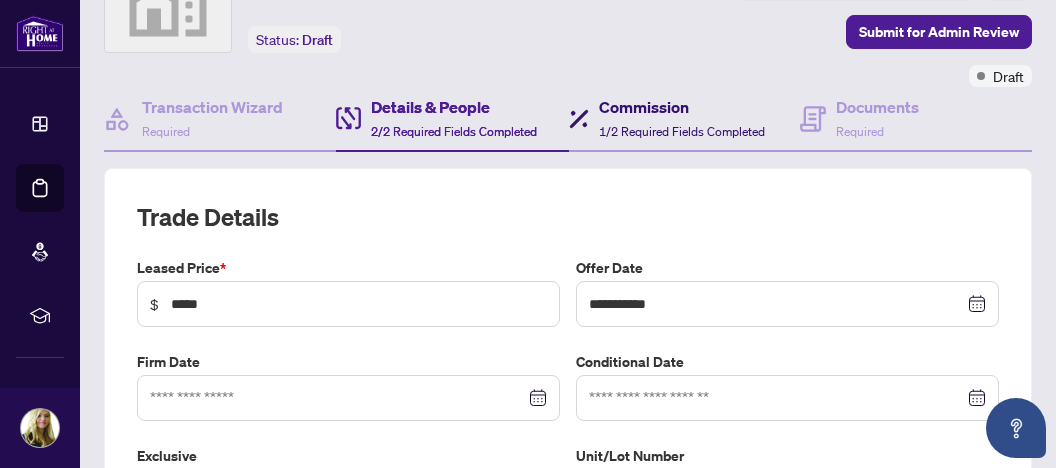 click on "Commission" at bounding box center [682, 107] 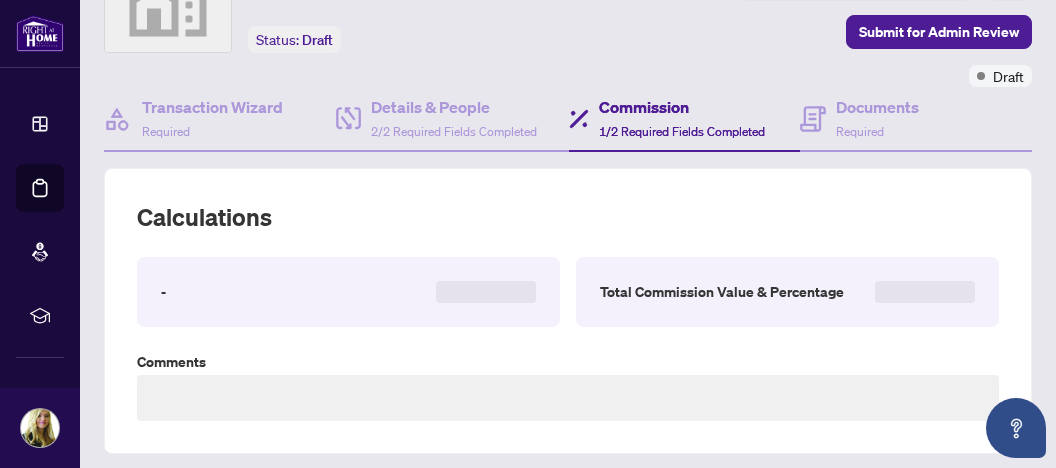 scroll, scrollTop: 0, scrollLeft: 0, axis: both 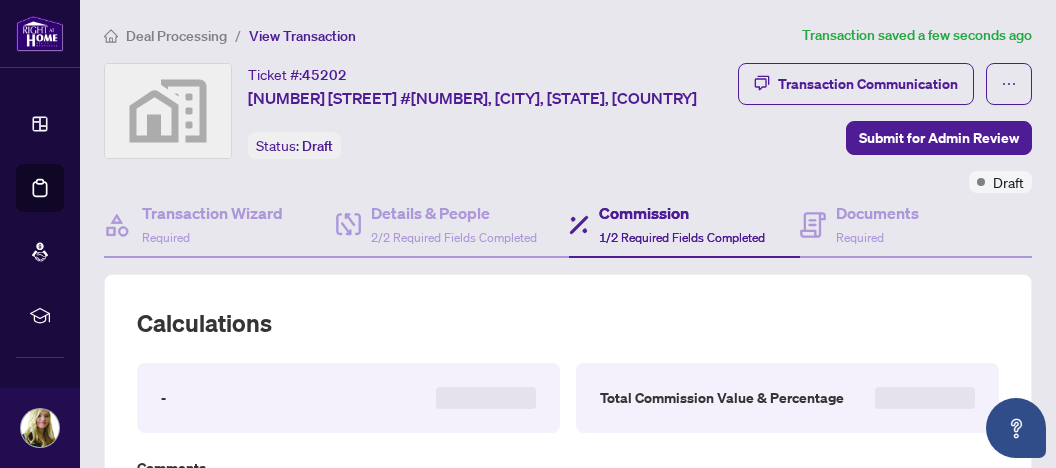 type on "**********" 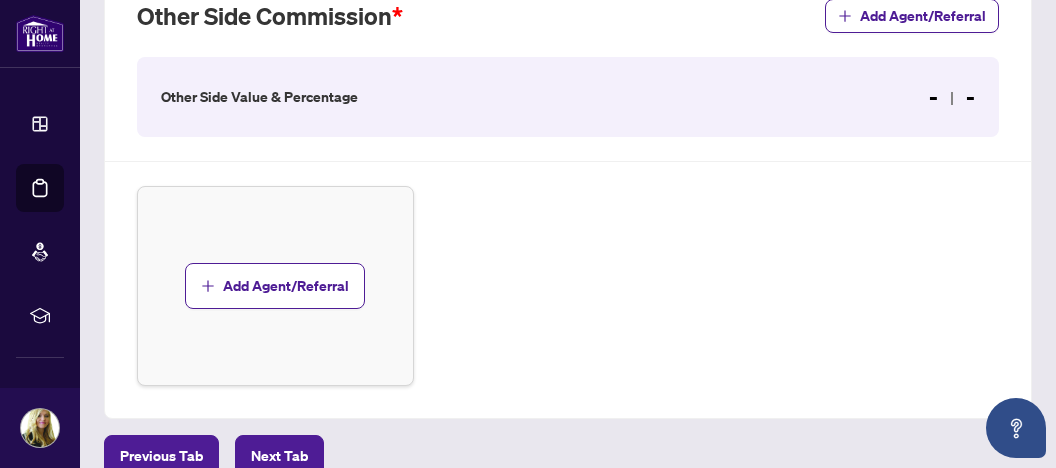 scroll, scrollTop: 1162, scrollLeft: 0, axis: vertical 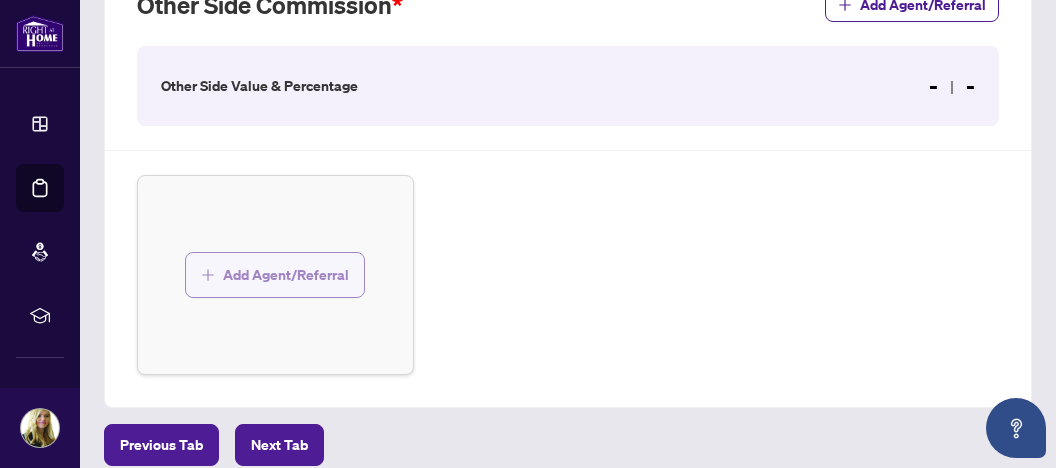 click on "Add Agent/Referral" at bounding box center (286, 275) 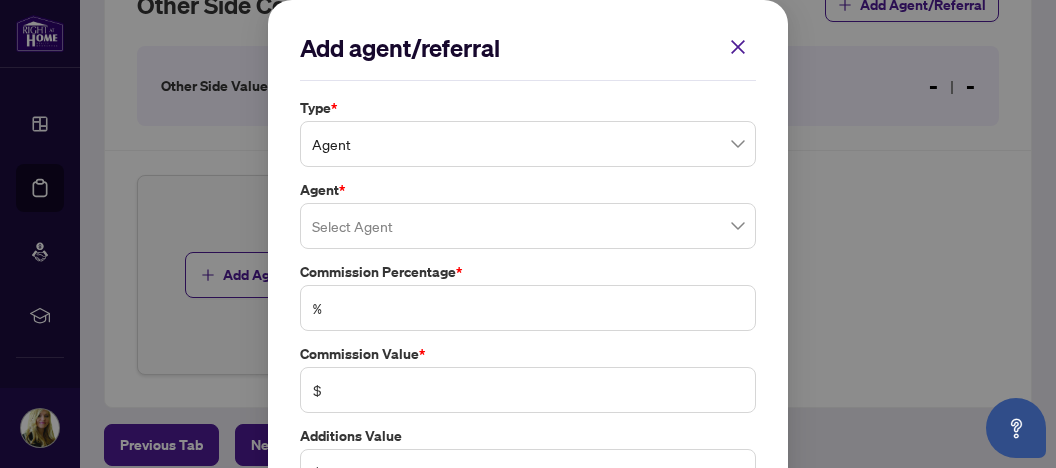 click at bounding box center (528, 226) 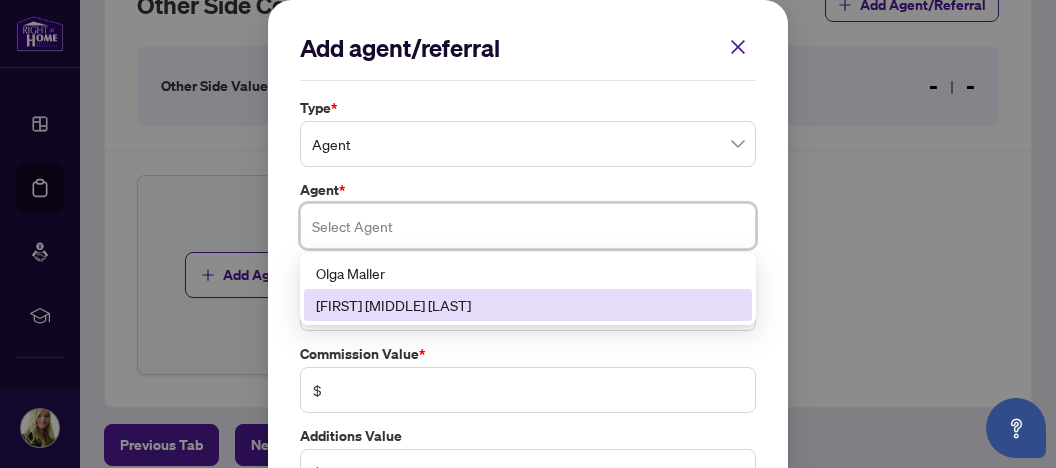 click on "[FIRST] [MIDDLE] [LAST]" at bounding box center [528, 305] 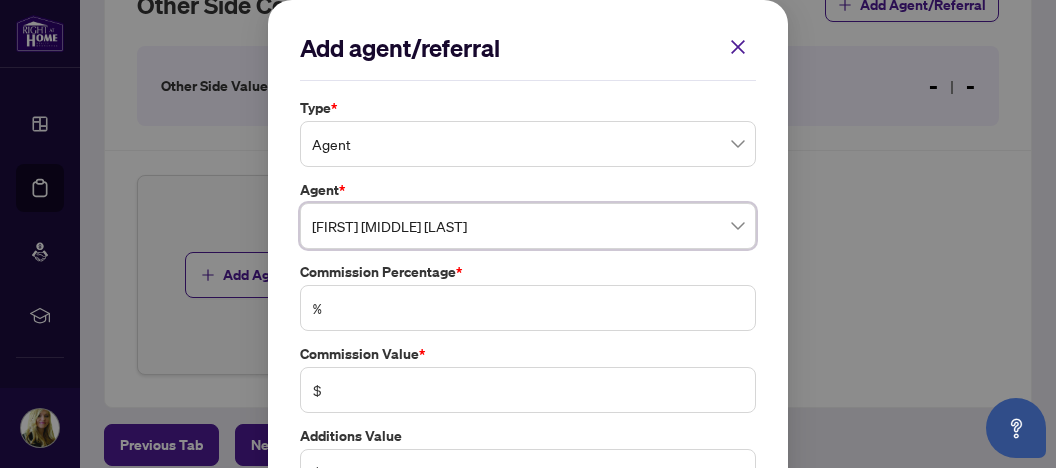 click on "%" at bounding box center [528, 308] 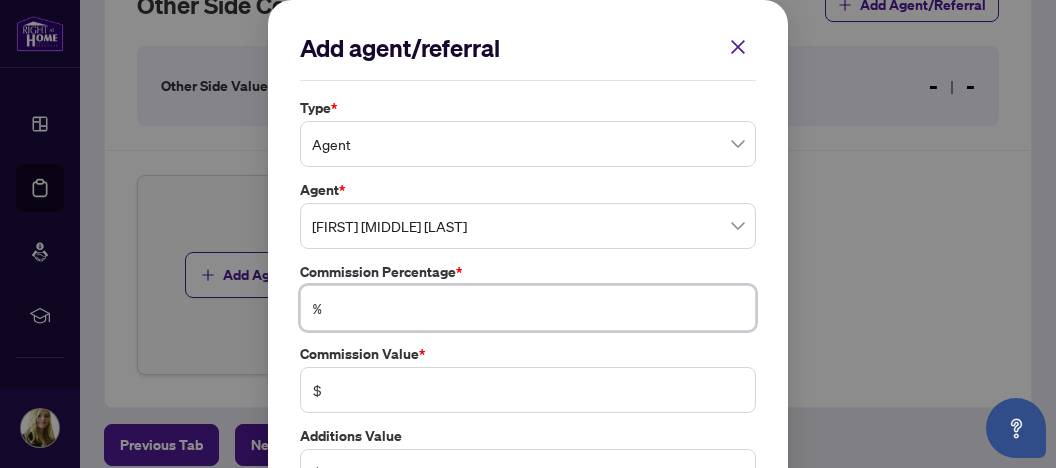 type on "*" 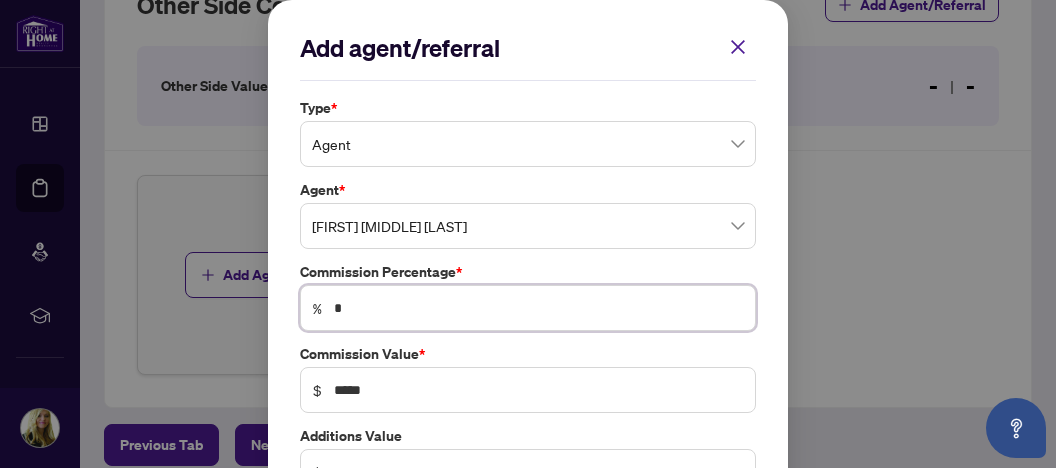 type on "**" 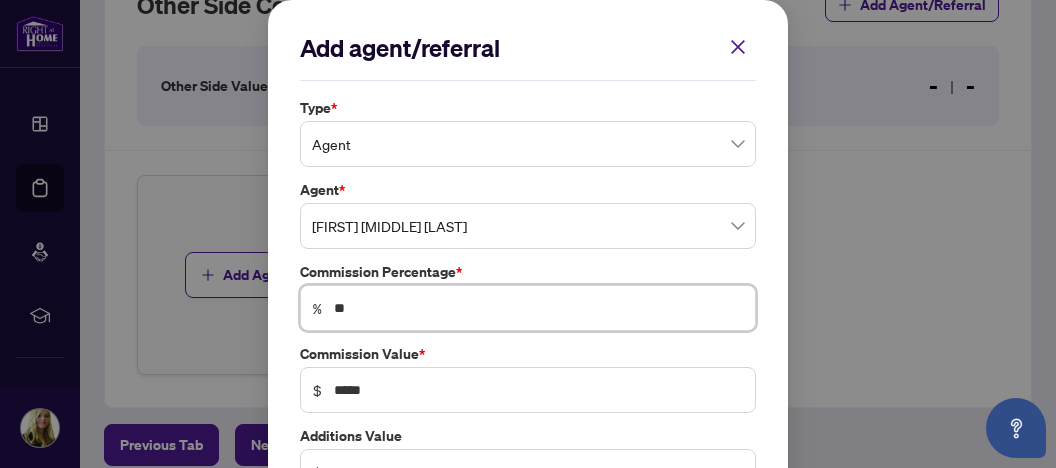 type on "**" 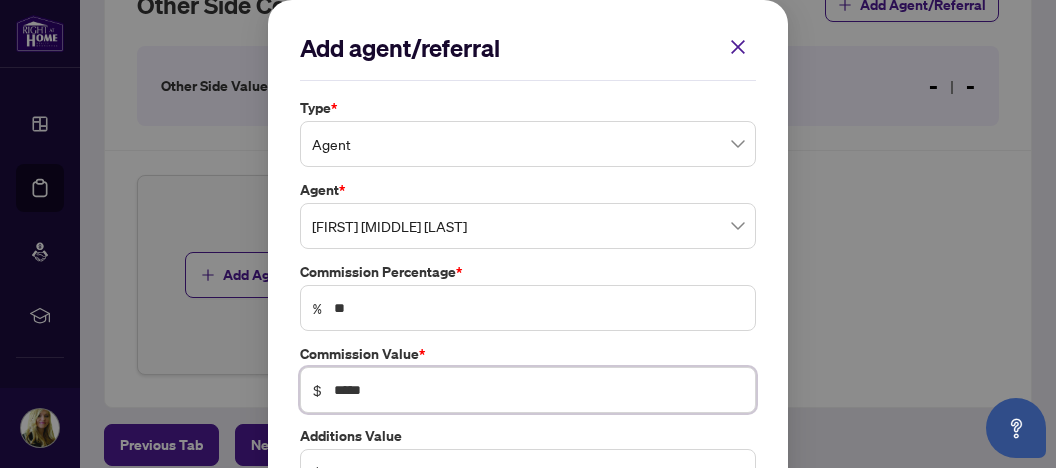 click on "*****" at bounding box center (538, 390) 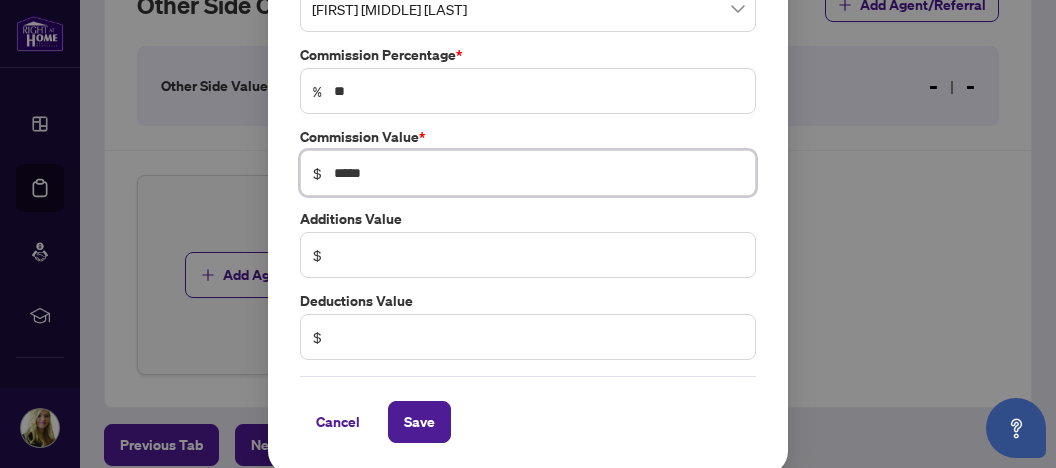 scroll, scrollTop: 218, scrollLeft: 0, axis: vertical 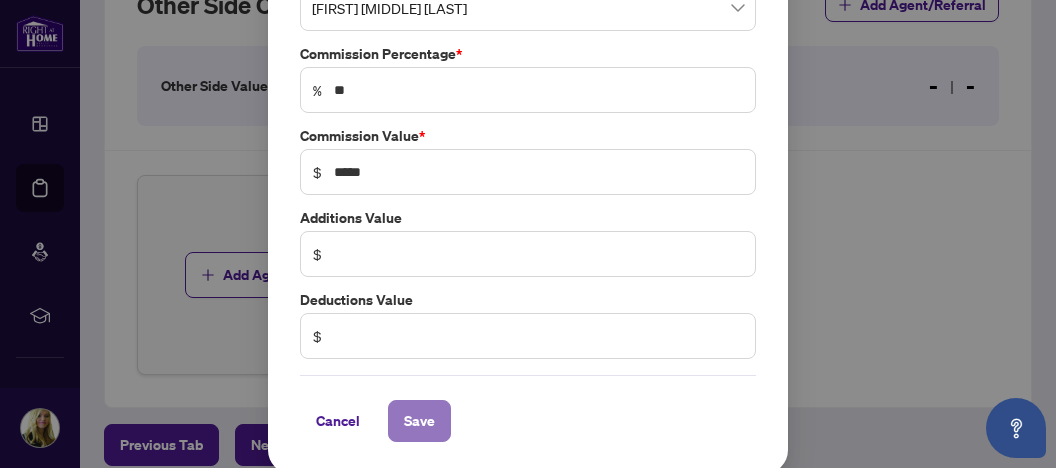 click on "Save" at bounding box center [419, 421] 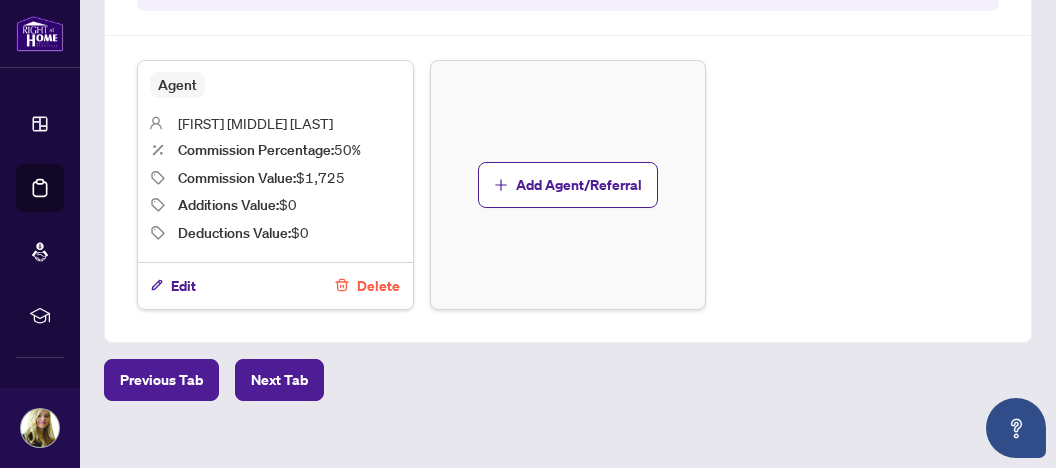 scroll, scrollTop: 1279, scrollLeft: 0, axis: vertical 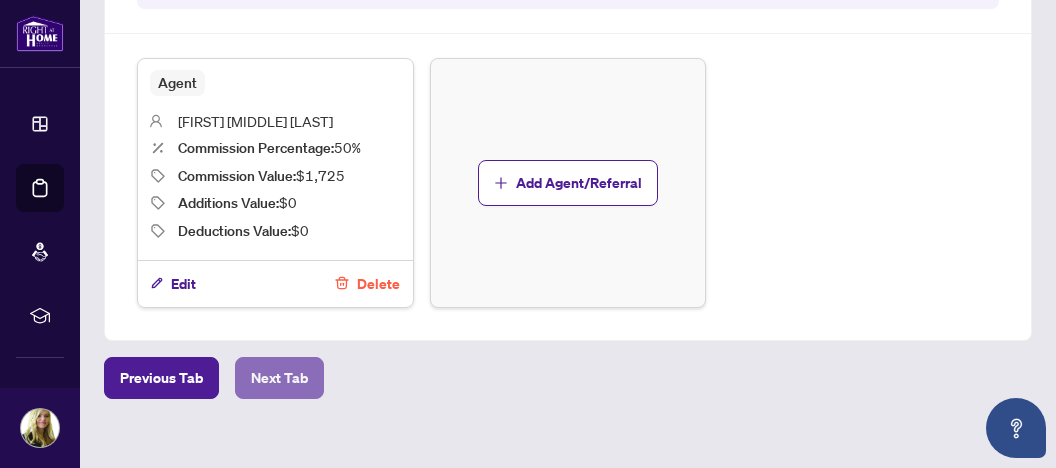 click on "Next Tab" at bounding box center (279, 378) 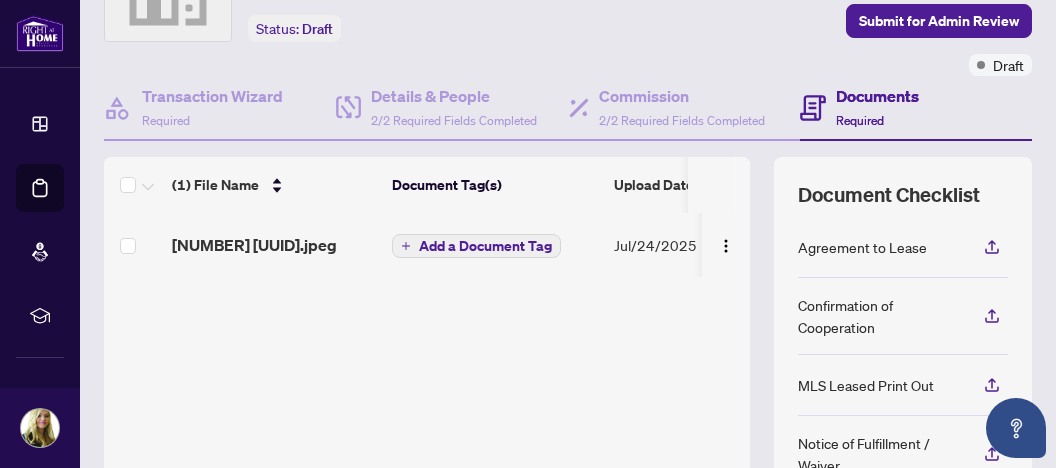 scroll, scrollTop: 86, scrollLeft: 0, axis: vertical 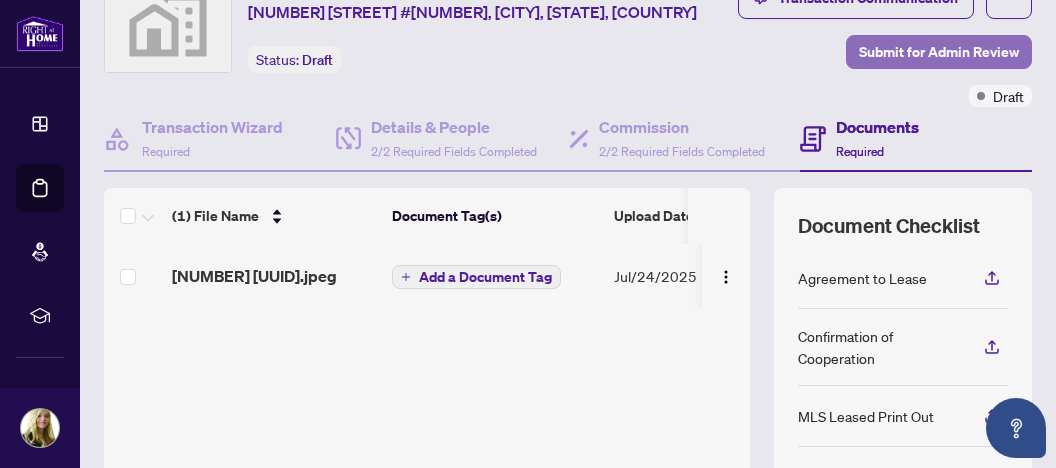 click on "Submit for Admin Review" at bounding box center (939, 52) 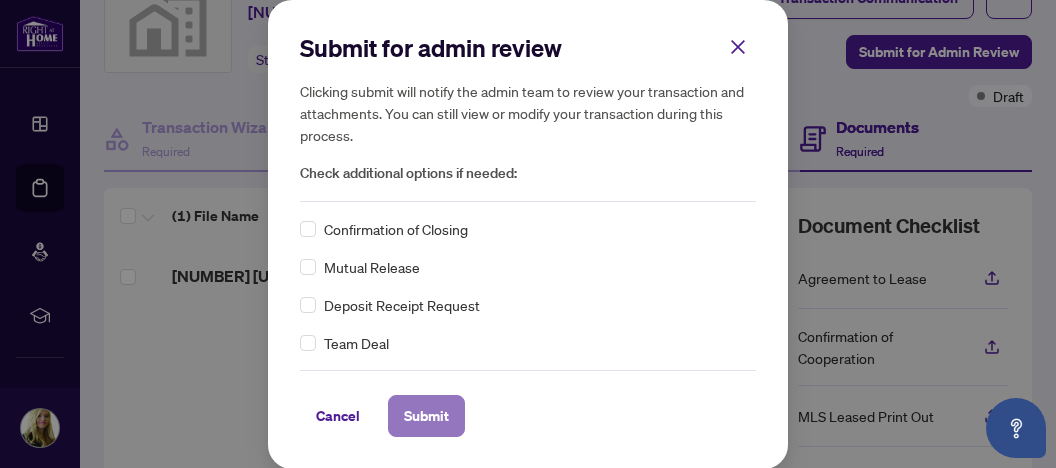 click on "Submit" at bounding box center (426, 416) 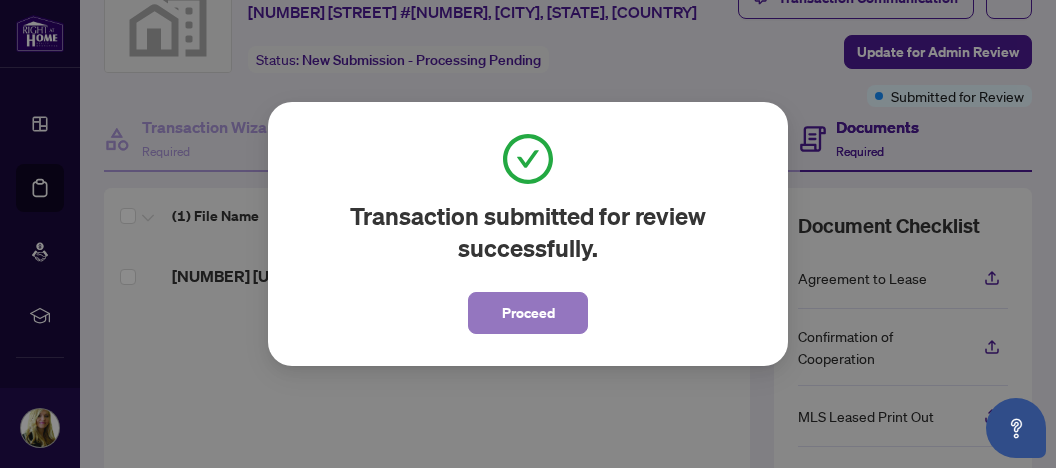 click on "Proceed" at bounding box center (528, 313) 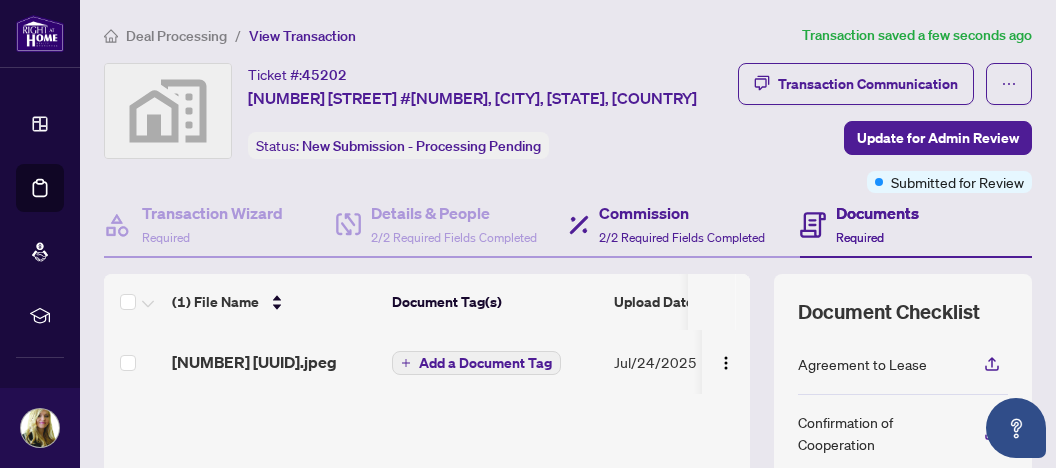 scroll, scrollTop: 106, scrollLeft: 0, axis: vertical 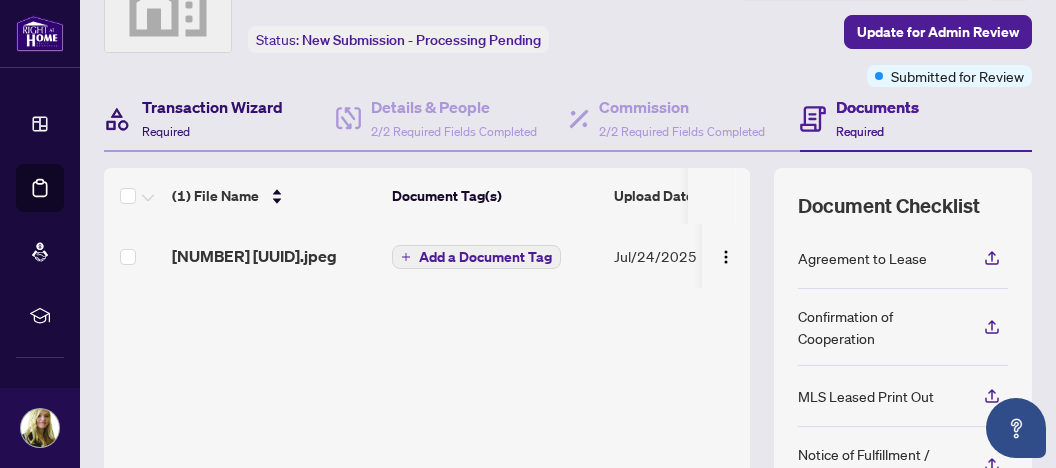 click on "Transaction Wizard" at bounding box center [212, 107] 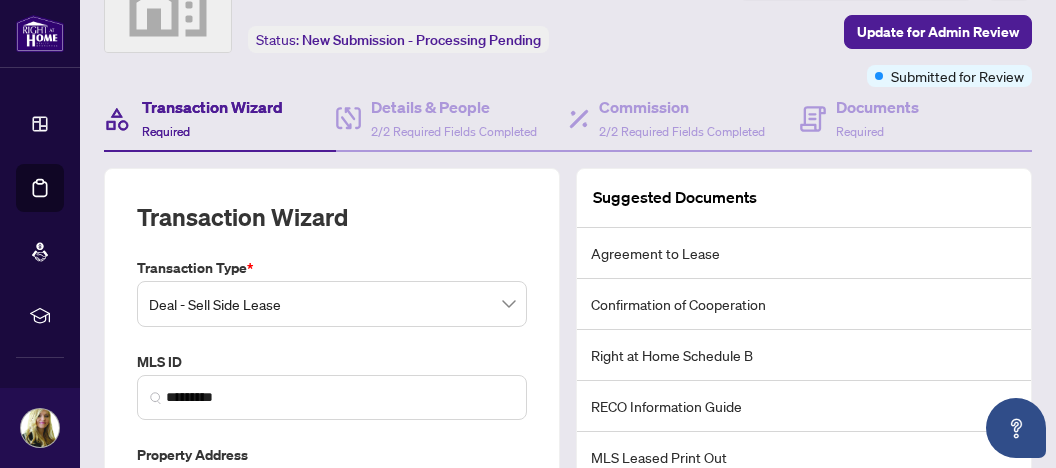 scroll, scrollTop: 317, scrollLeft: 0, axis: vertical 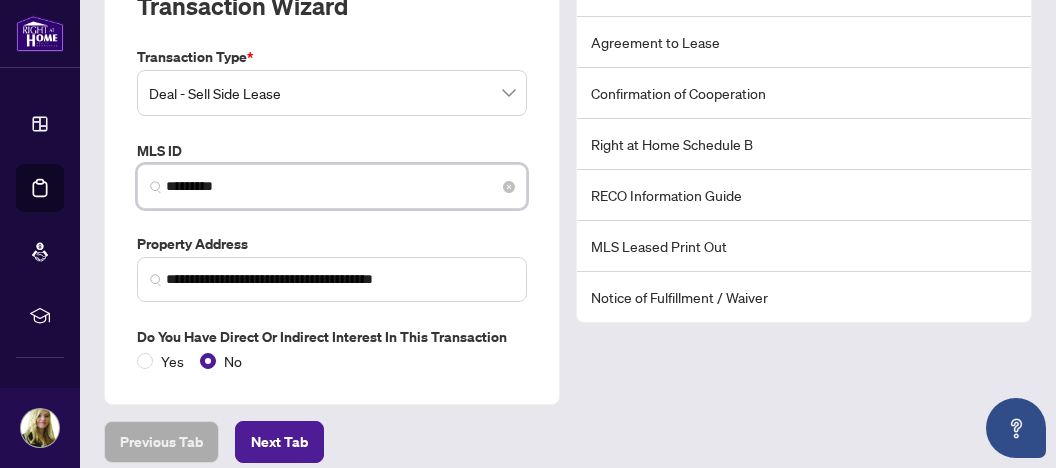 drag, startPoint x: 167, startPoint y: 183, endPoint x: 224, endPoint y: 182, distance: 57.00877 